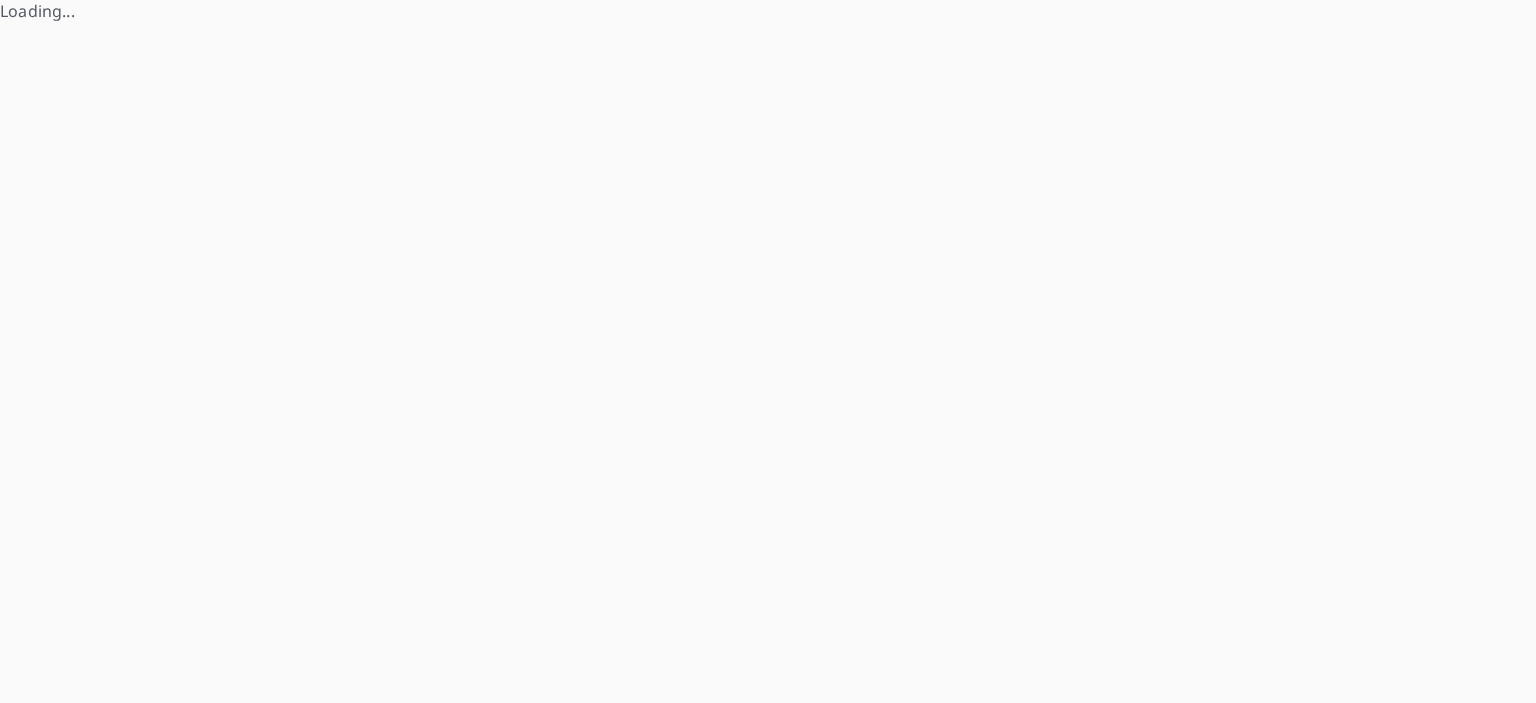 scroll, scrollTop: 0, scrollLeft: 0, axis: both 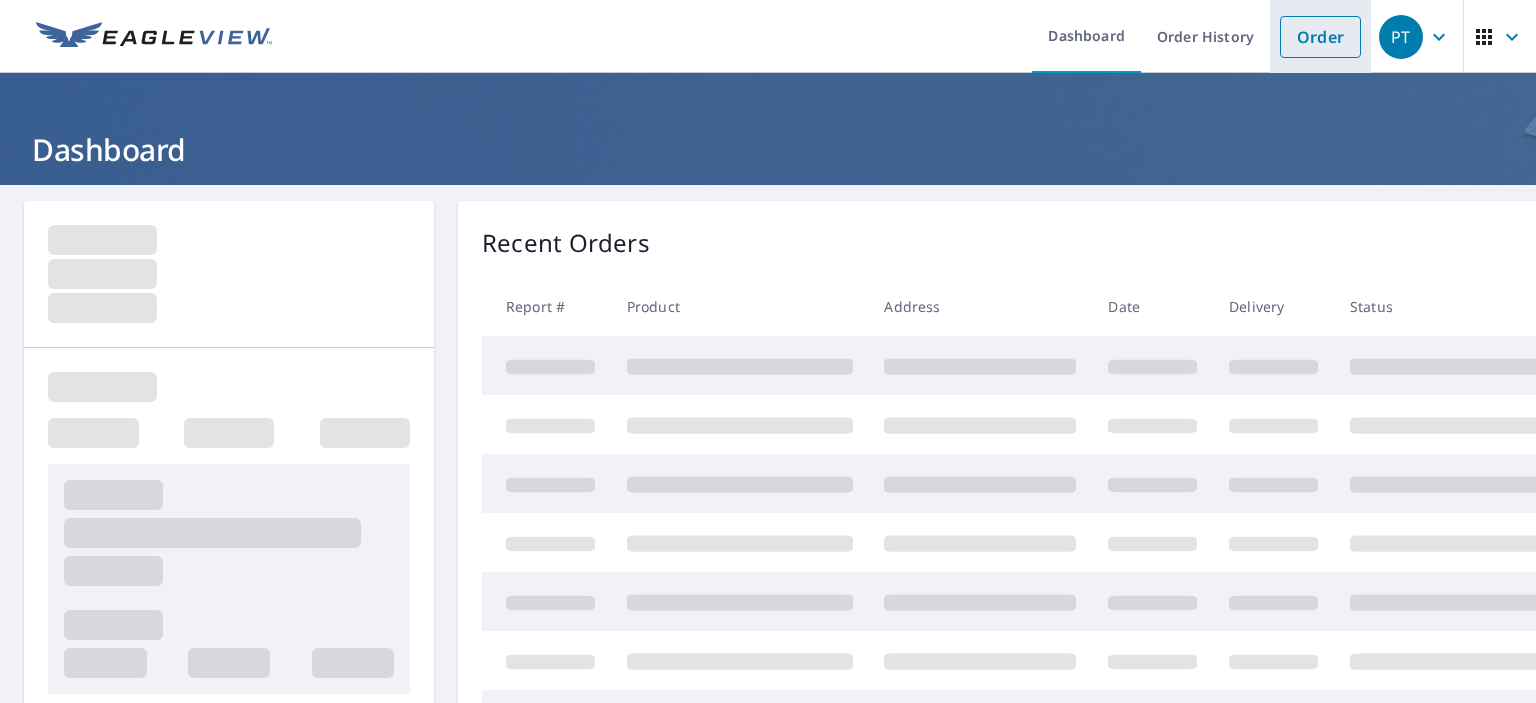 click on "Order" at bounding box center (1320, 37) 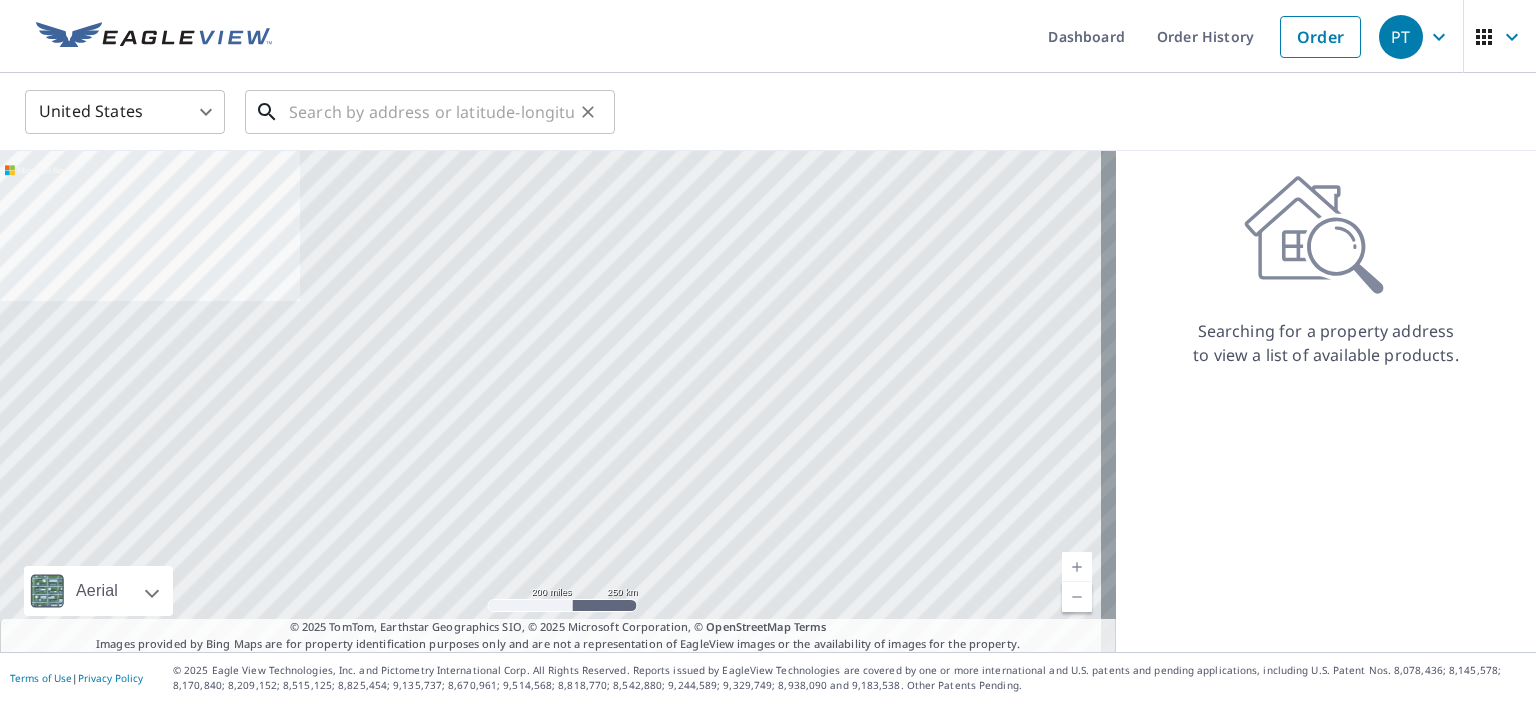 click at bounding box center (431, 112) 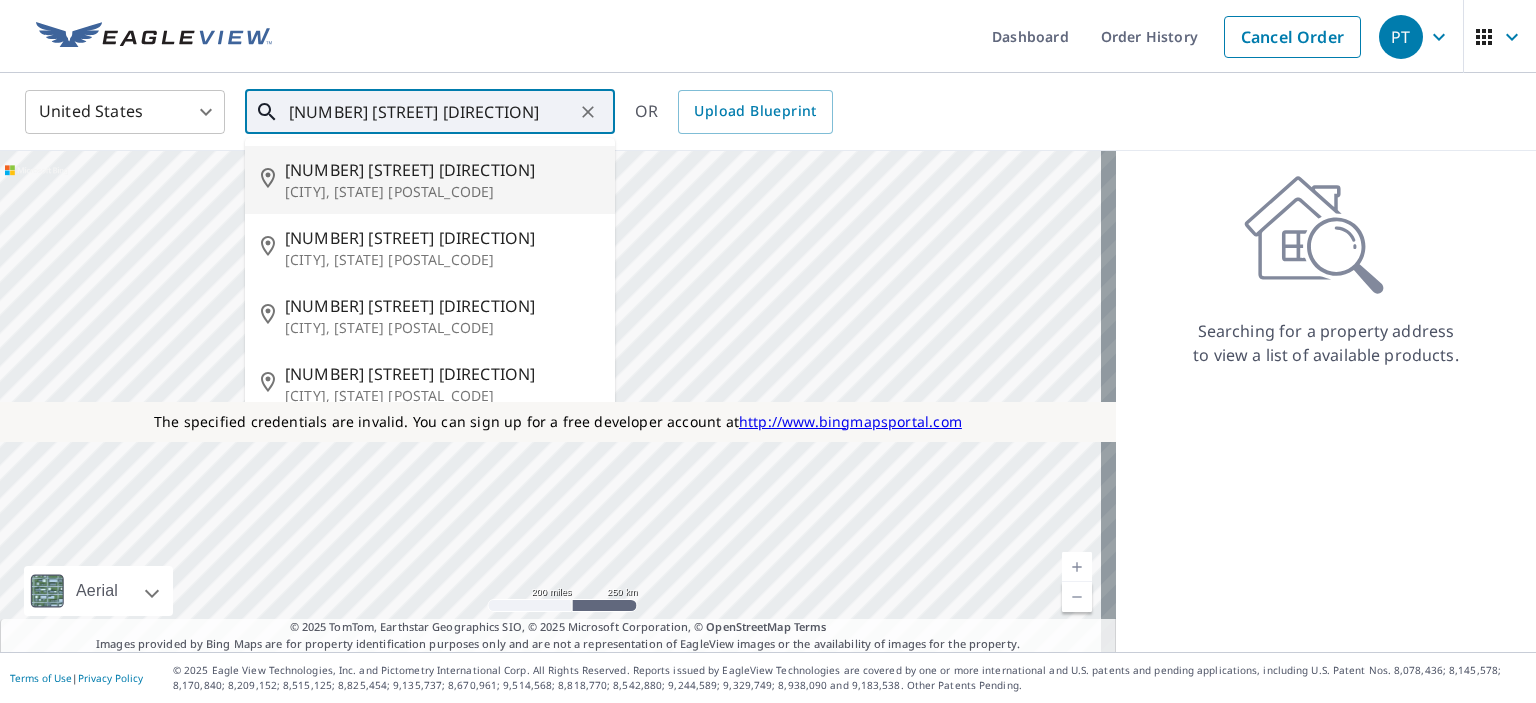 click on "[CITY], [STATE] [POSTAL_CODE]" at bounding box center [442, 192] 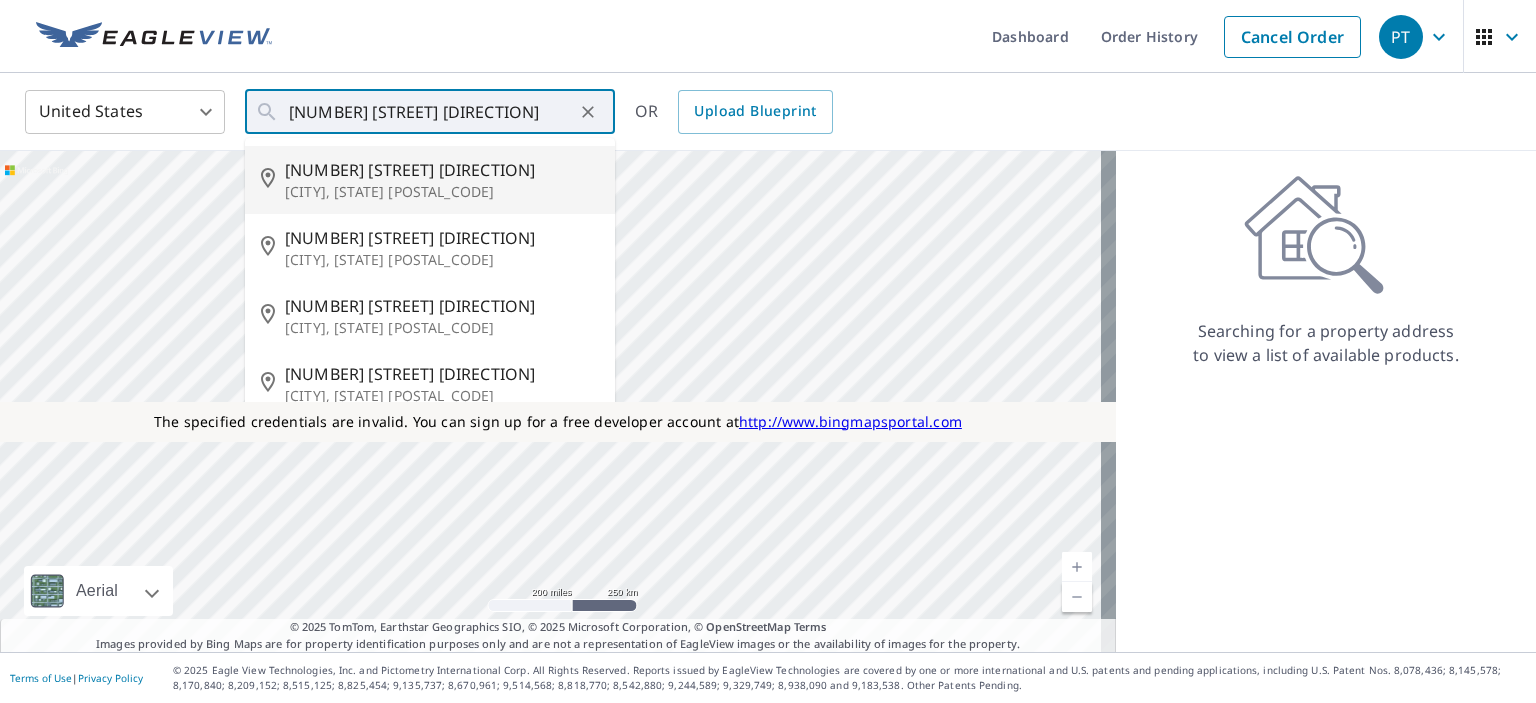 type on "[NUMBER] [STREET] [DIRECTION] [CITY], [STATE] [POSTAL_CODE]" 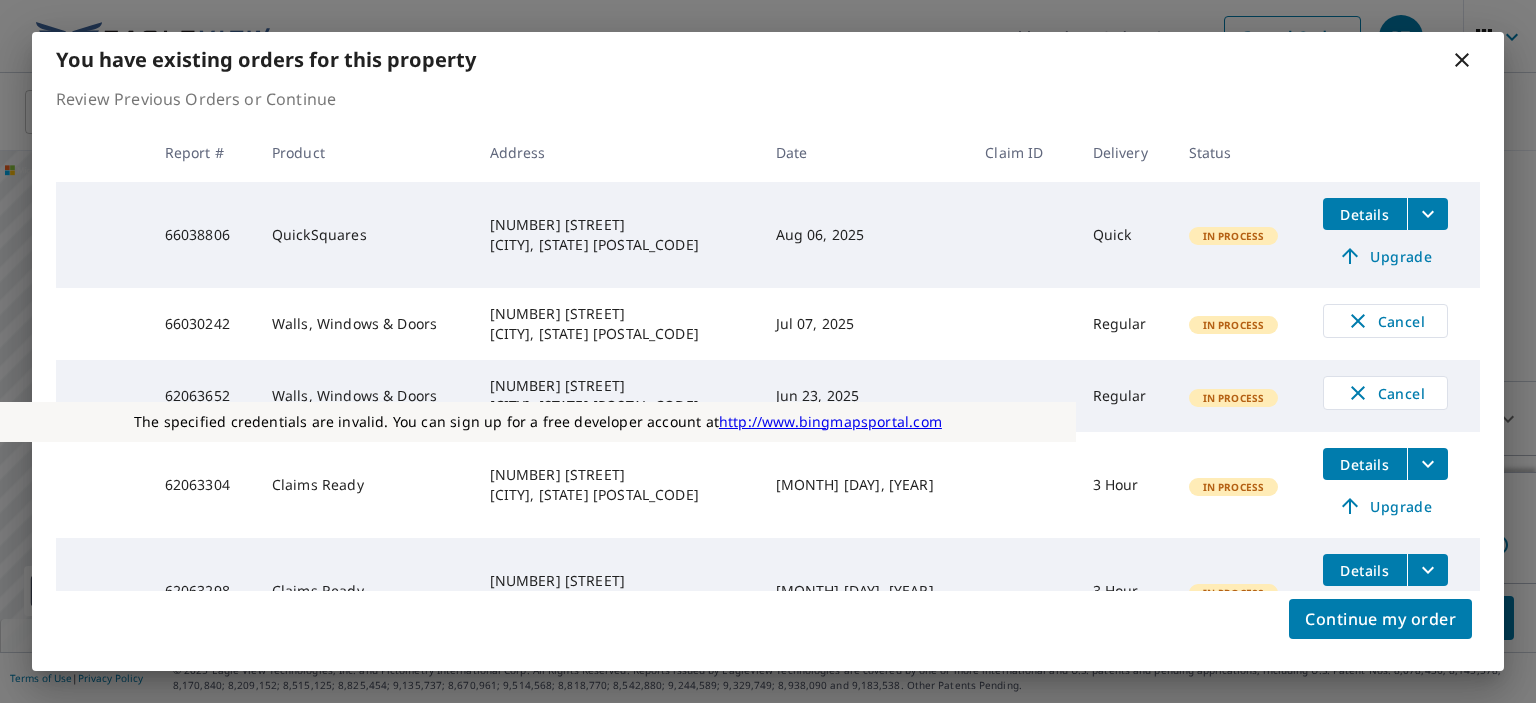 drag, startPoint x: 533, startPoint y: 371, endPoint x: 512, endPoint y: 475, distance: 106.09901 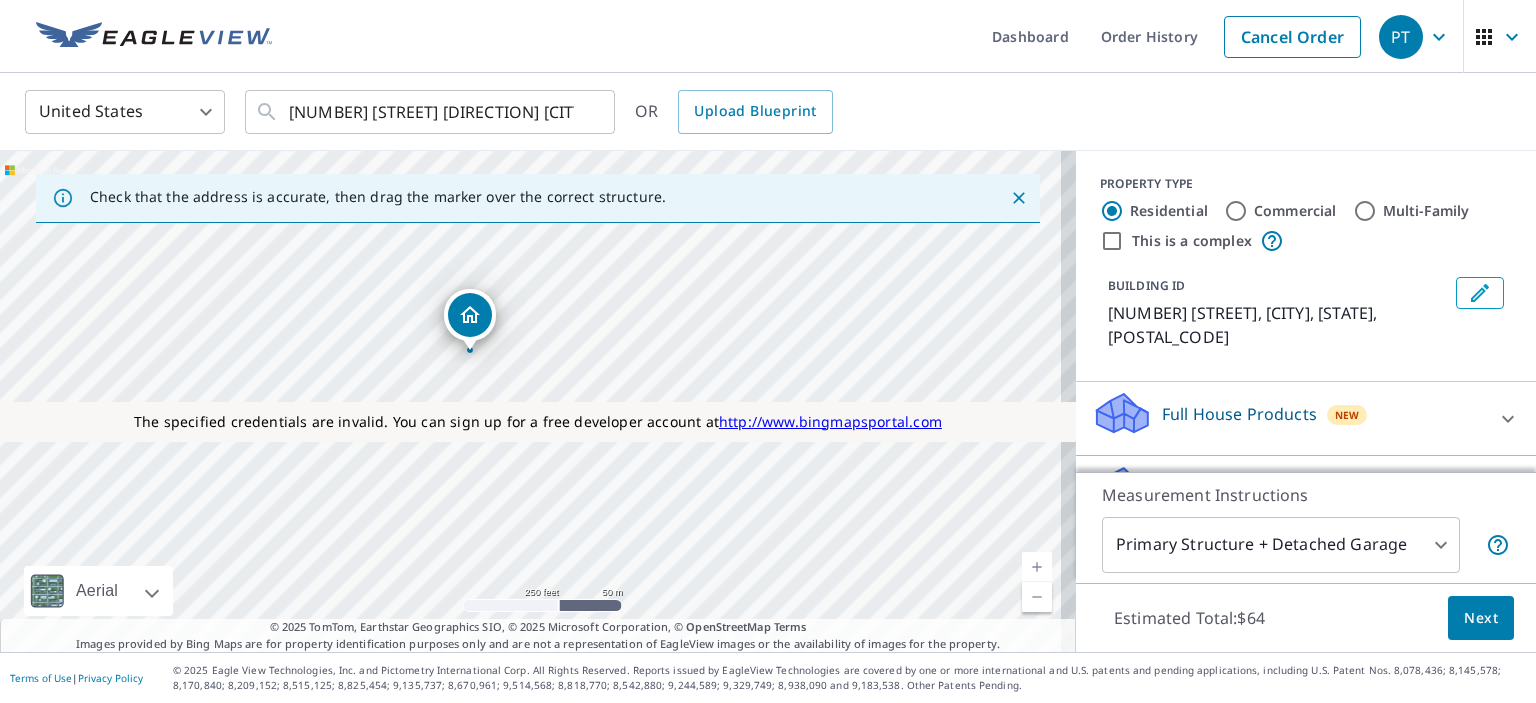 drag, startPoint x: 526, startPoint y: 367, endPoint x: 465, endPoint y: 319, distance: 77.62087 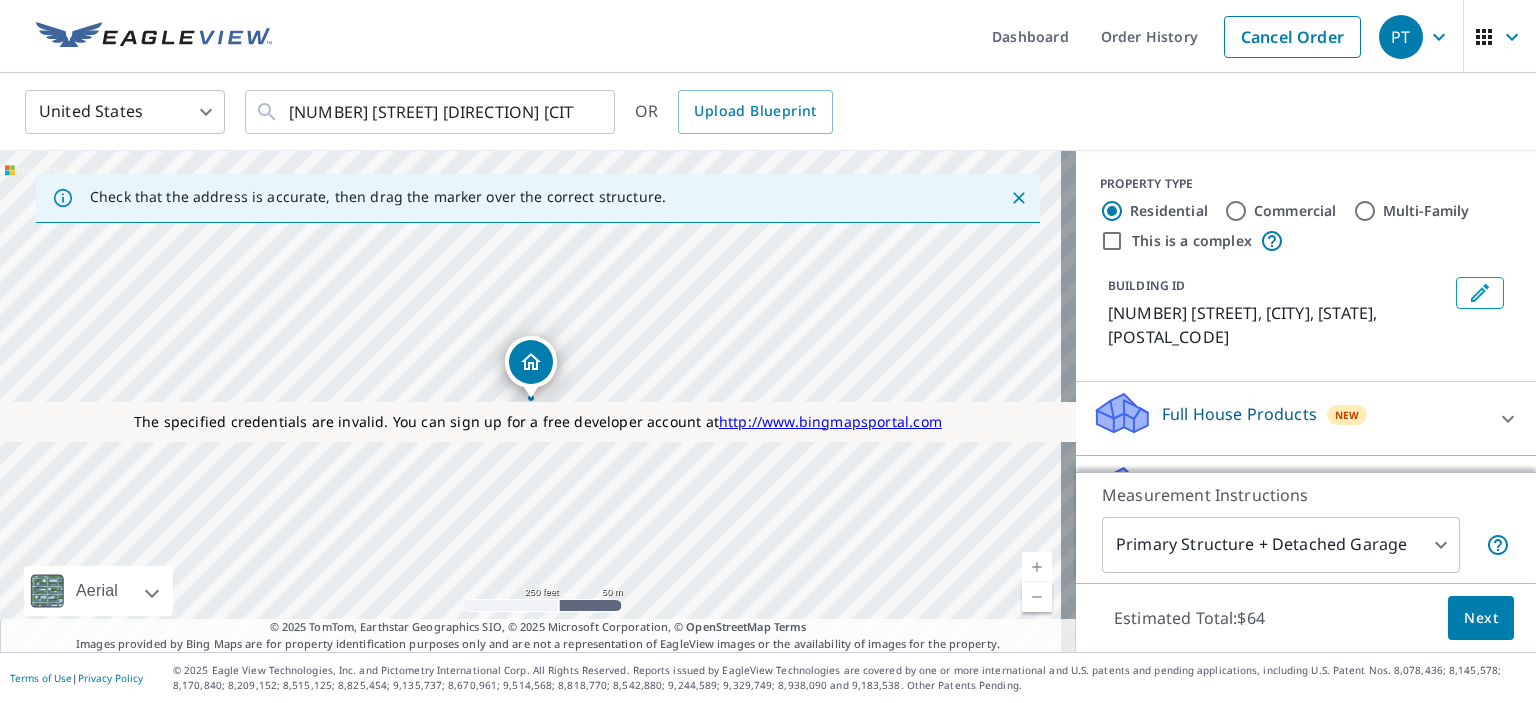 scroll, scrollTop: 275, scrollLeft: 0, axis: vertical 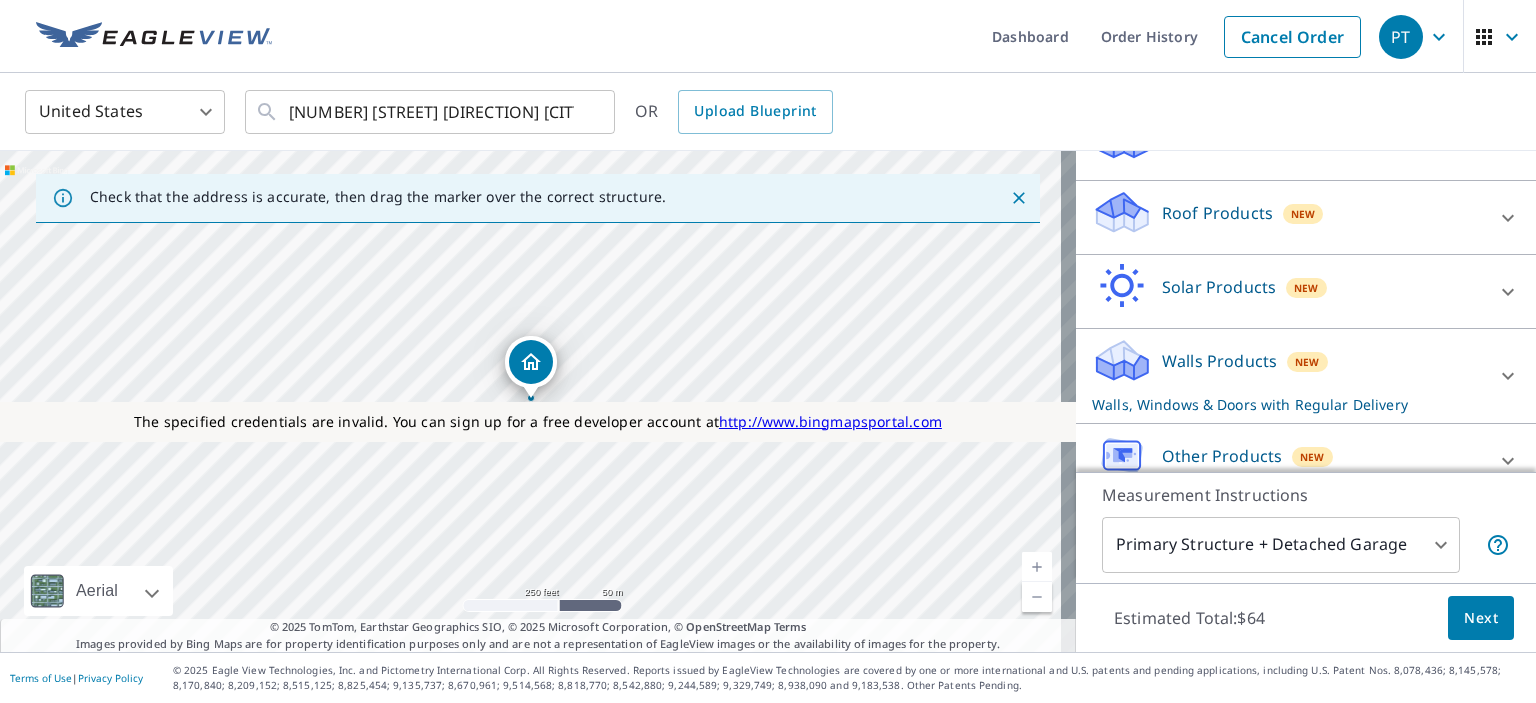 click on "Roof Products New" at bounding box center (1288, 217) 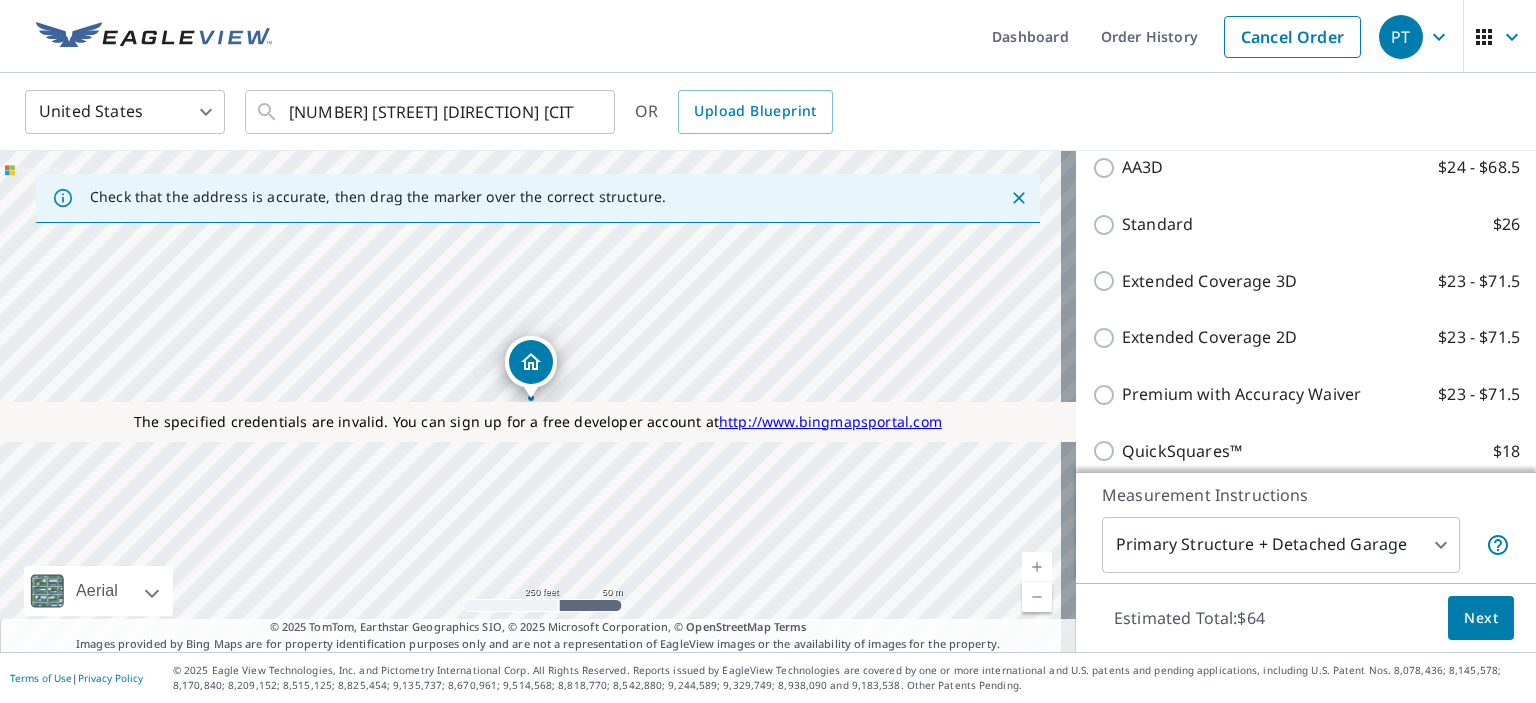 scroll, scrollTop: 619, scrollLeft: 0, axis: vertical 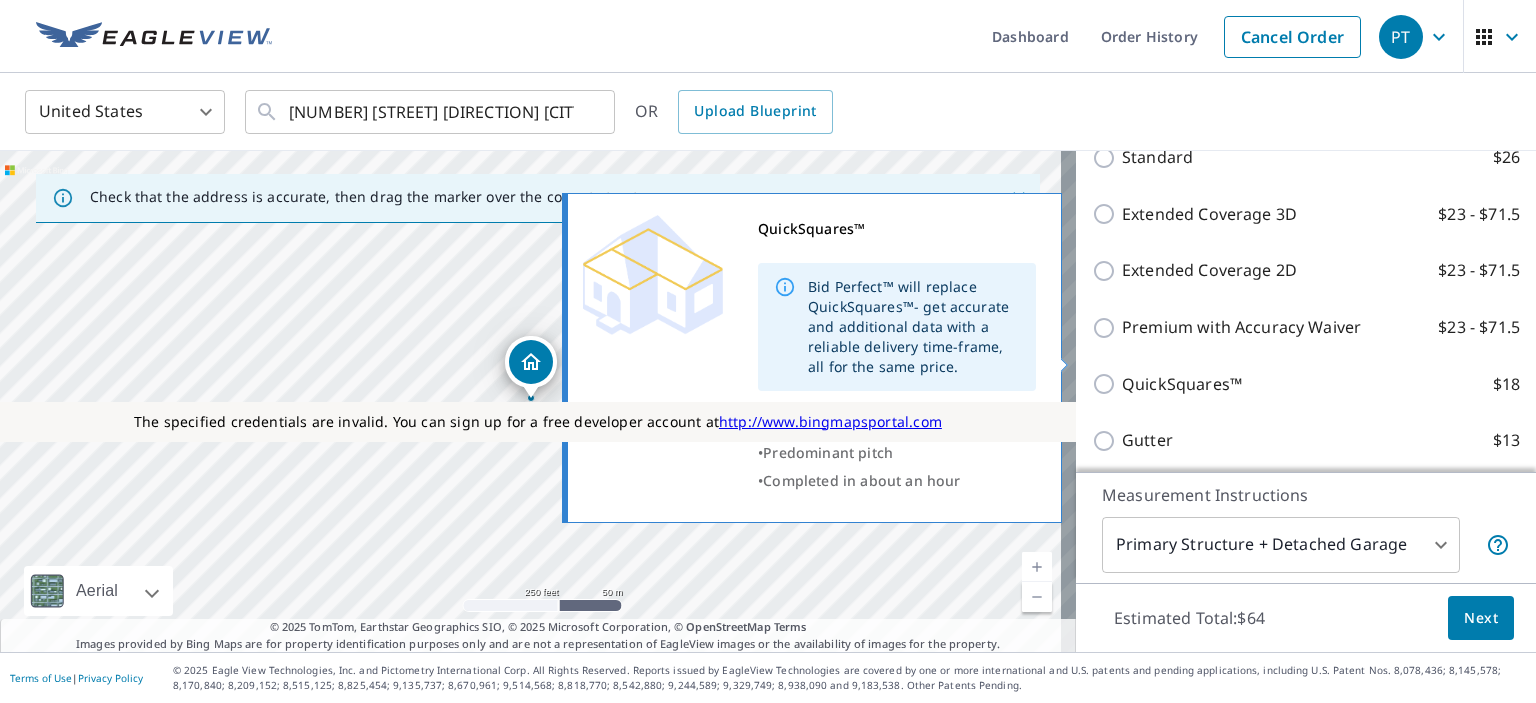 click on "QuickSquares™" at bounding box center [1182, 384] 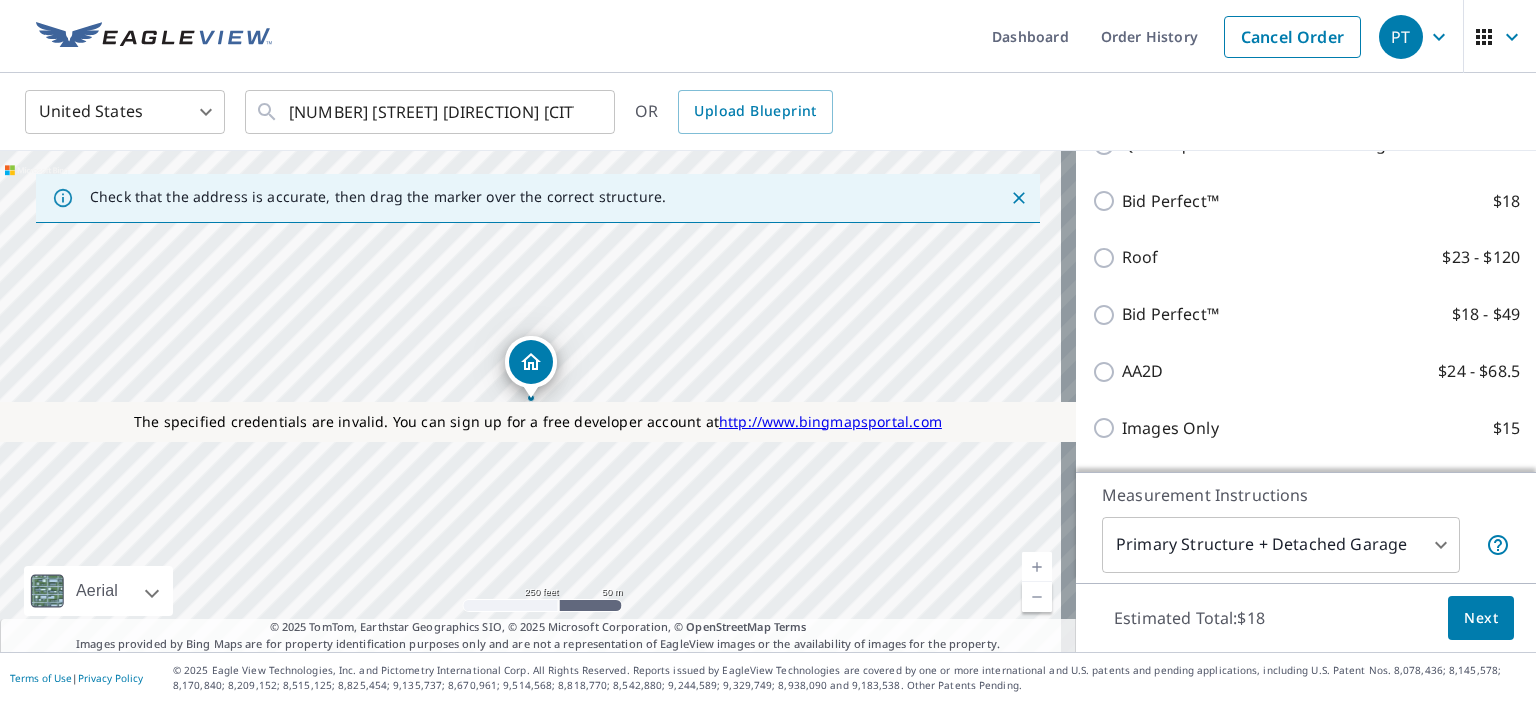 scroll, scrollTop: 1096, scrollLeft: 0, axis: vertical 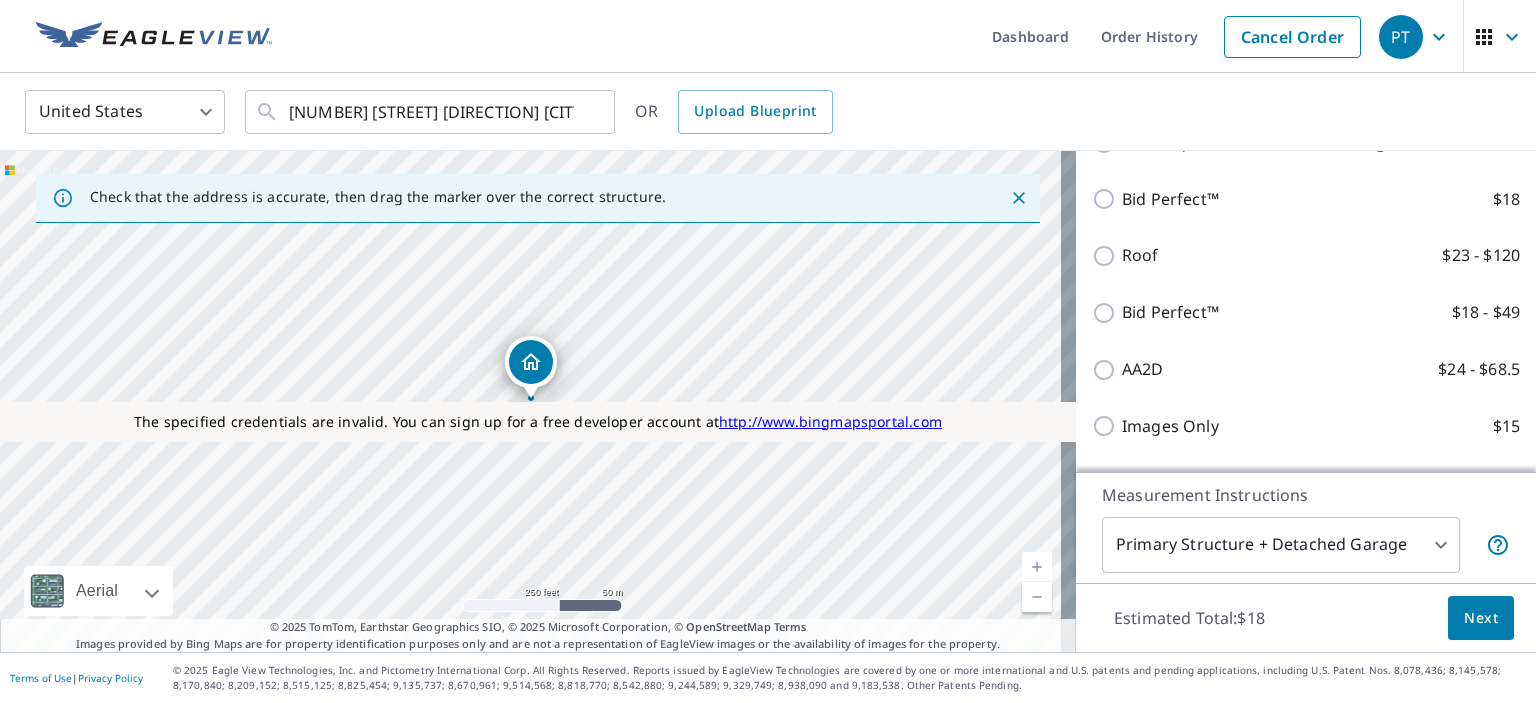 click on "Next" at bounding box center (1481, 618) 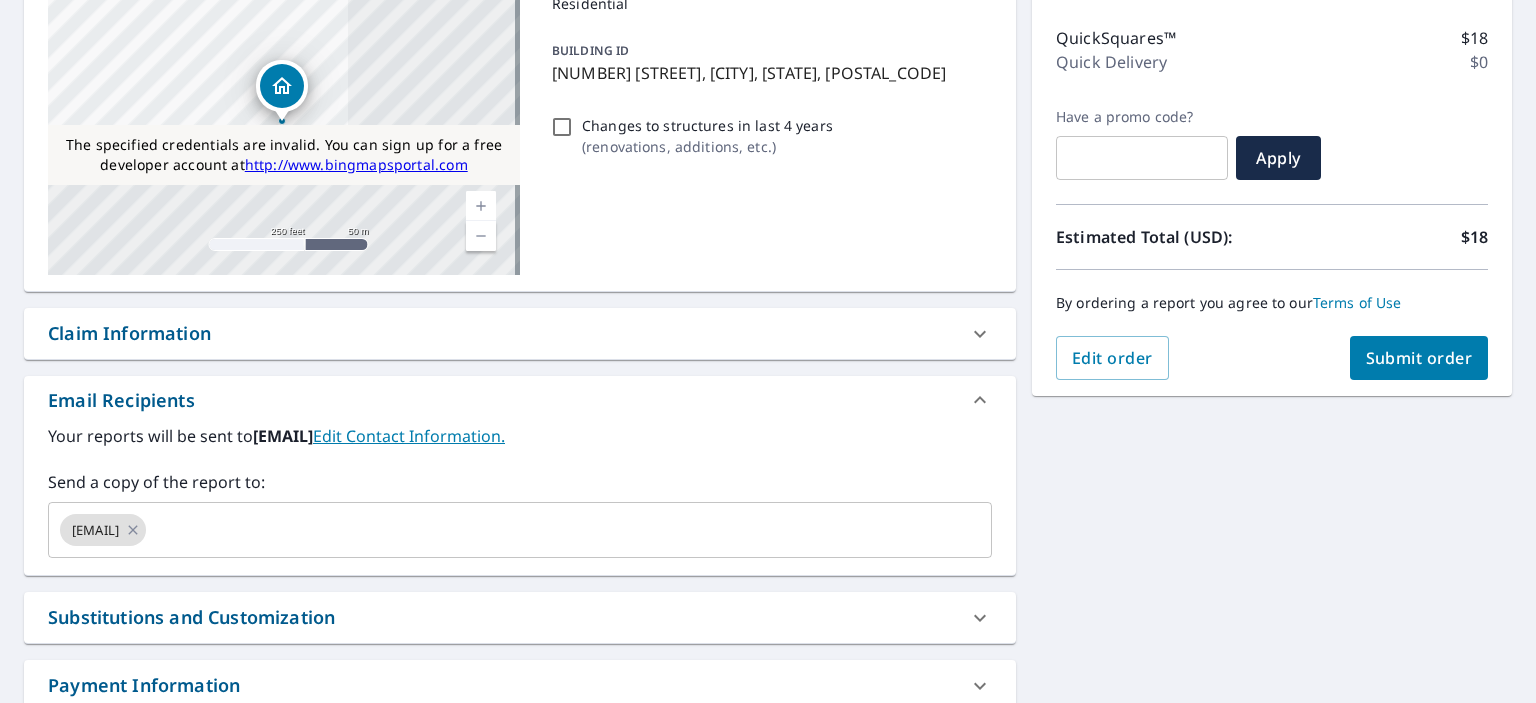 scroll, scrollTop: 246, scrollLeft: 0, axis: vertical 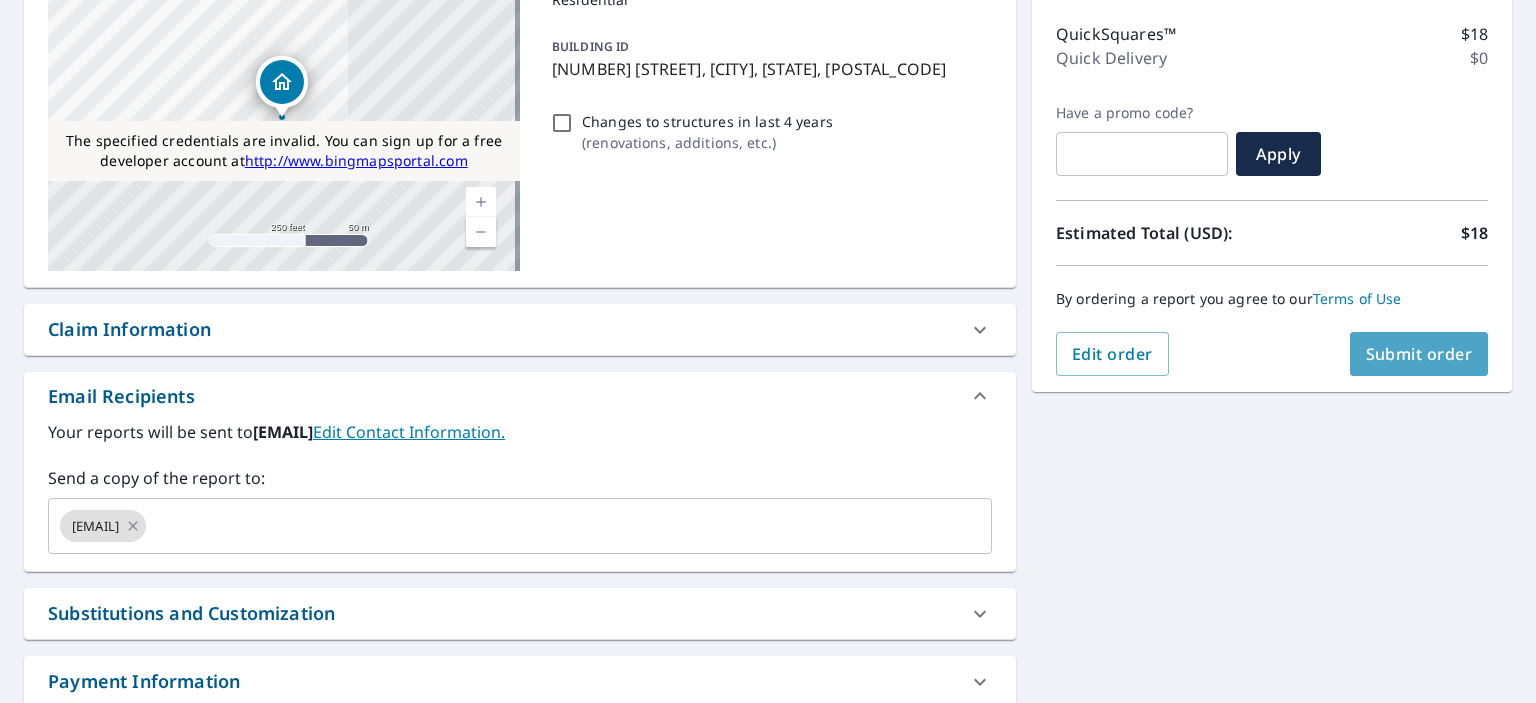 click on "Submit order" at bounding box center (1419, 354) 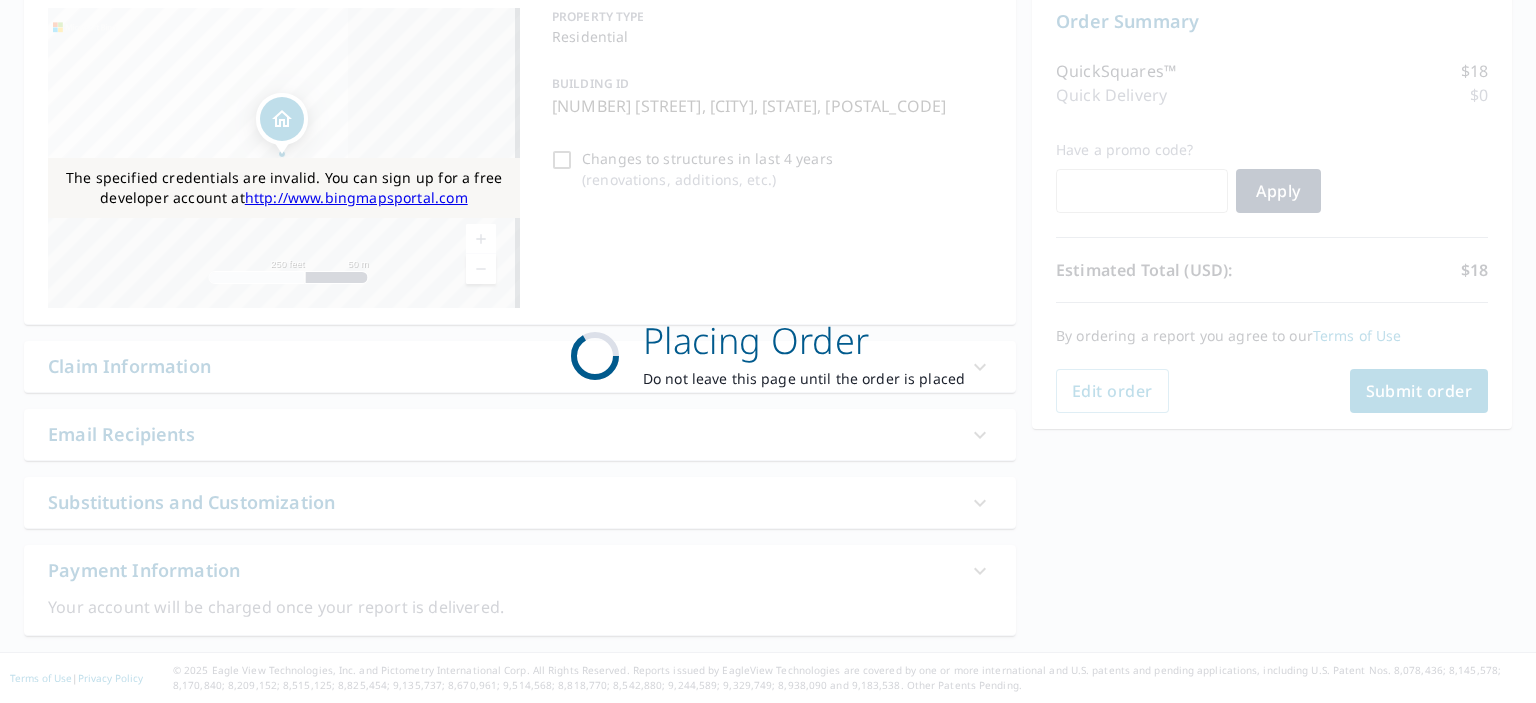 scroll, scrollTop: 207, scrollLeft: 0, axis: vertical 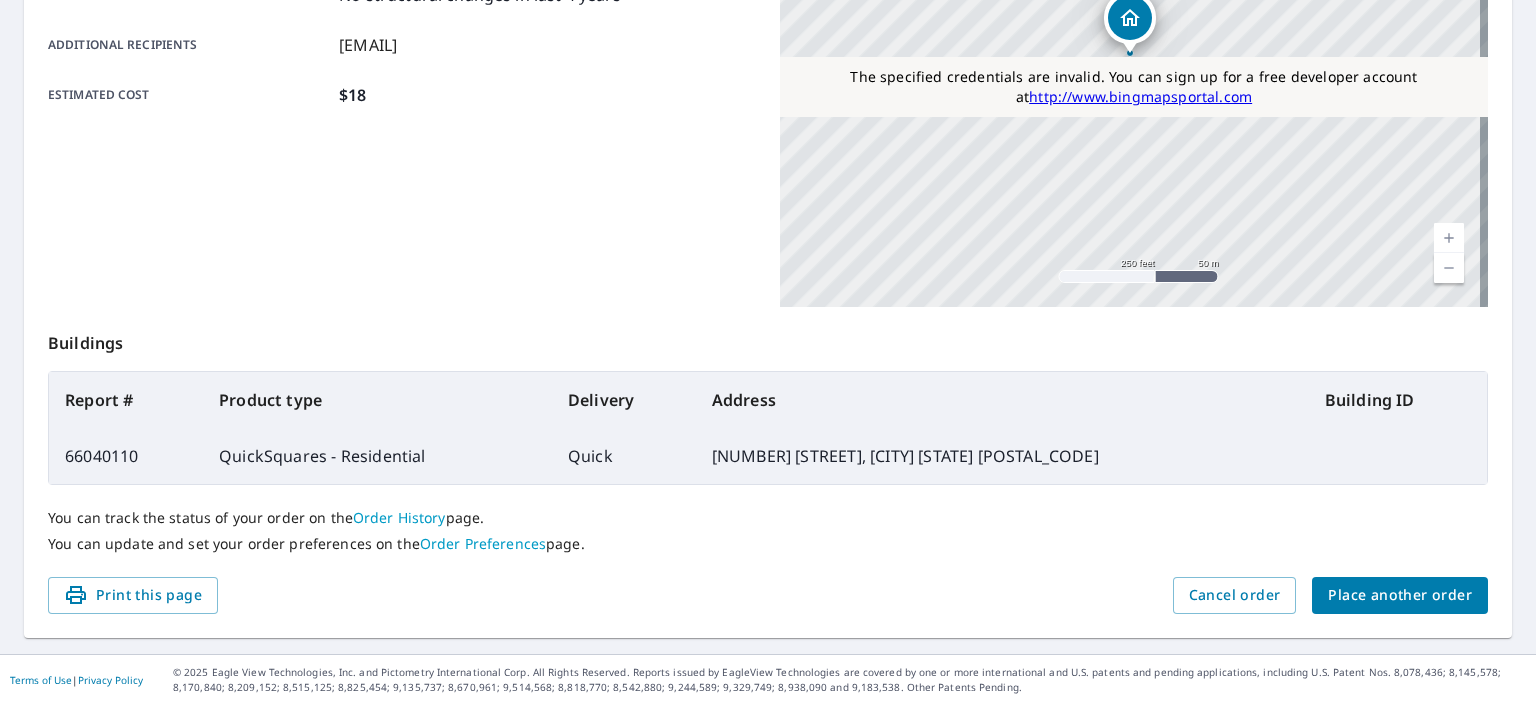 click on "66040110" at bounding box center [126, 456] 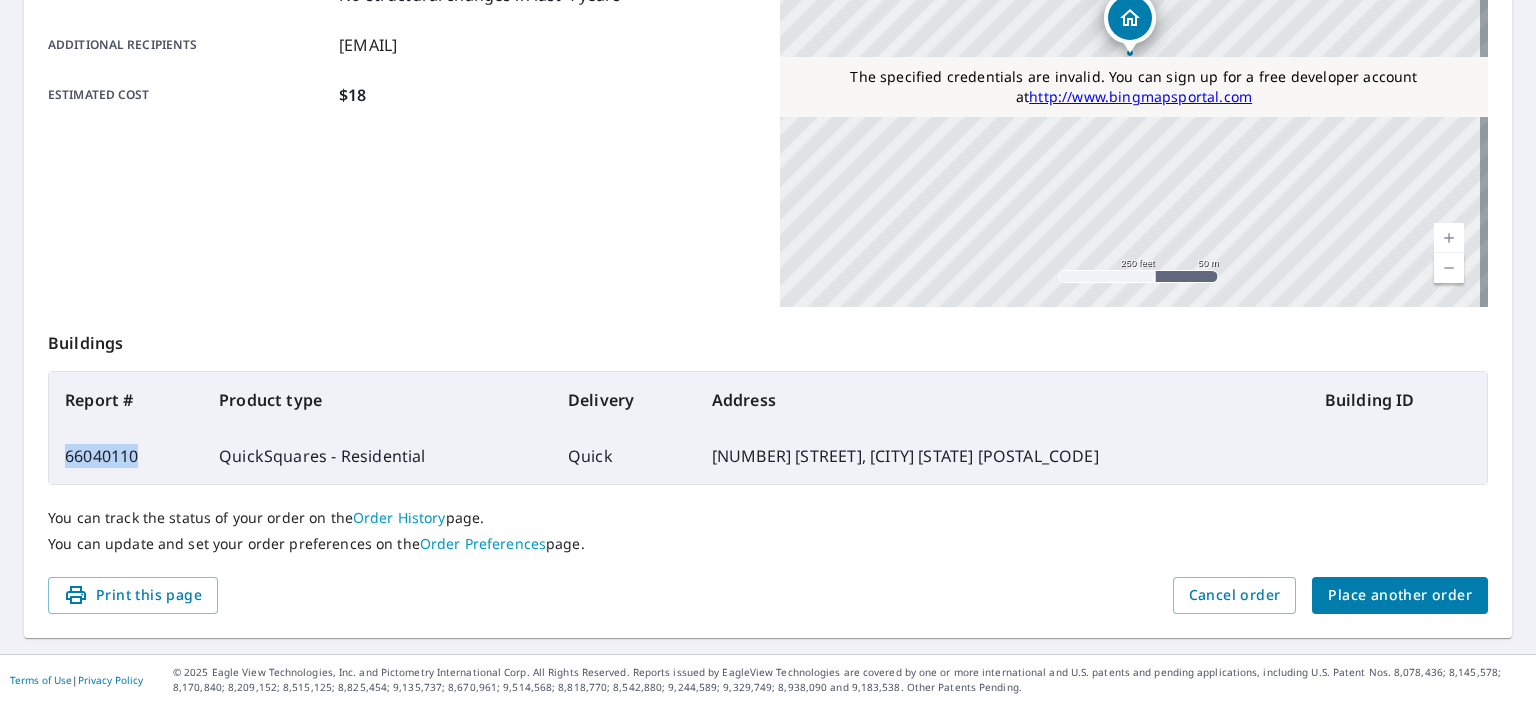 click on "66040110" at bounding box center [126, 456] 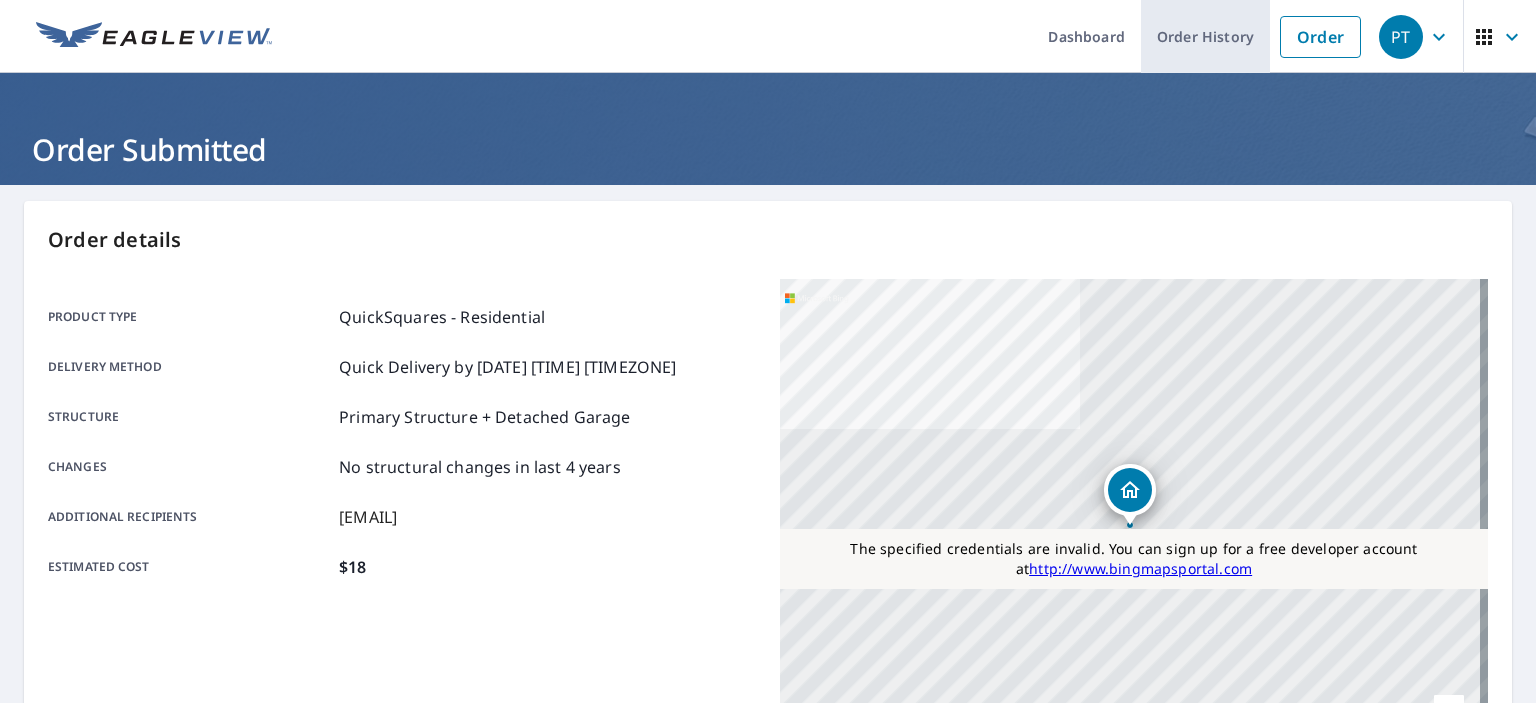 click on "Order History" at bounding box center [1205, 36] 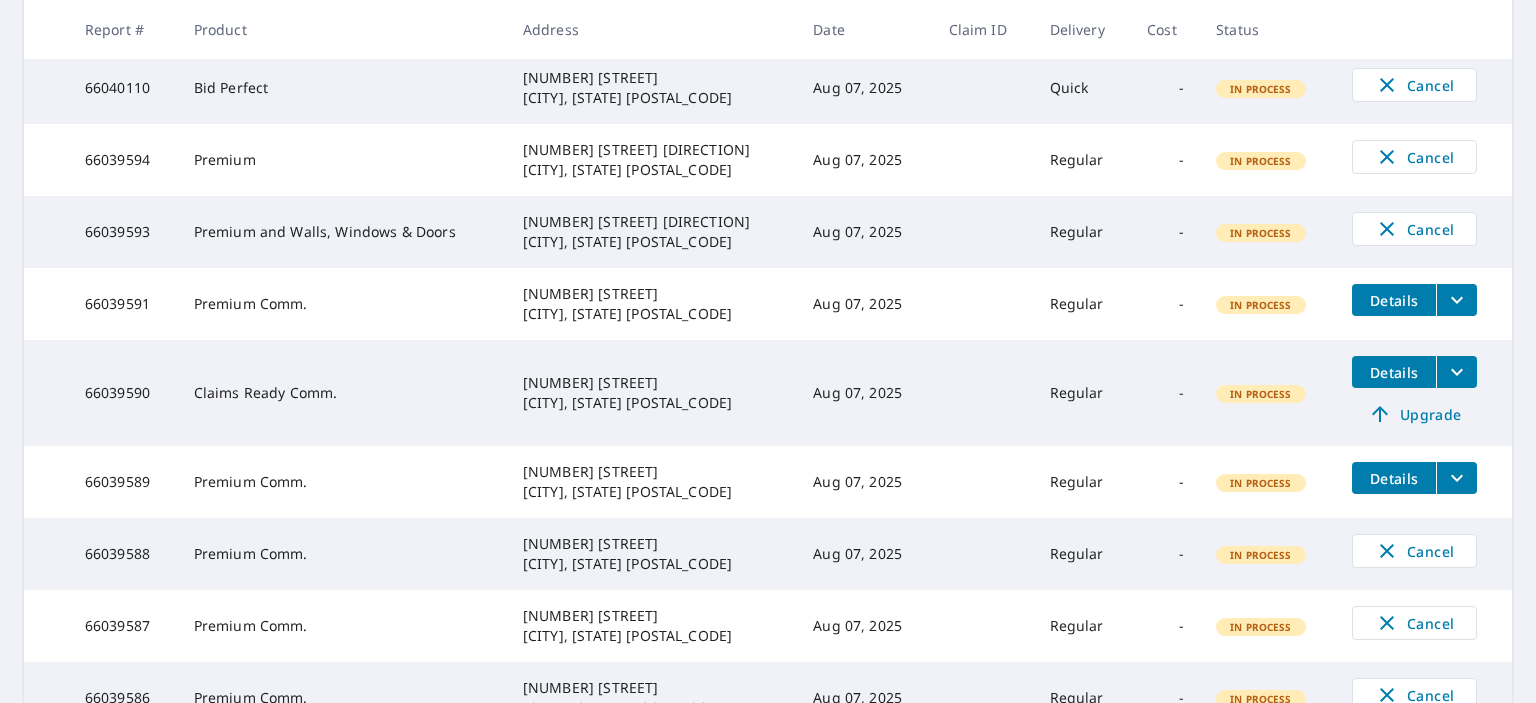 scroll, scrollTop: 640, scrollLeft: 0, axis: vertical 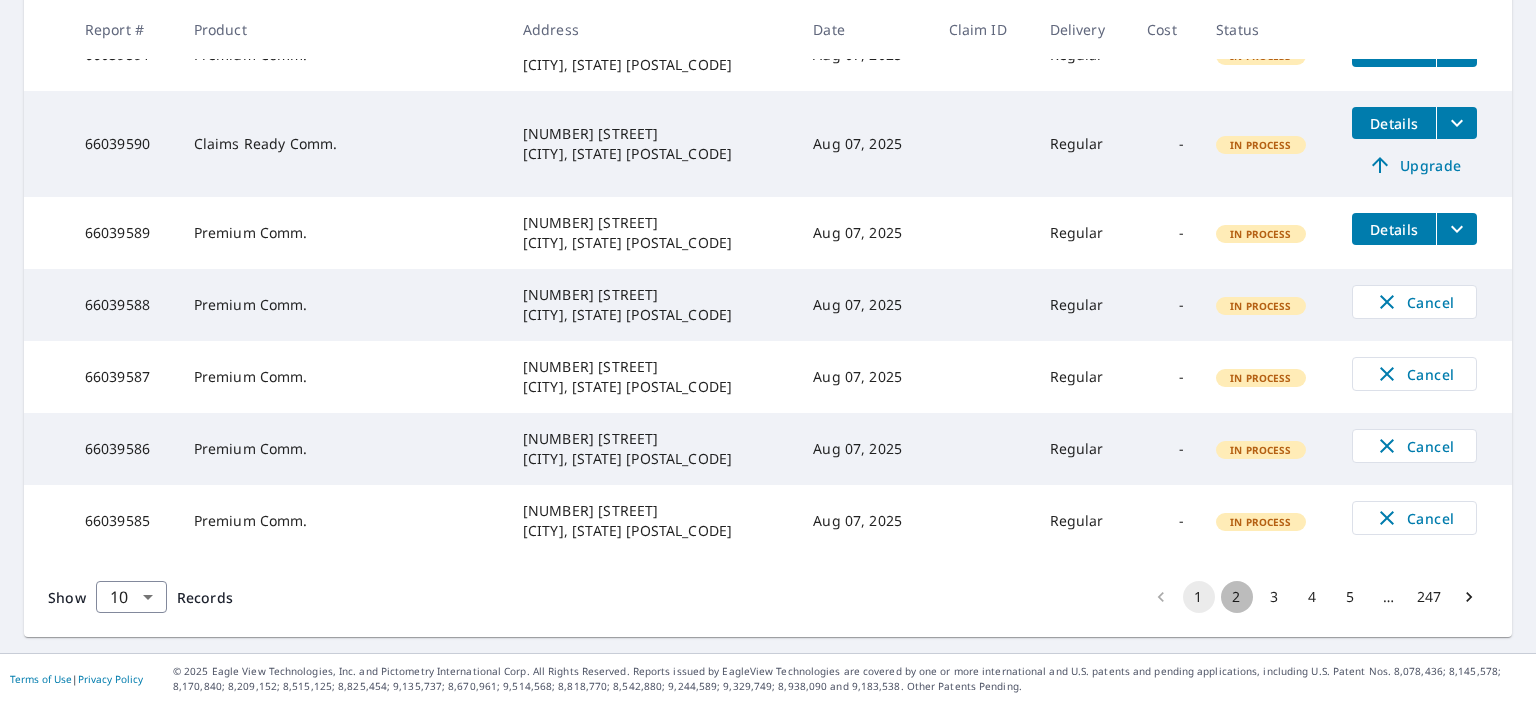 click on "2" at bounding box center (1237, 597) 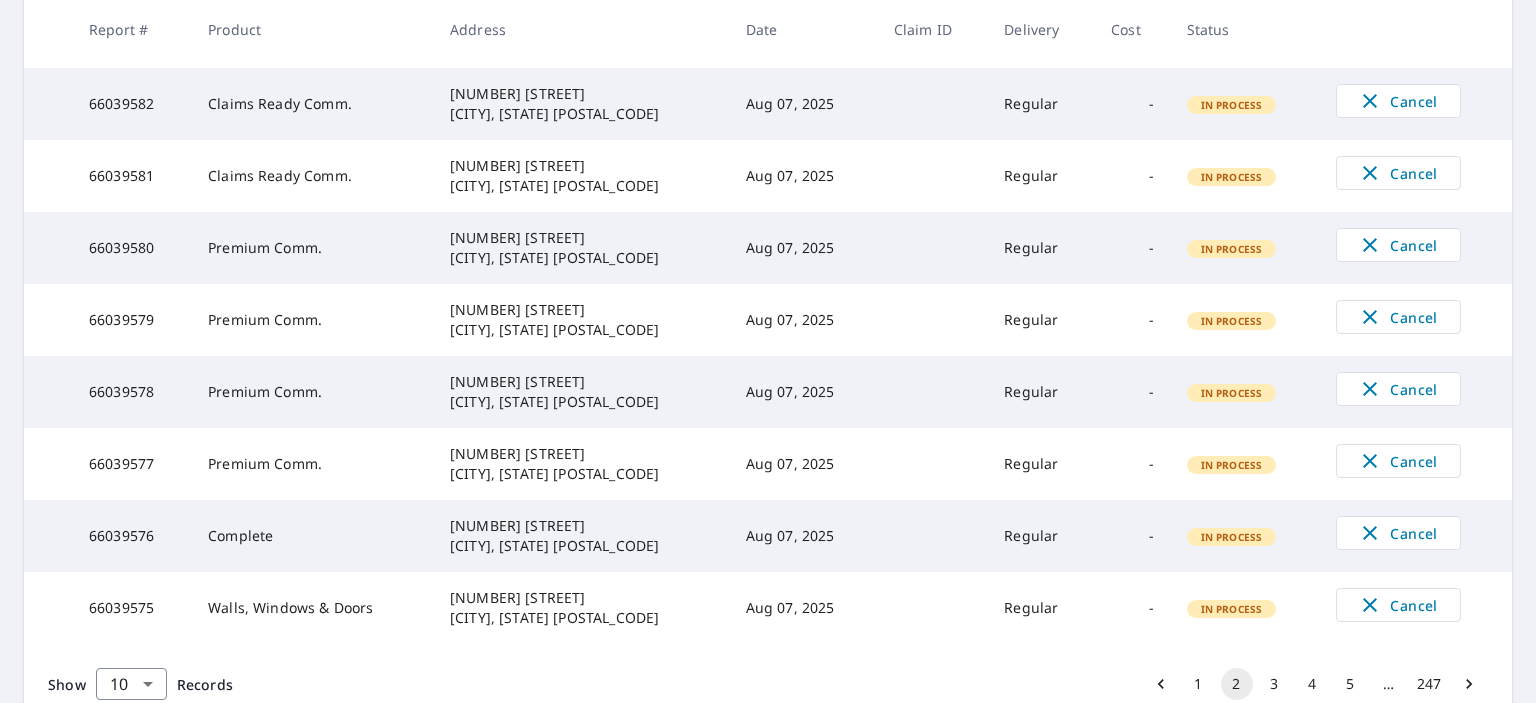 scroll, scrollTop: 606, scrollLeft: 0, axis: vertical 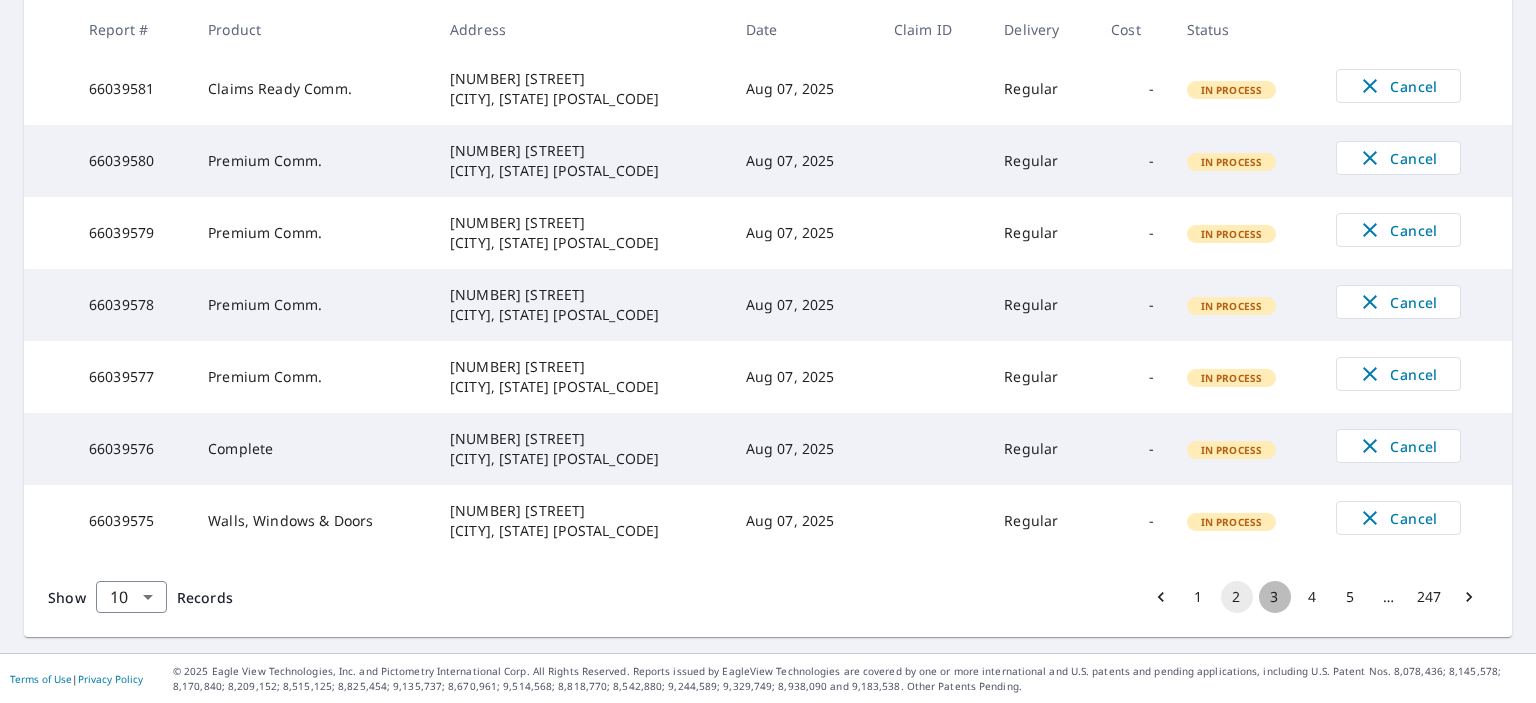click on "3" at bounding box center [1275, 597] 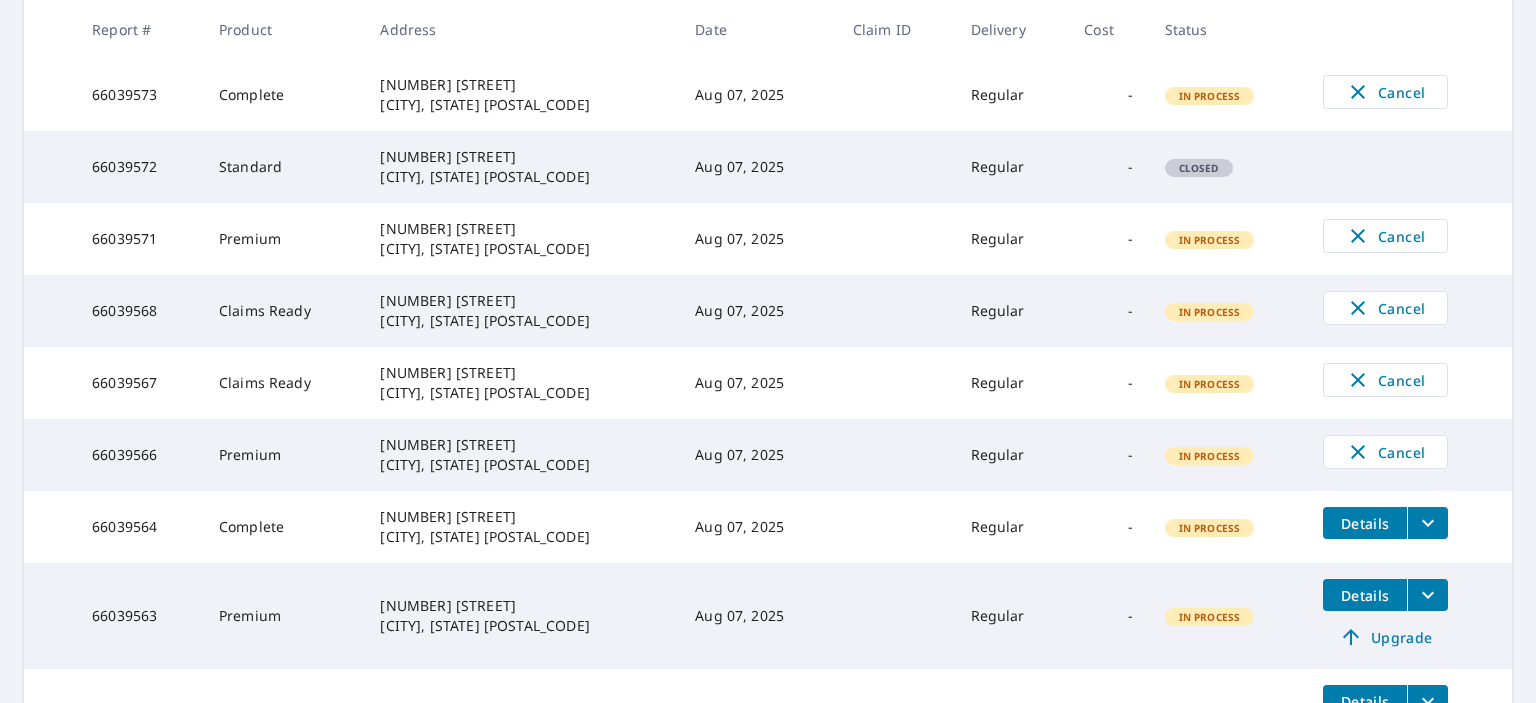 scroll, scrollTop: 674, scrollLeft: 0, axis: vertical 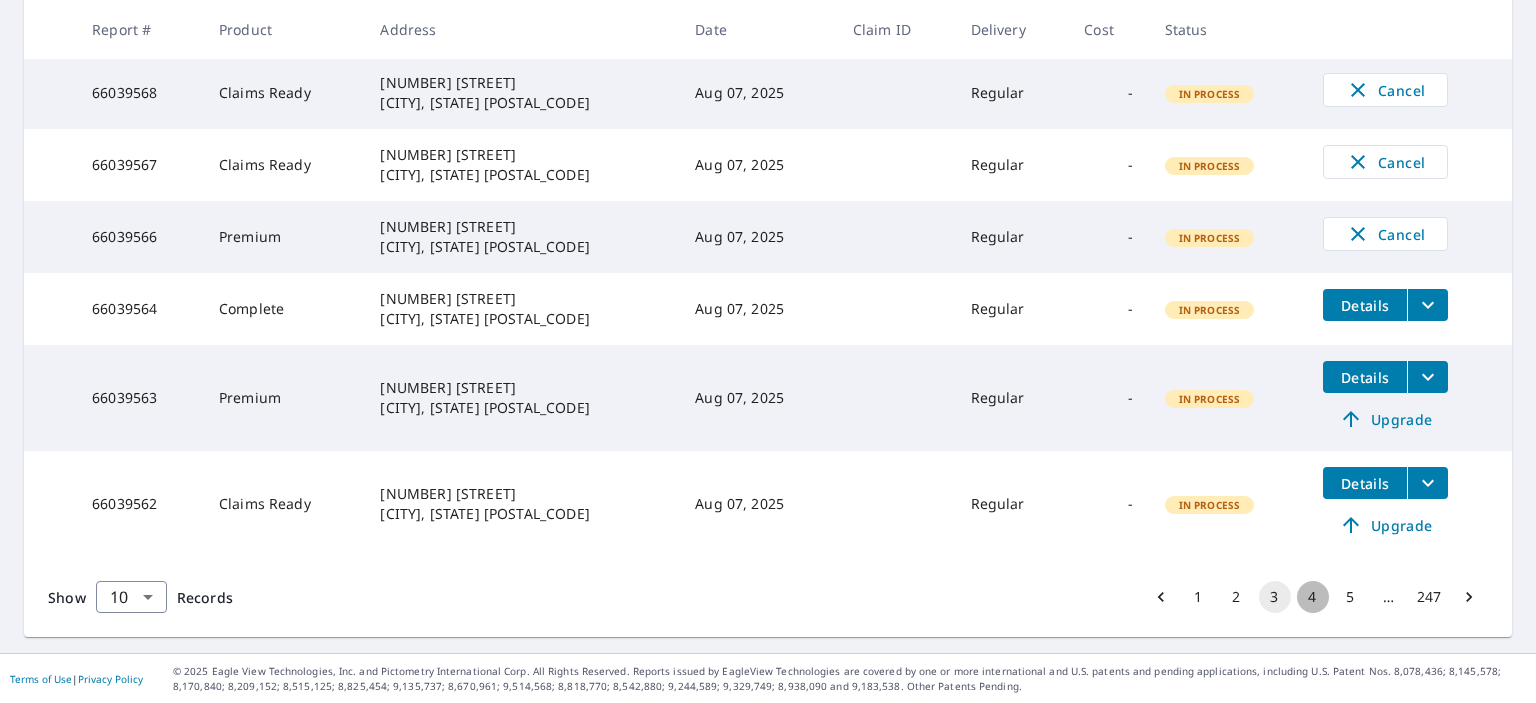 click on "4" at bounding box center [1313, 597] 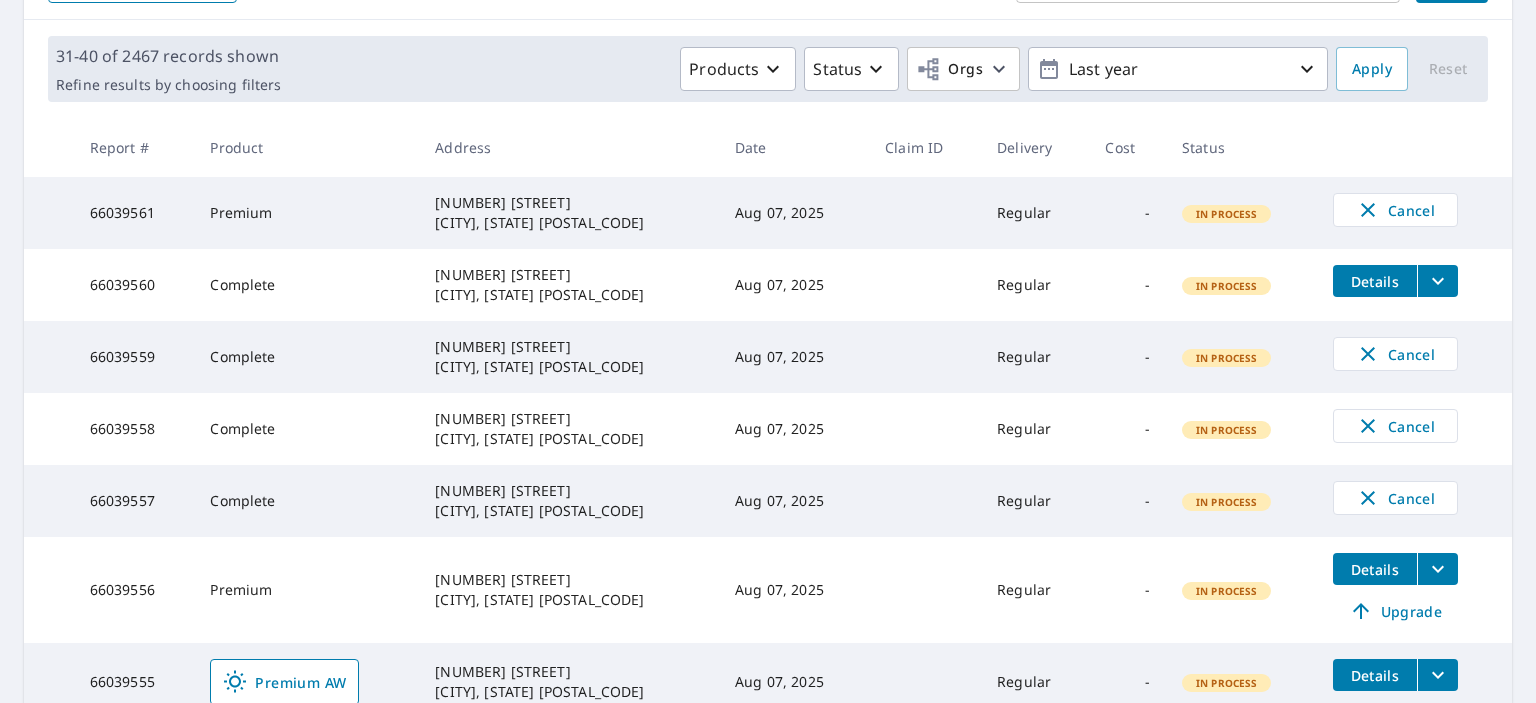 scroll, scrollTop: 652, scrollLeft: 0, axis: vertical 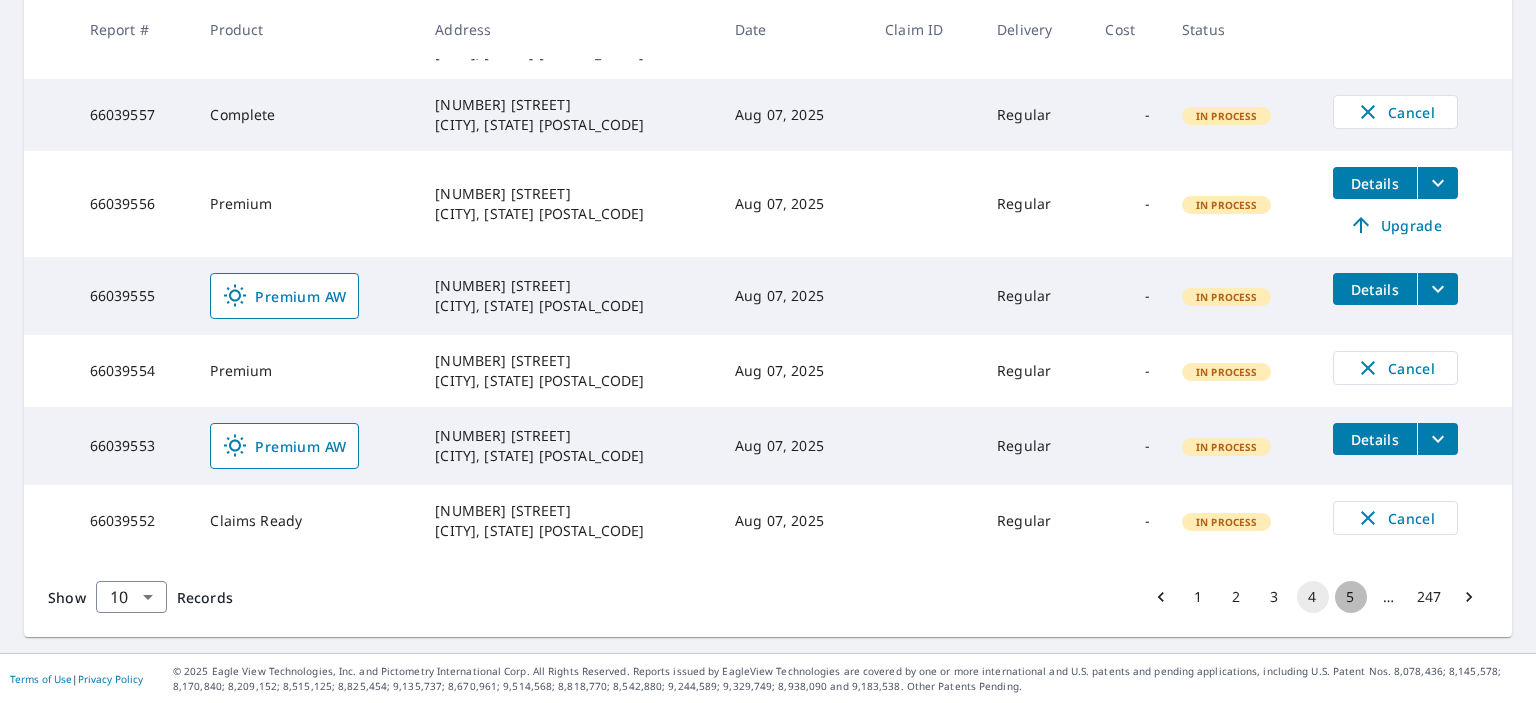 click on "5" at bounding box center [1351, 597] 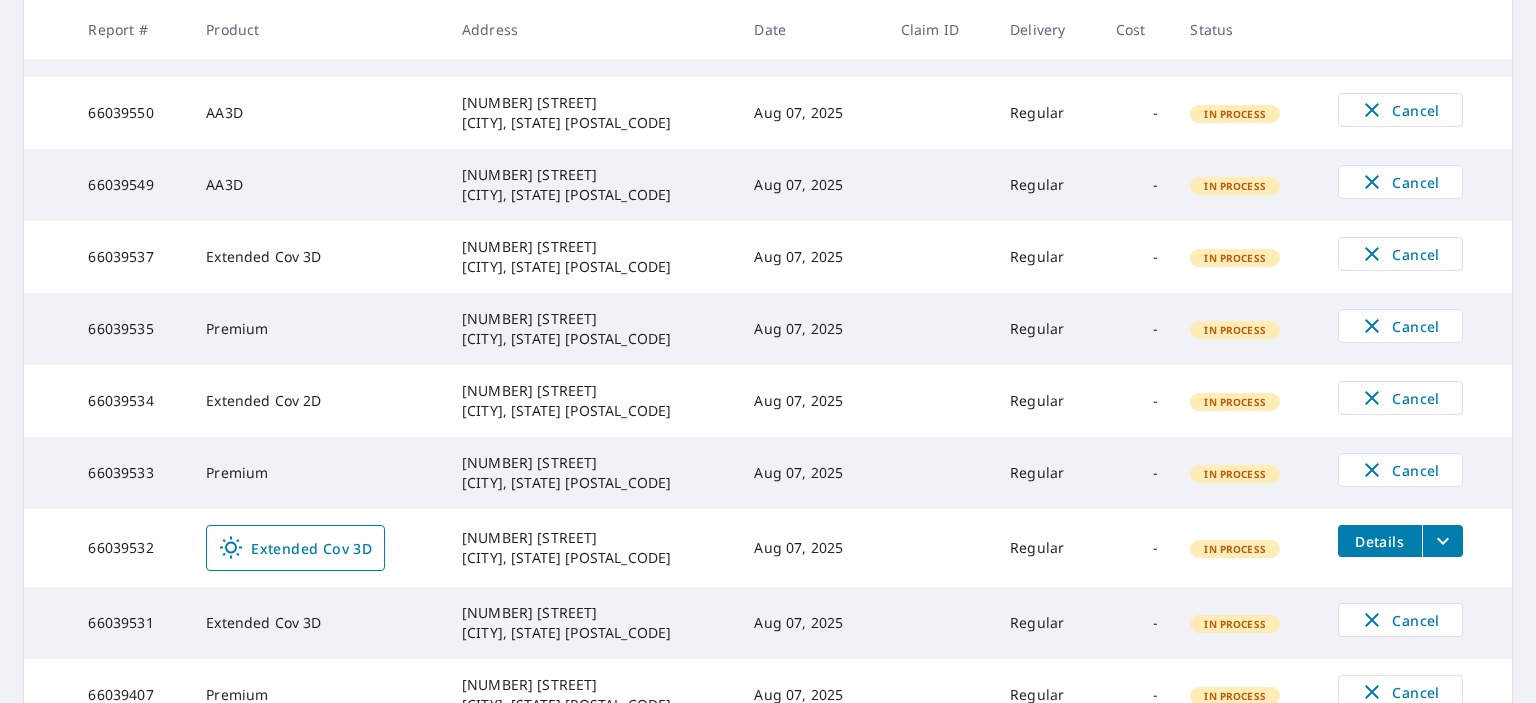 scroll, scrollTop: 646, scrollLeft: 0, axis: vertical 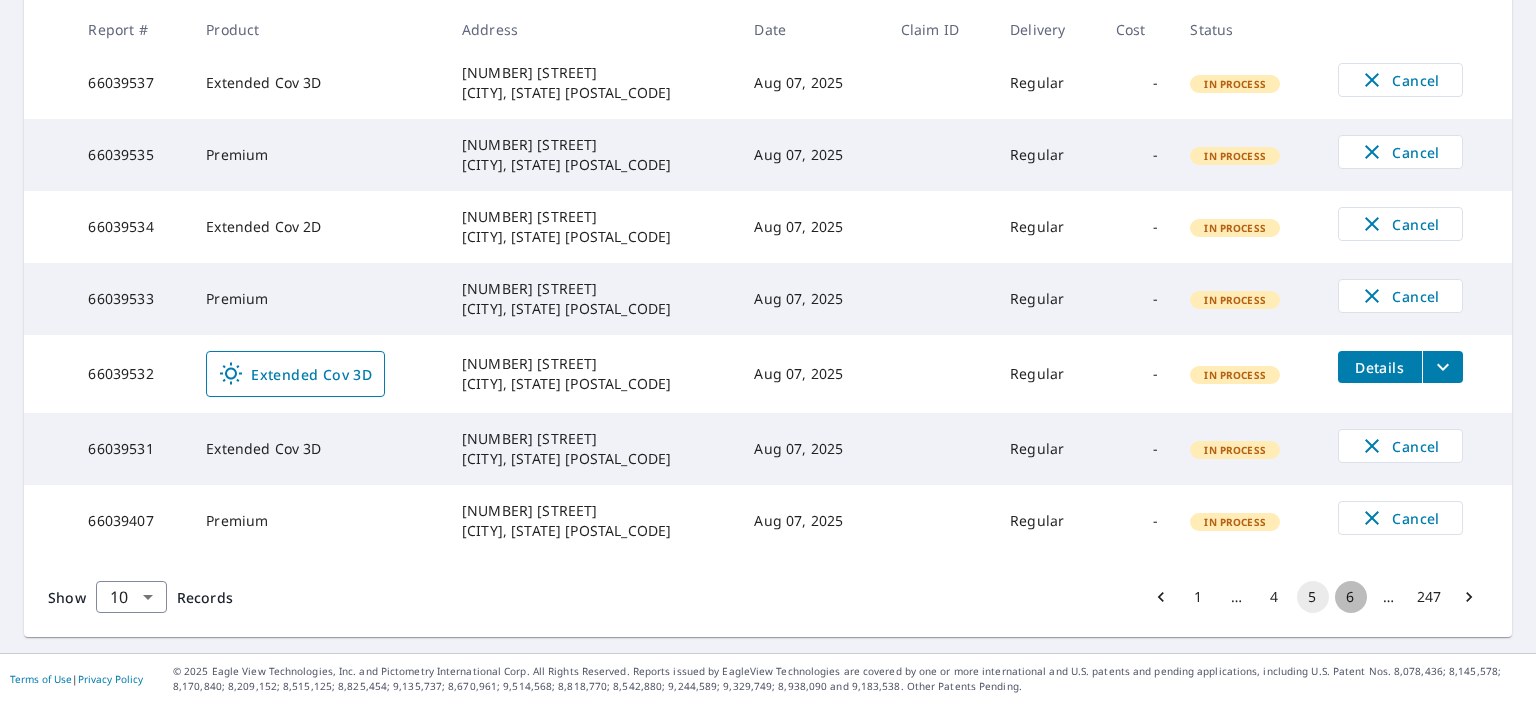 click on "6" at bounding box center (1351, 597) 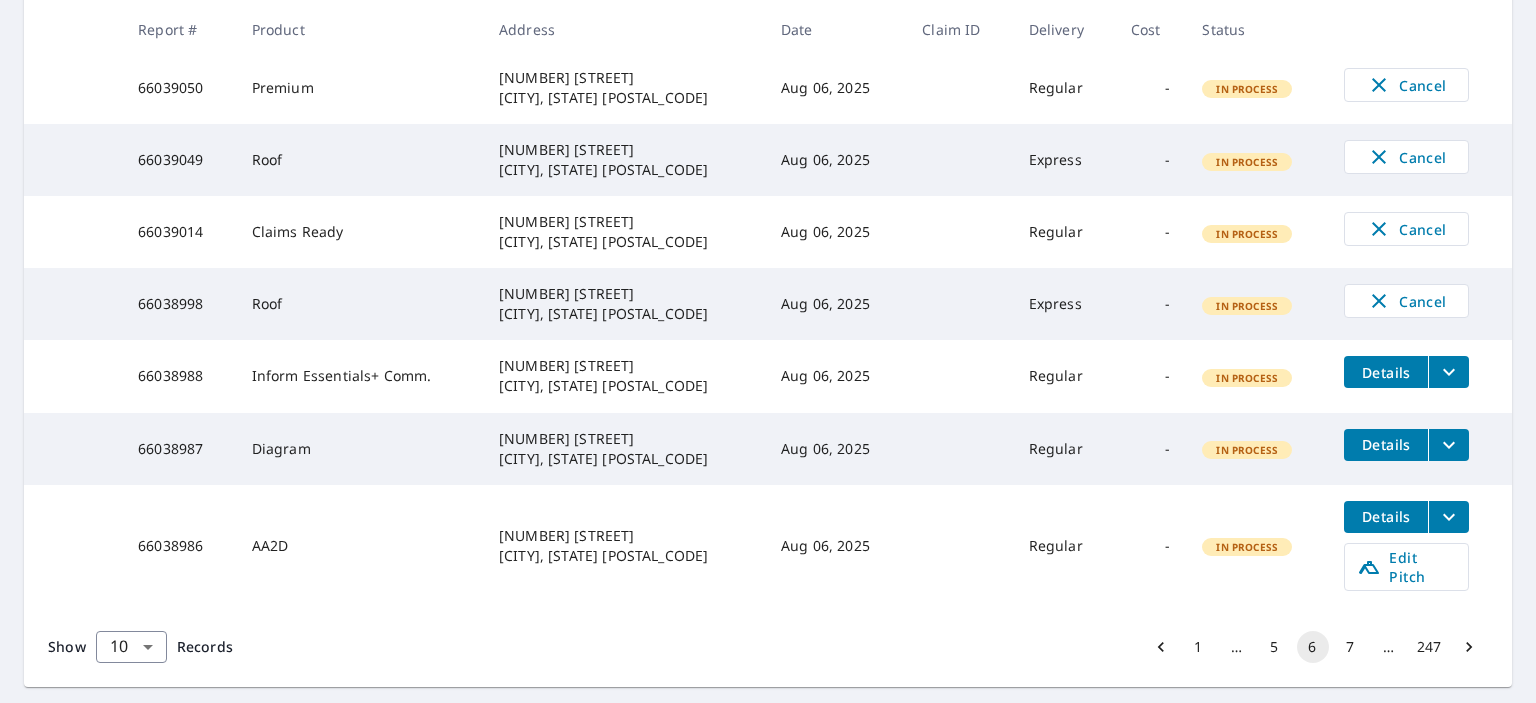 scroll, scrollTop: 621, scrollLeft: 0, axis: vertical 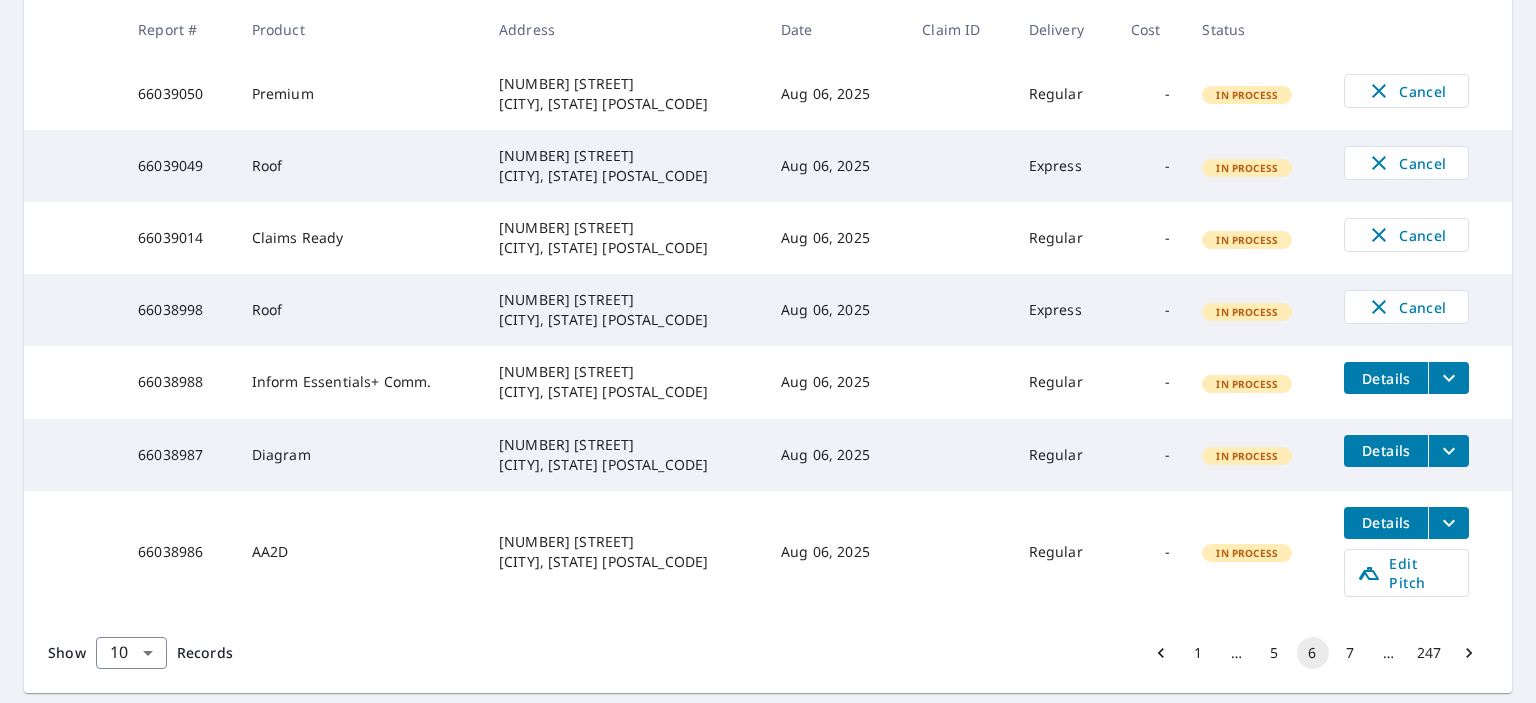 click on "7" at bounding box center [1351, 653] 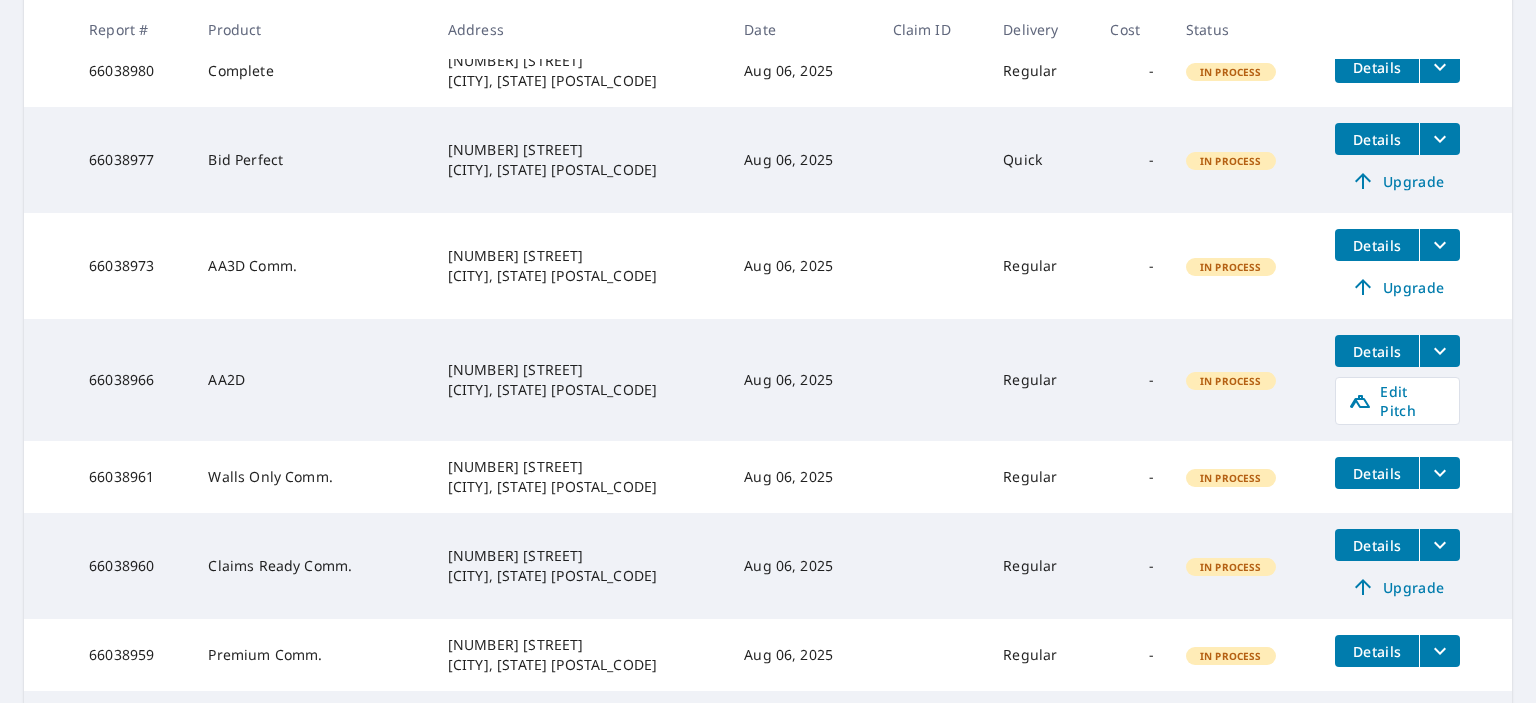 scroll, scrollTop: 744, scrollLeft: 0, axis: vertical 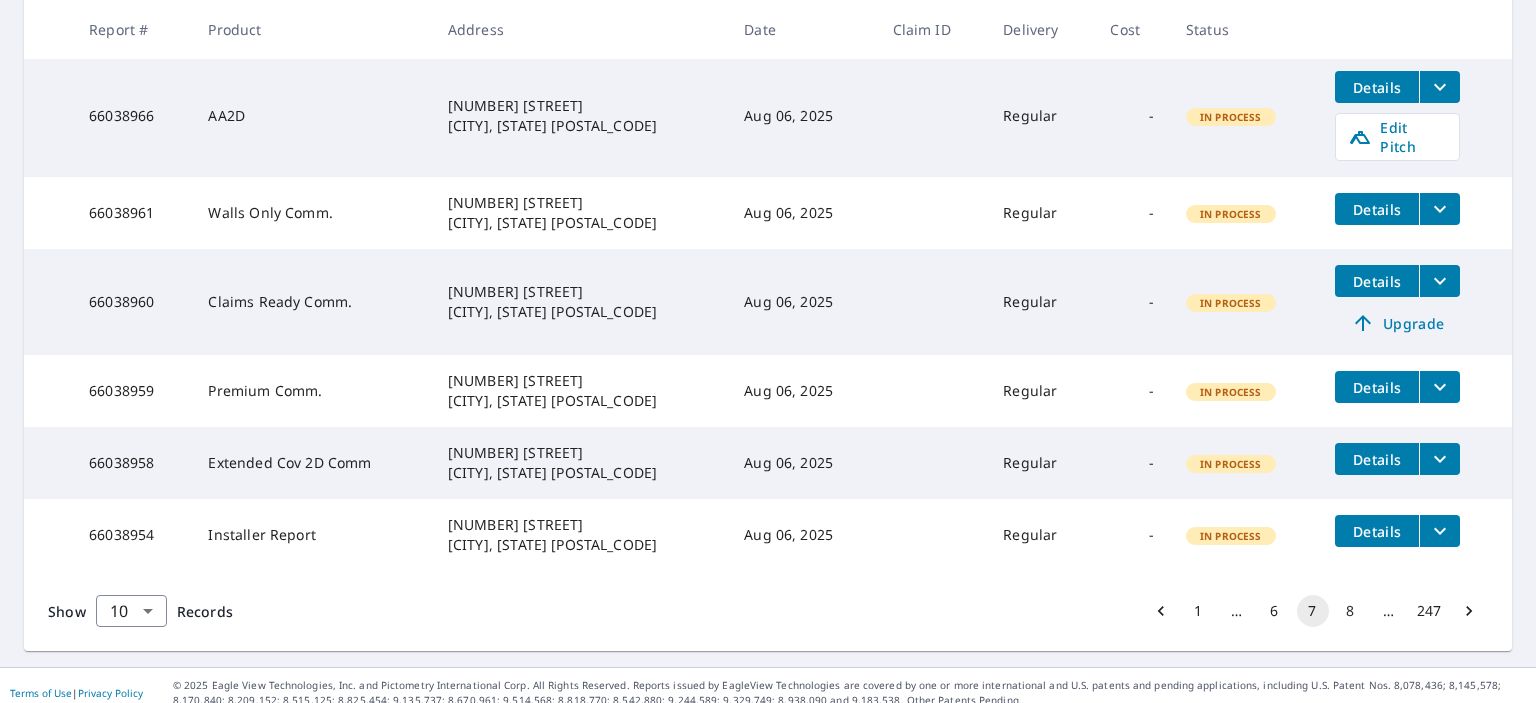 click on "8" at bounding box center [1351, 611] 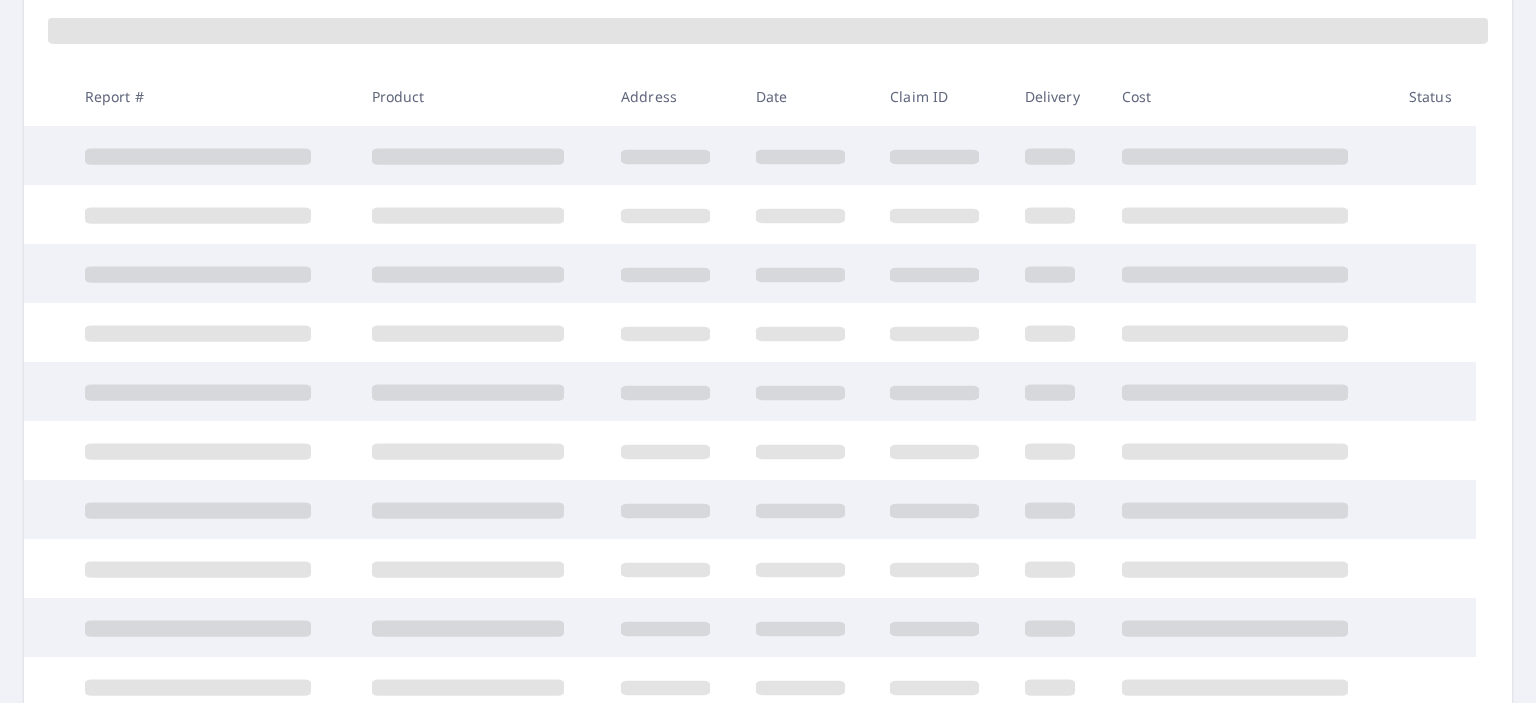 scroll, scrollTop: 299, scrollLeft: 0, axis: vertical 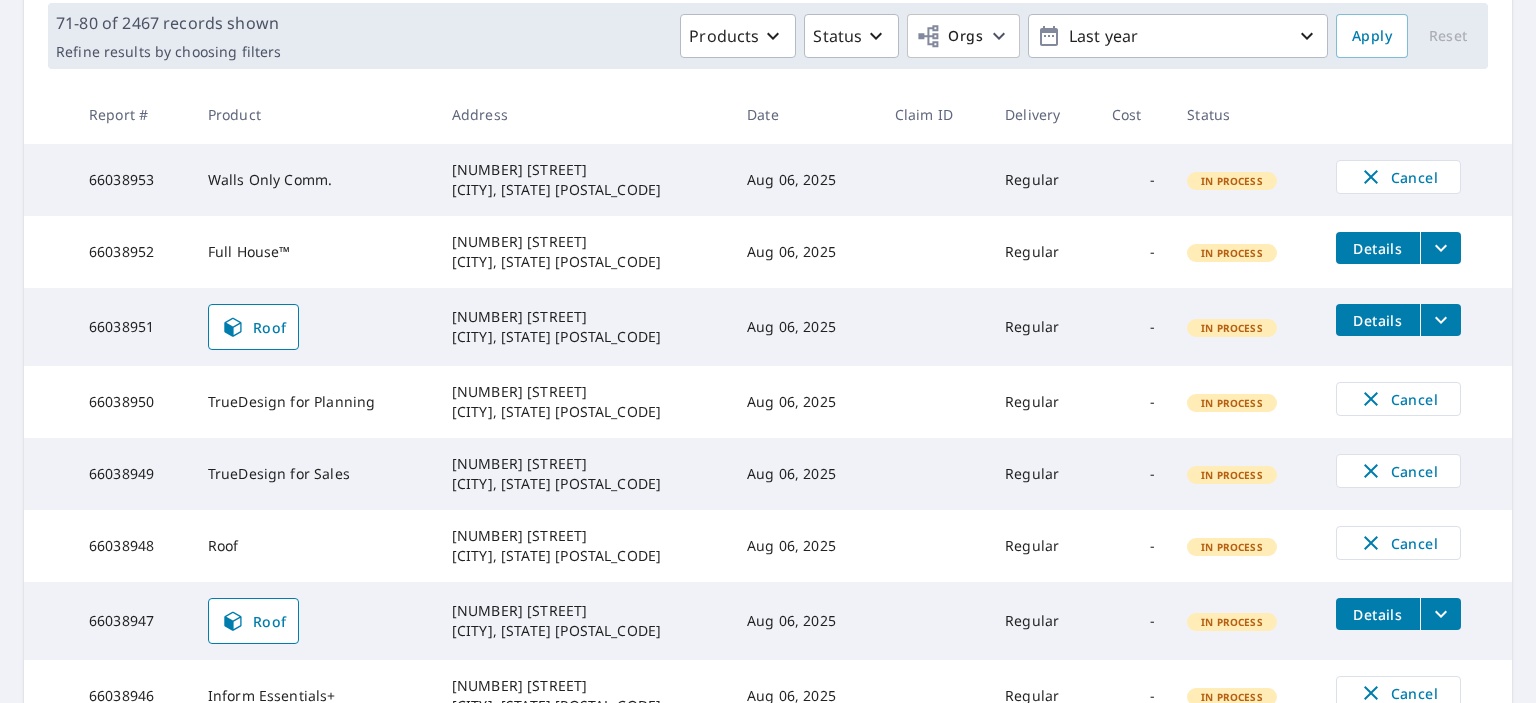 click on "66038951" at bounding box center (132, 327) 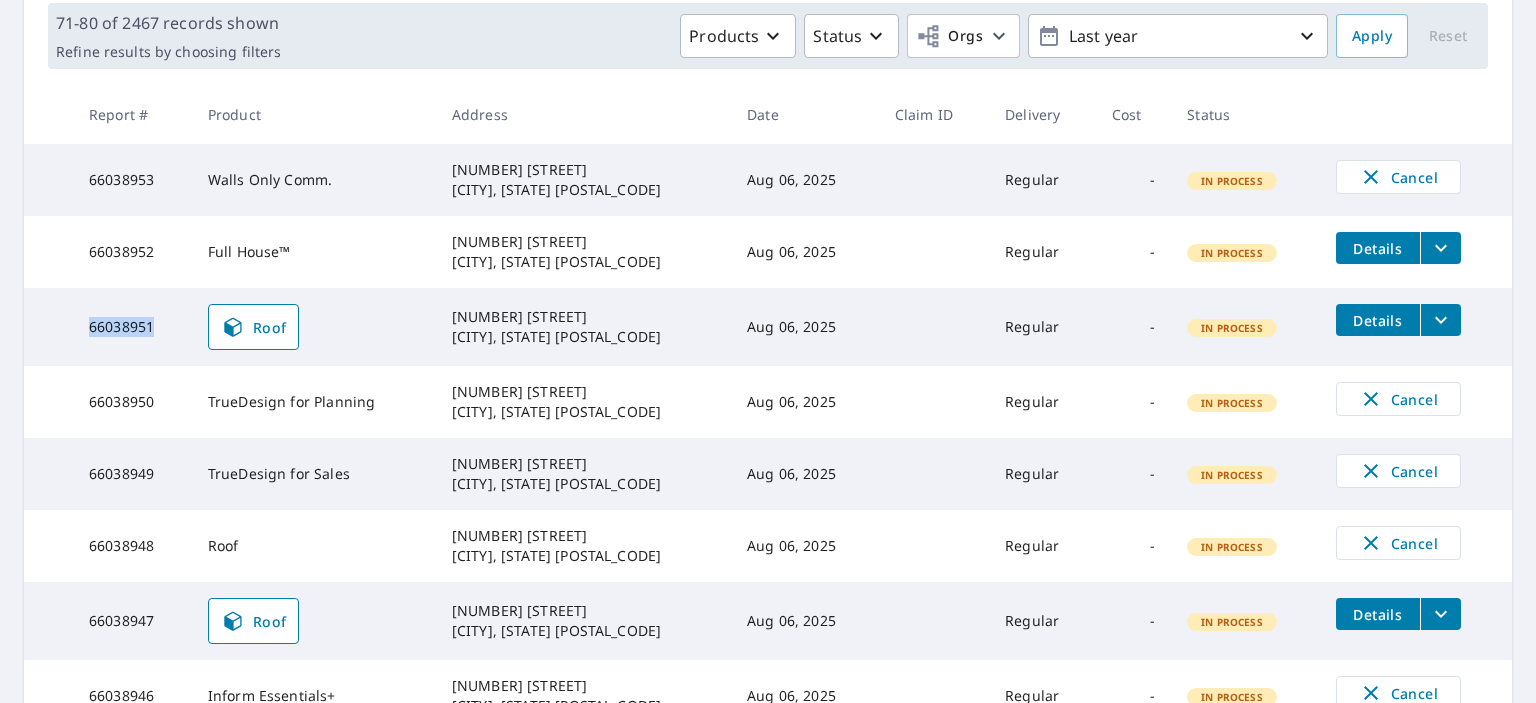 click on "66038951" at bounding box center (132, 327) 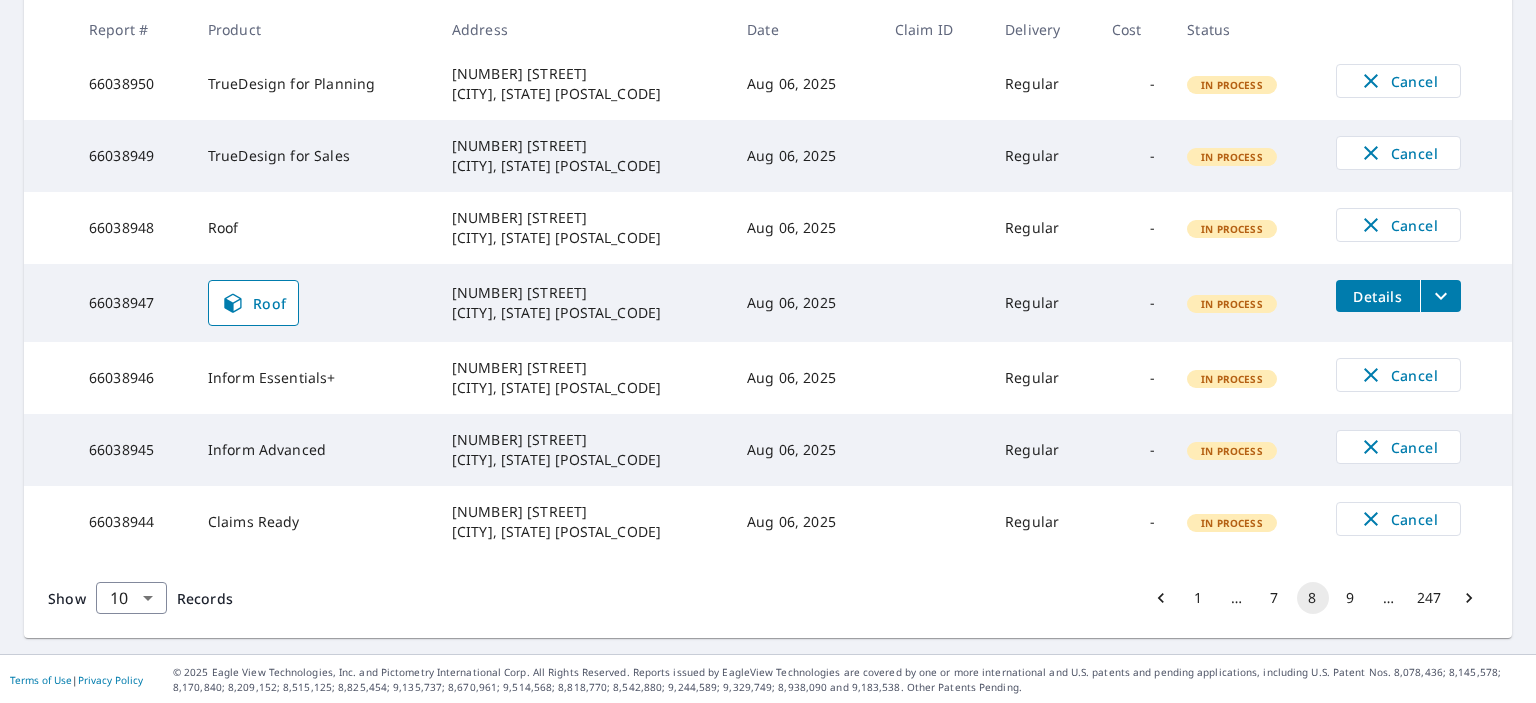 scroll, scrollTop: 0, scrollLeft: 0, axis: both 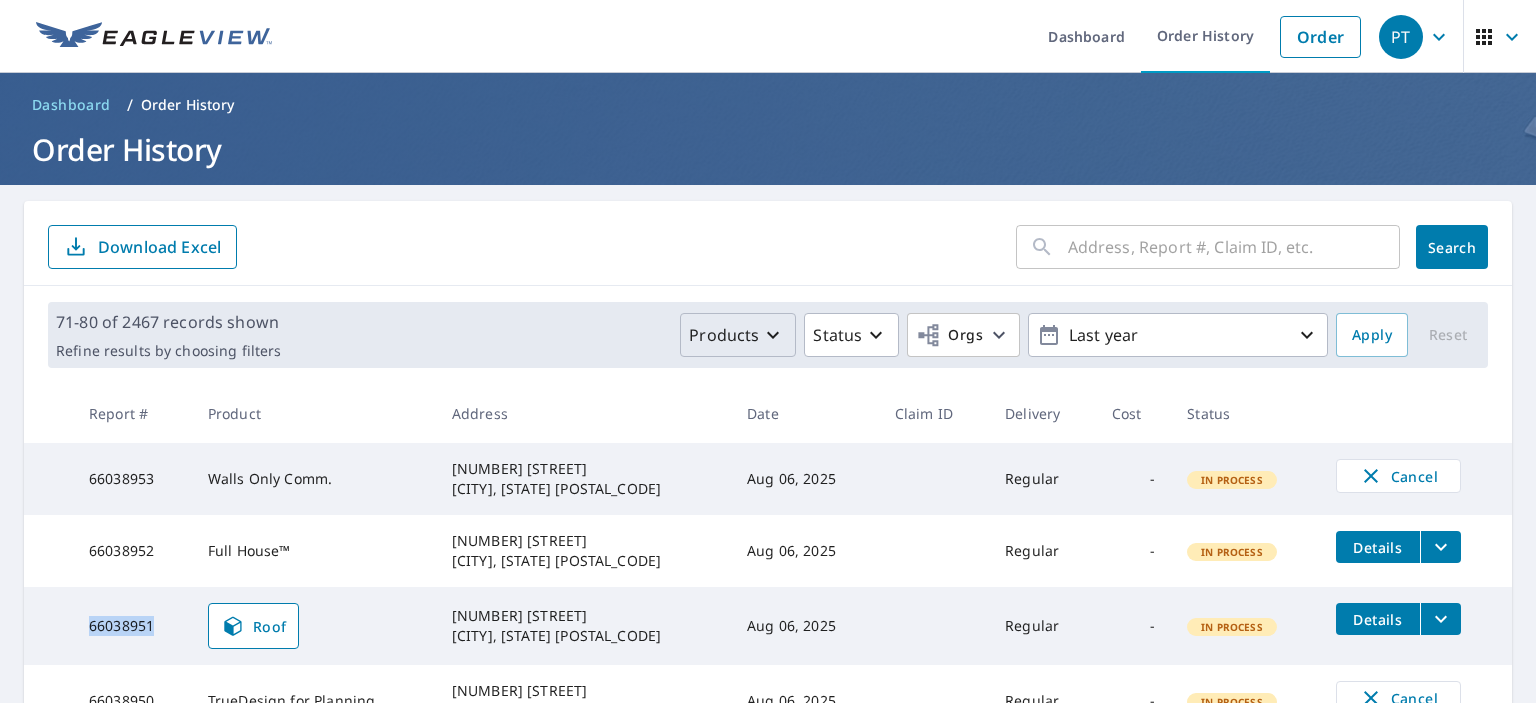 click on "Products" at bounding box center (724, 335) 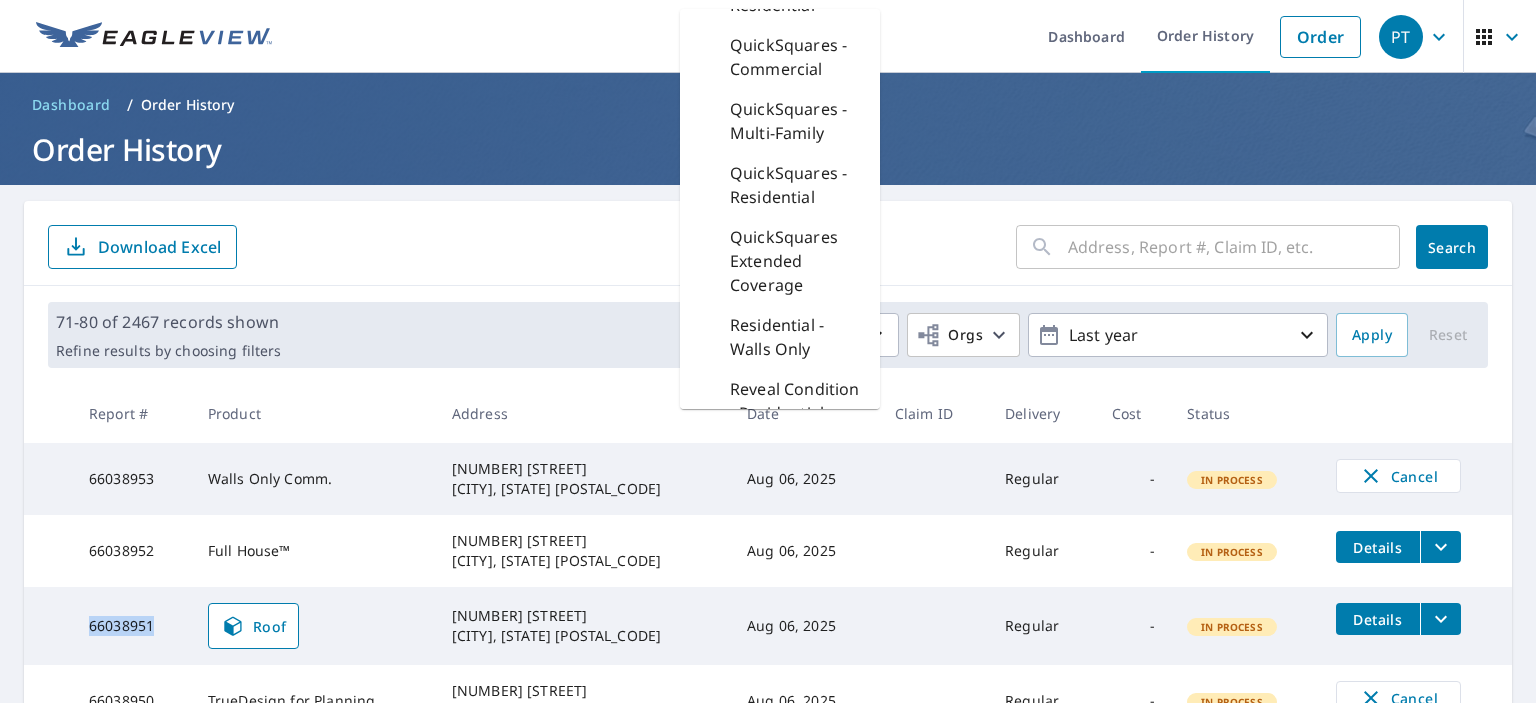 scroll, scrollTop: 2178, scrollLeft: 0, axis: vertical 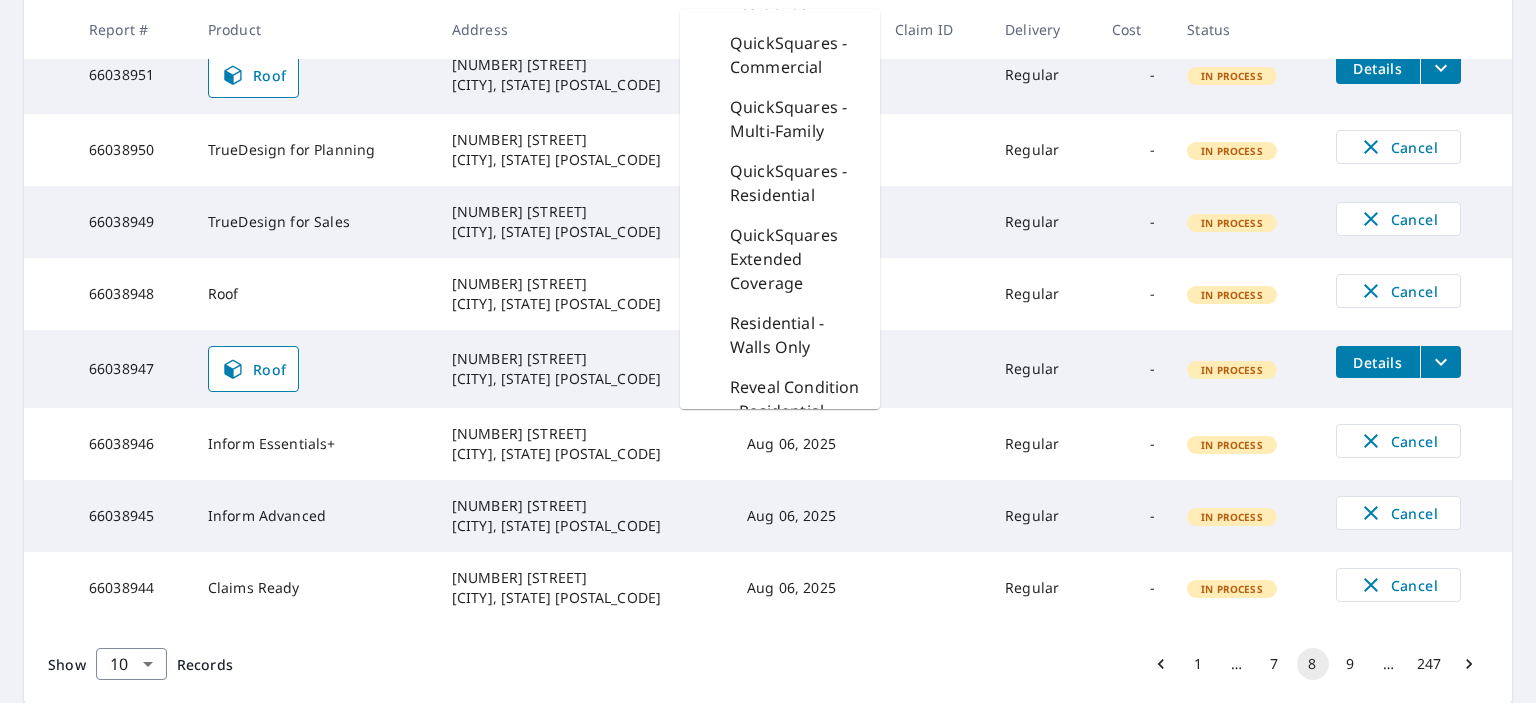click on "Aug 06, 2025" at bounding box center [805, 588] 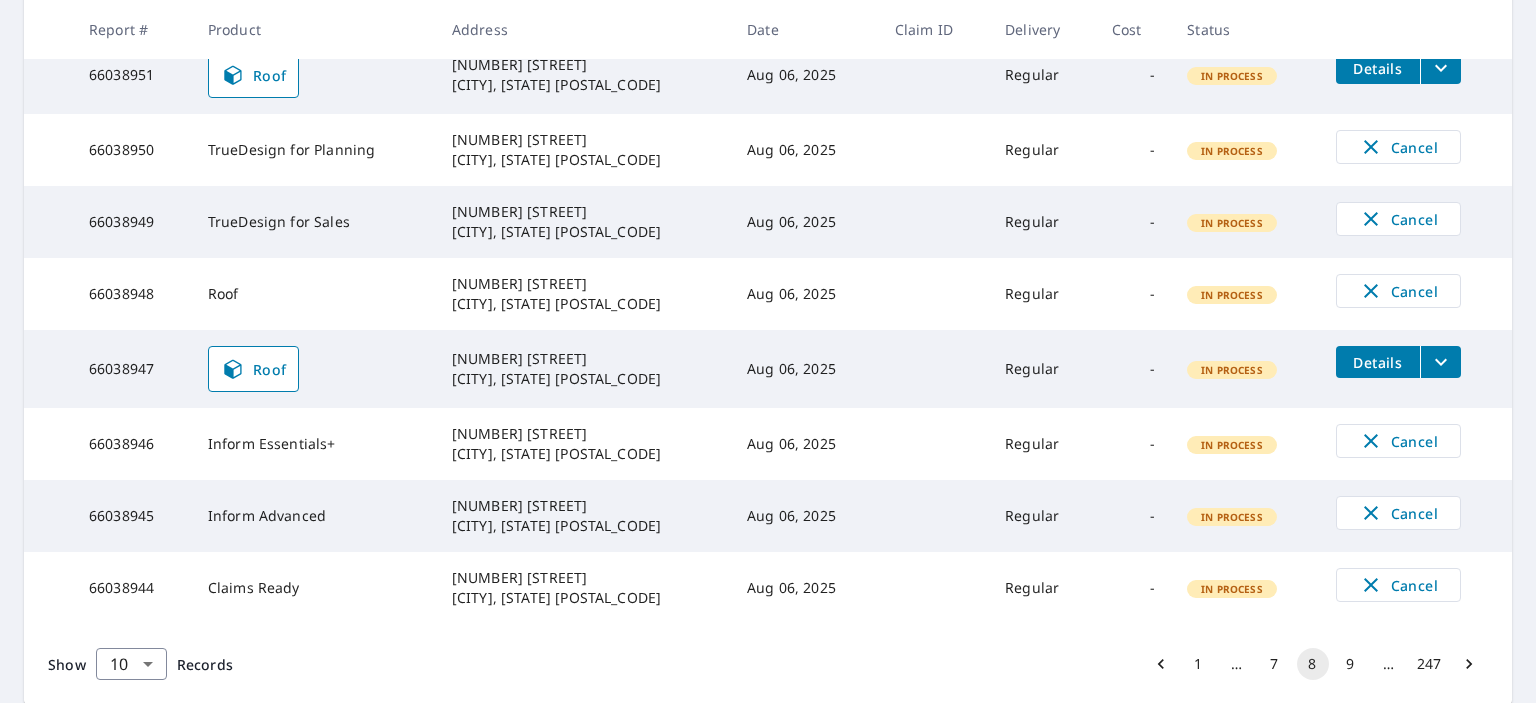 click on "1" at bounding box center [1199, 664] 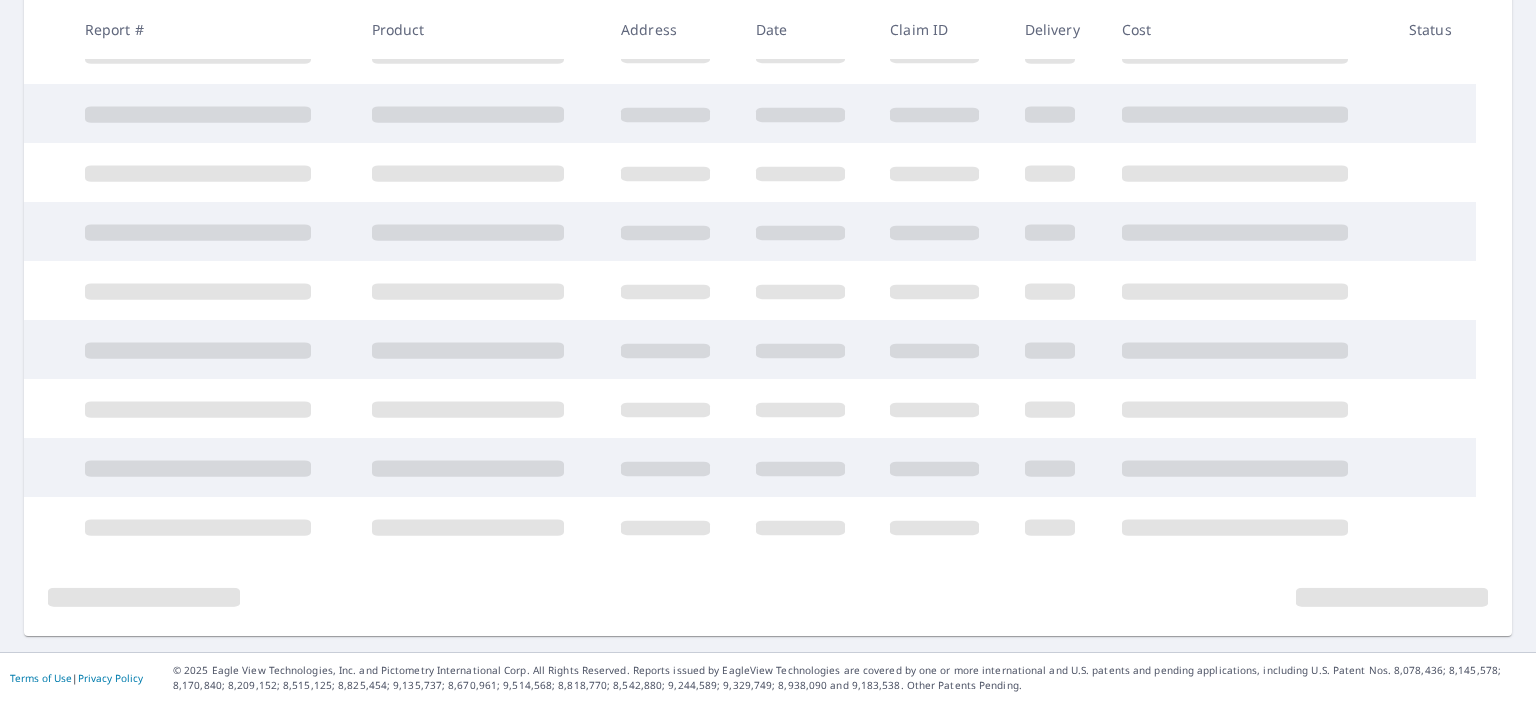 scroll, scrollTop: 61, scrollLeft: 0, axis: vertical 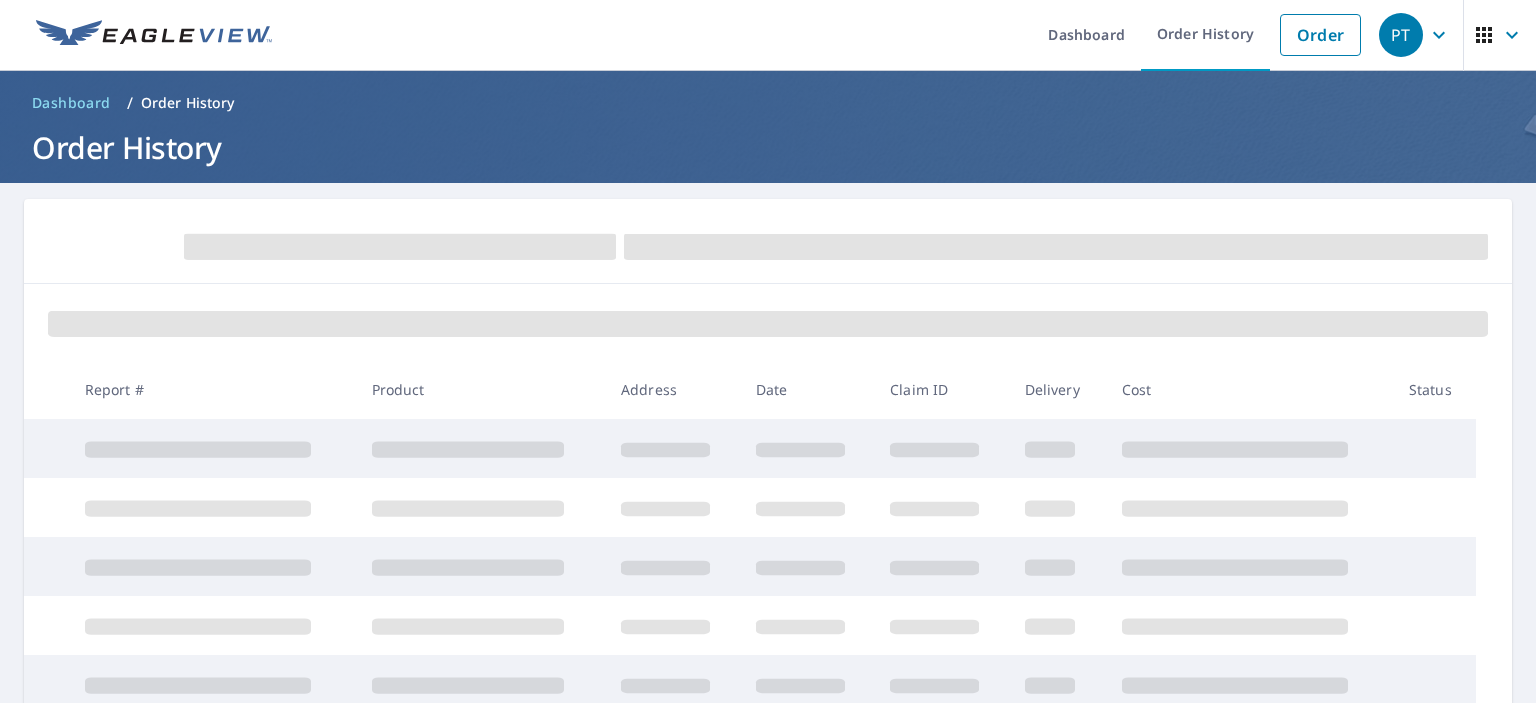 click at bounding box center [768, 714] 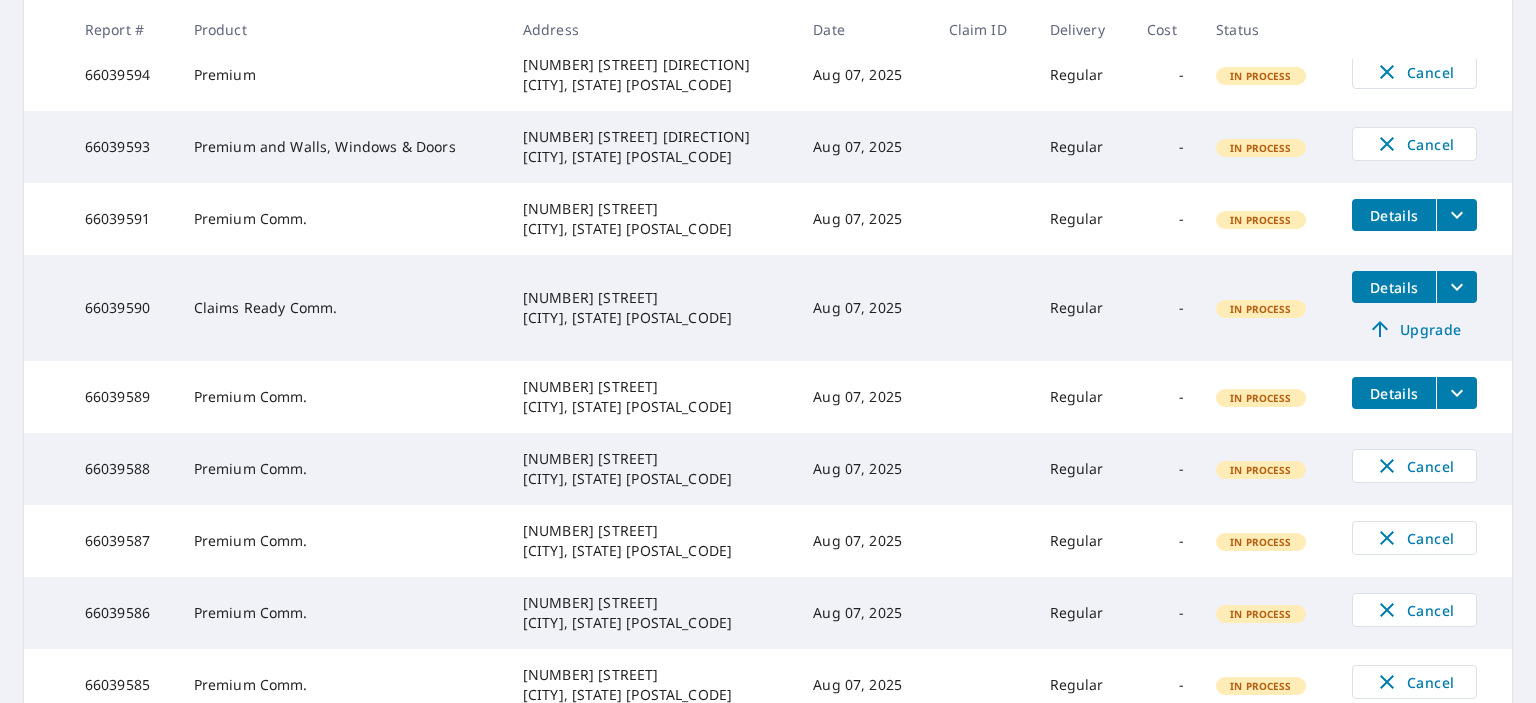 scroll, scrollTop: 640, scrollLeft: 0, axis: vertical 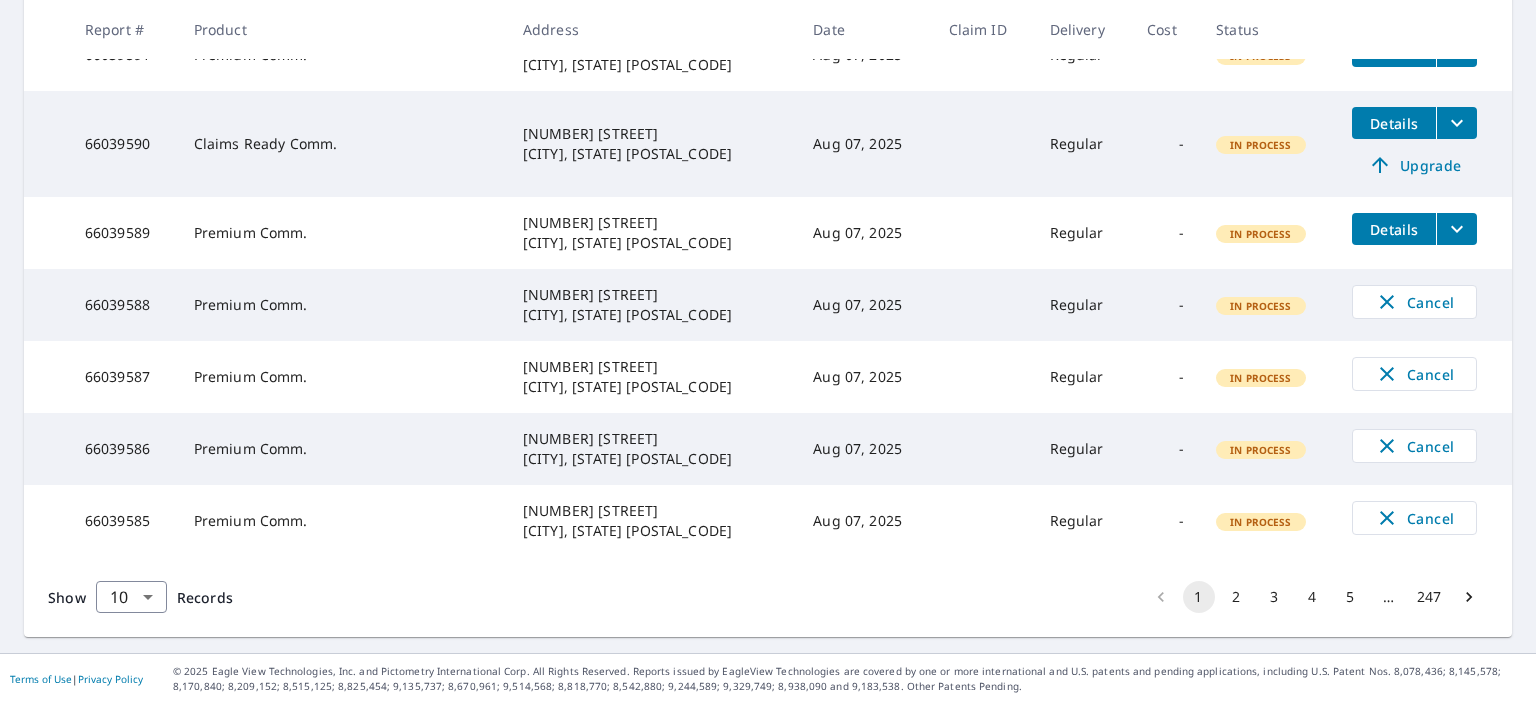 click on "5" at bounding box center [1351, 597] 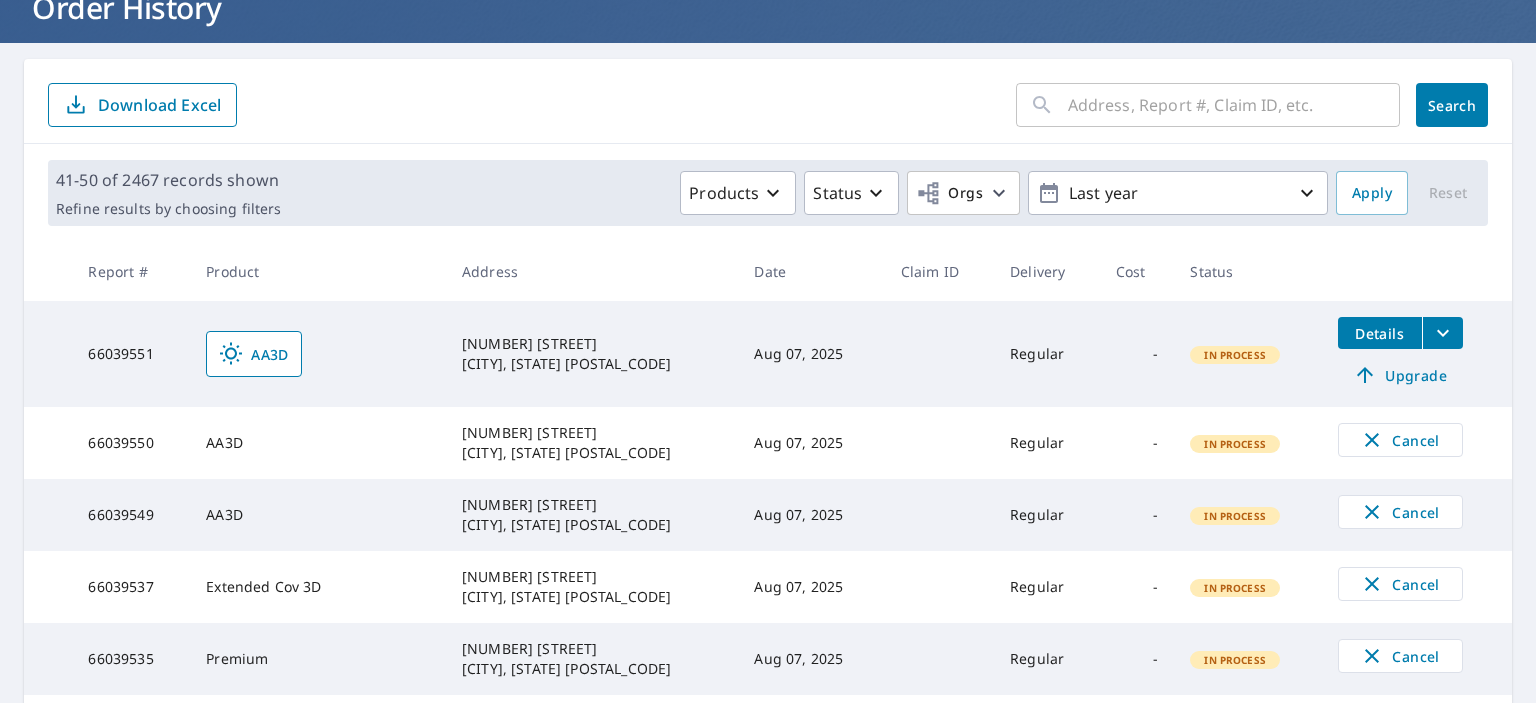 scroll, scrollTop: 144, scrollLeft: 0, axis: vertical 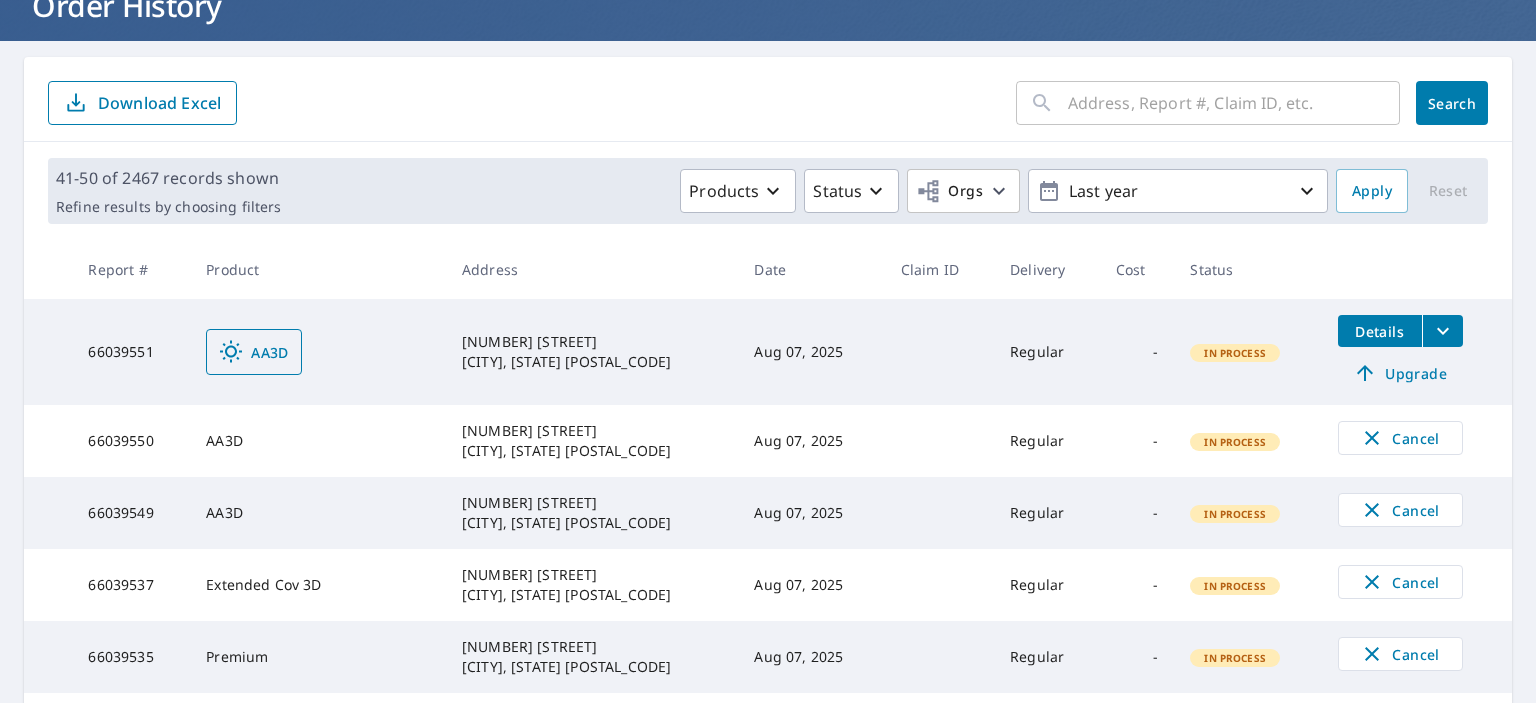 click on "AA3D" at bounding box center [254, 352] 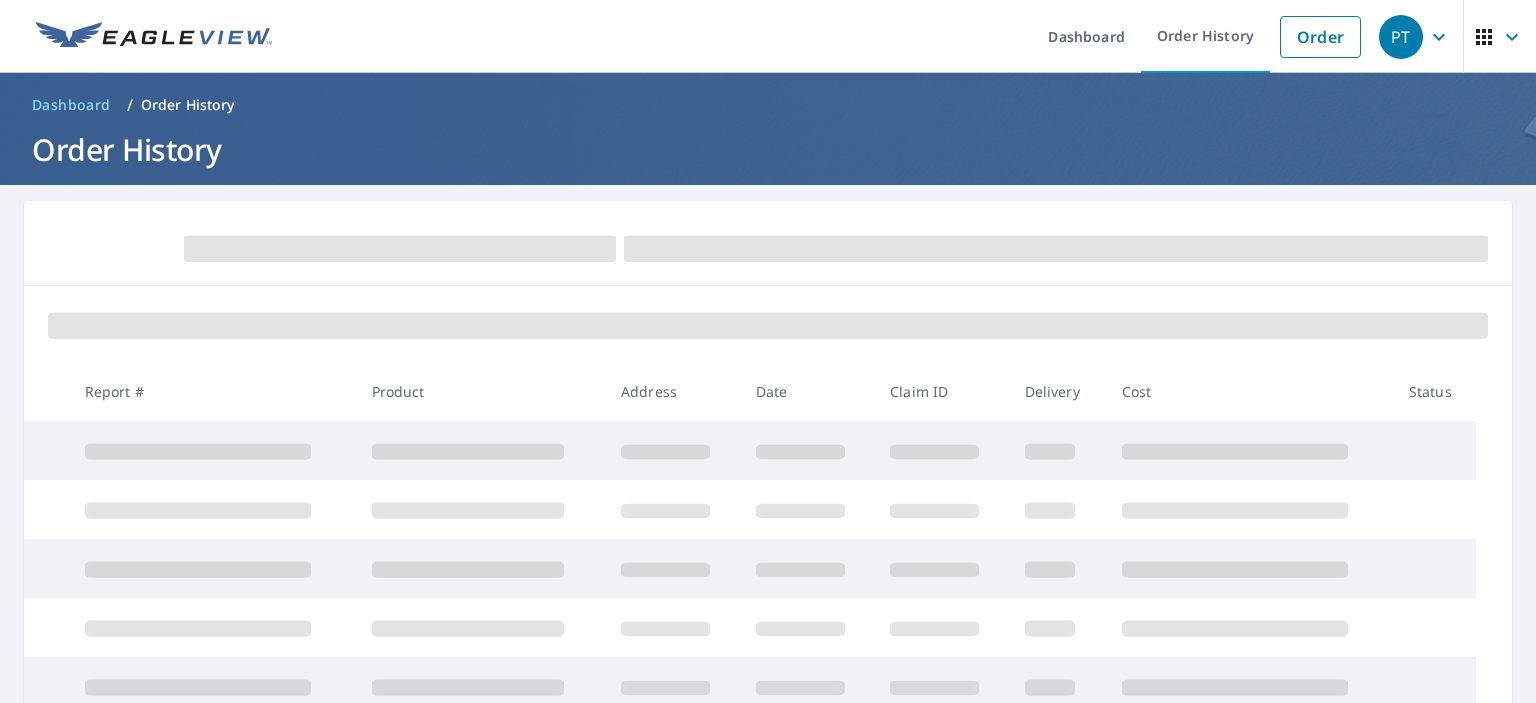 scroll, scrollTop: 0, scrollLeft: 0, axis: both 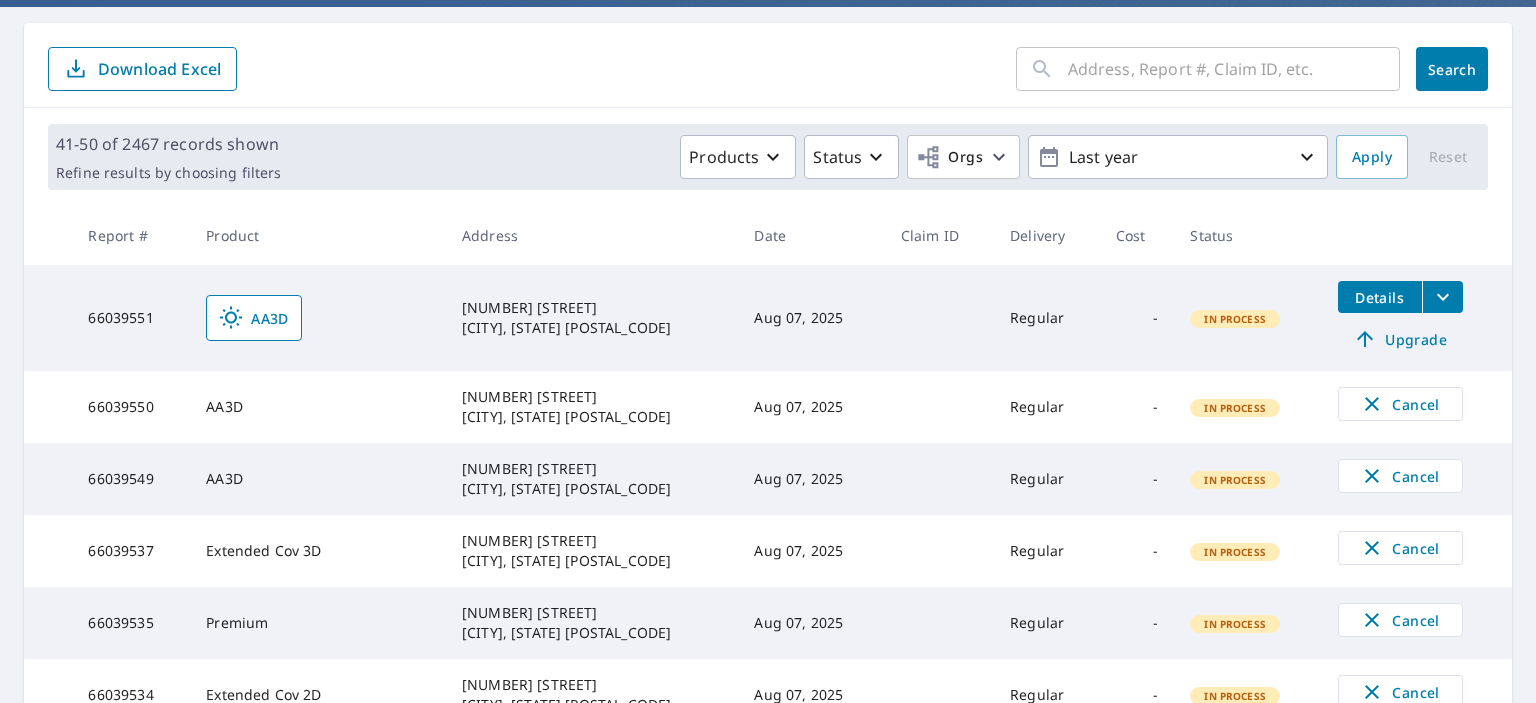 click on "66039551" at bounding box center [131, 318] 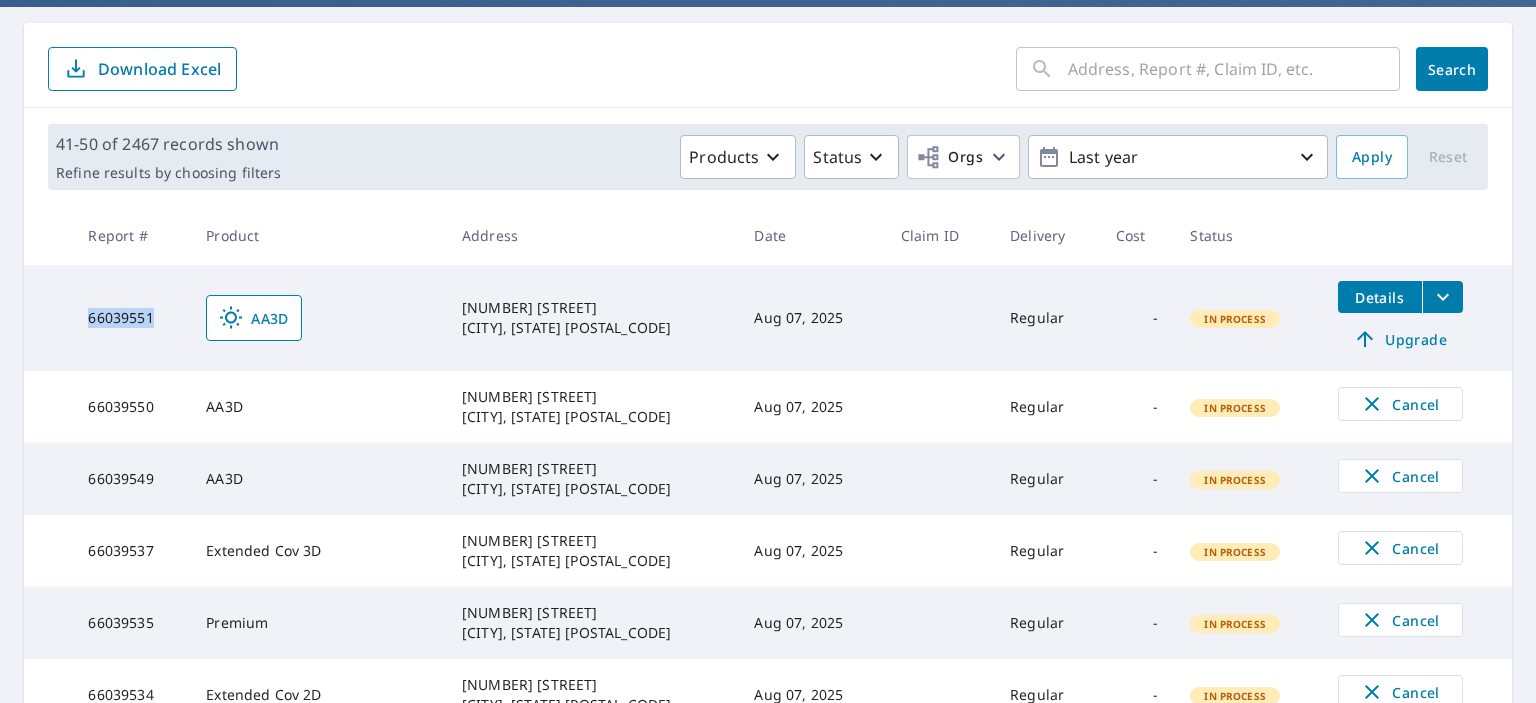 click on "66039551" at bounding box center (131, 318) 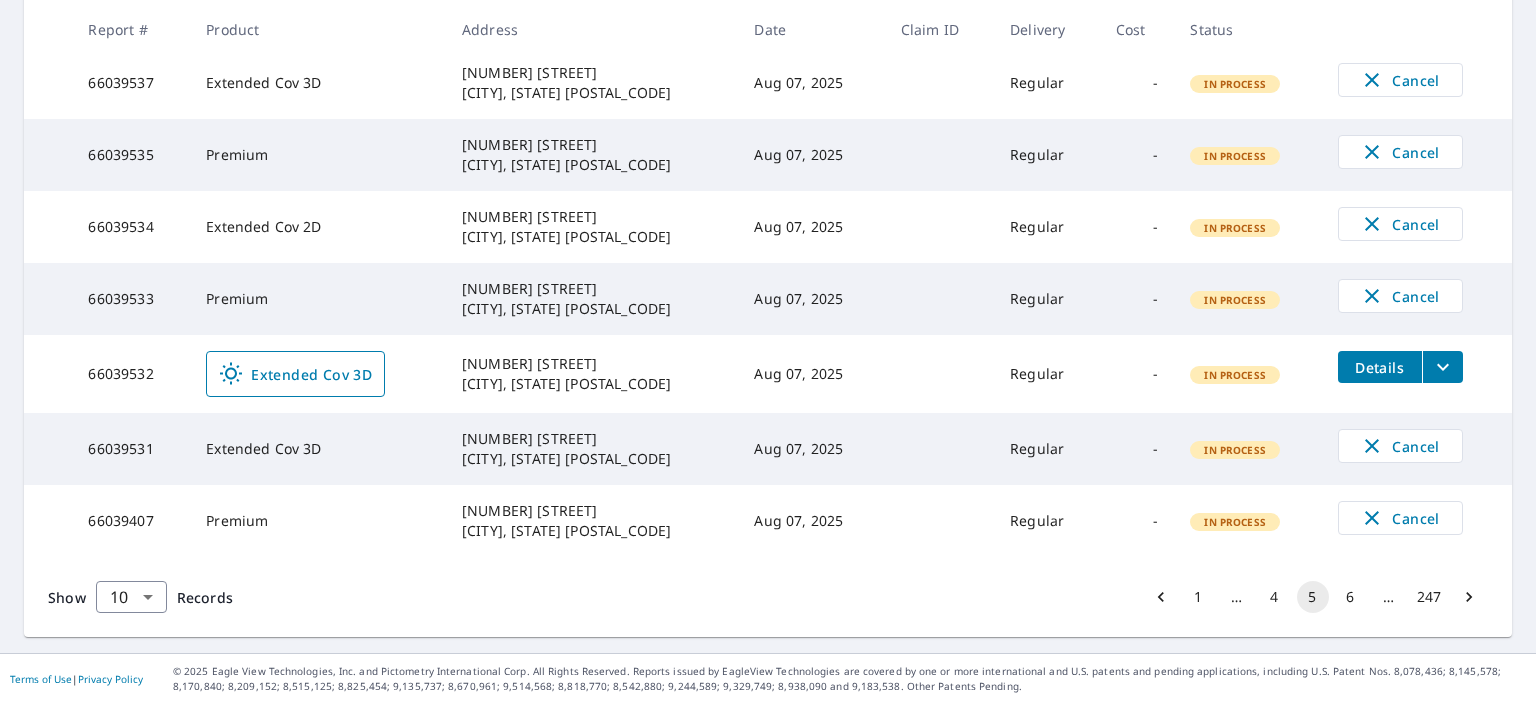 scroll, scrollTop: 0, scrollLeft: 0, axis: both 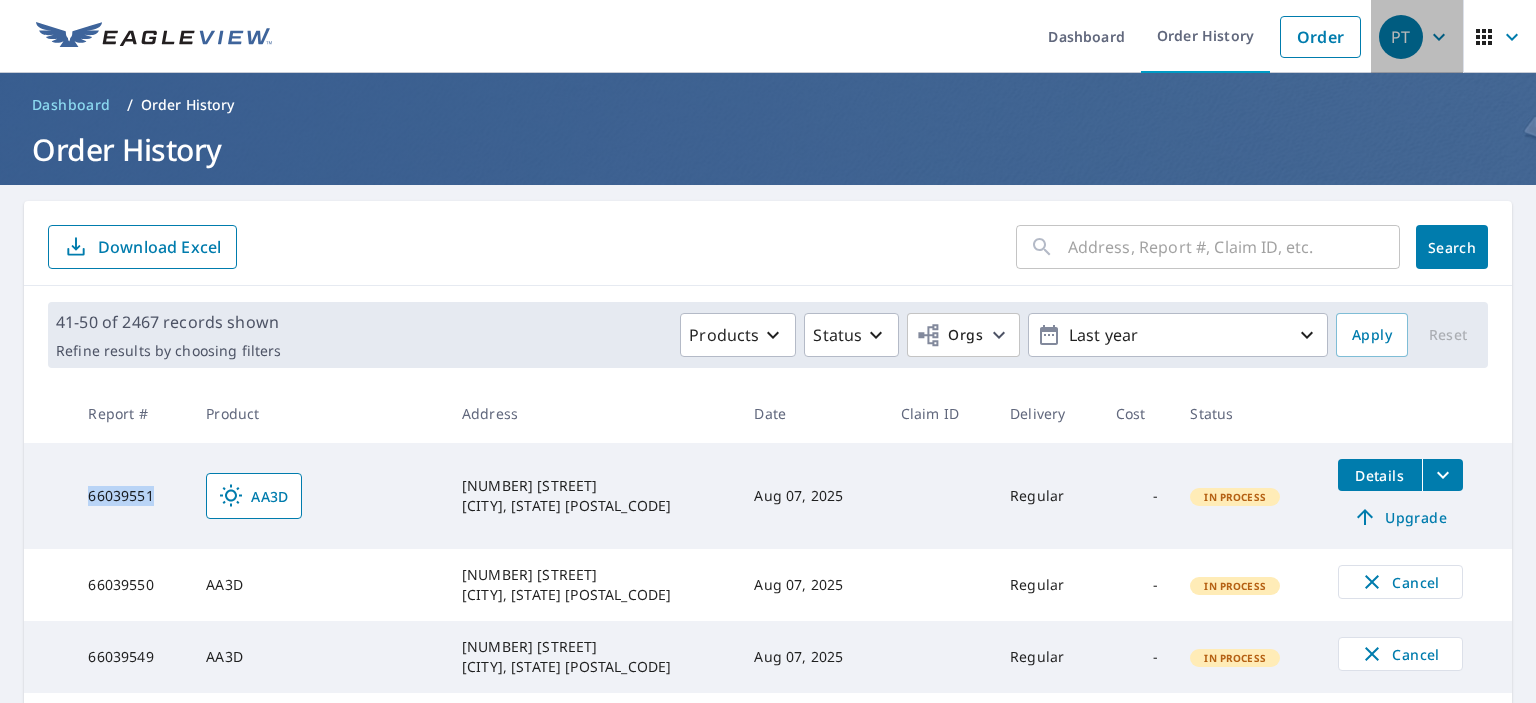 click 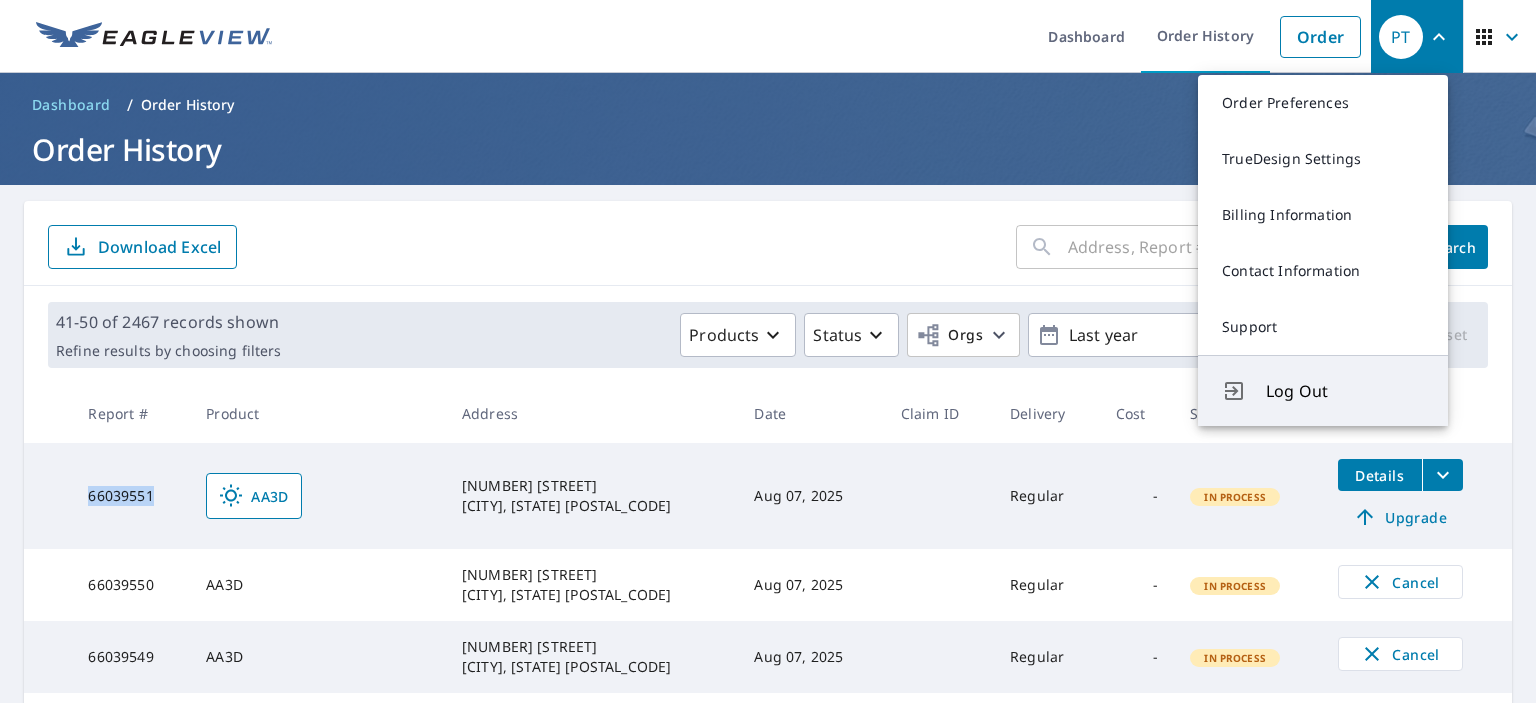 click on "Log Out" at bounding box center [1345, 391] 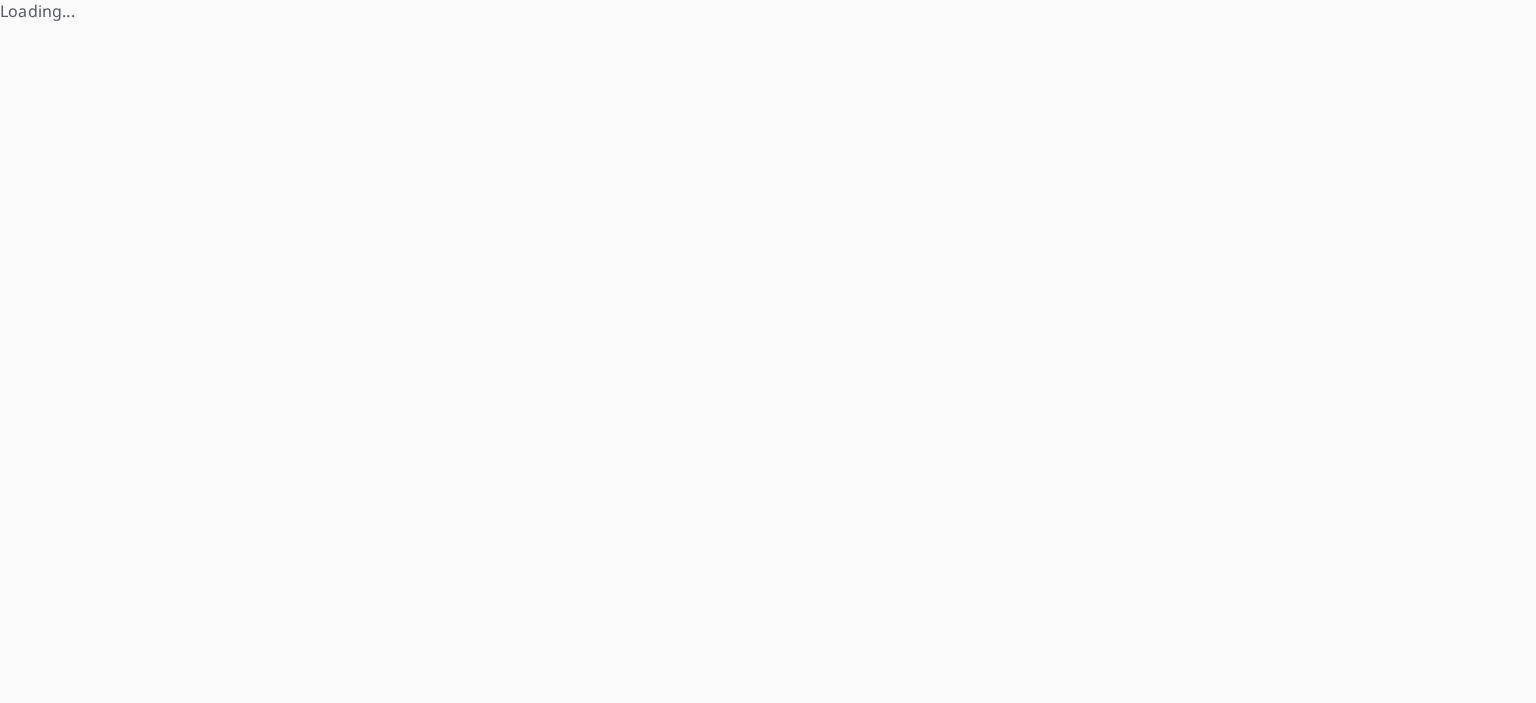 scroll, scrollTop: 0, scrollLeft: 0, axis: both 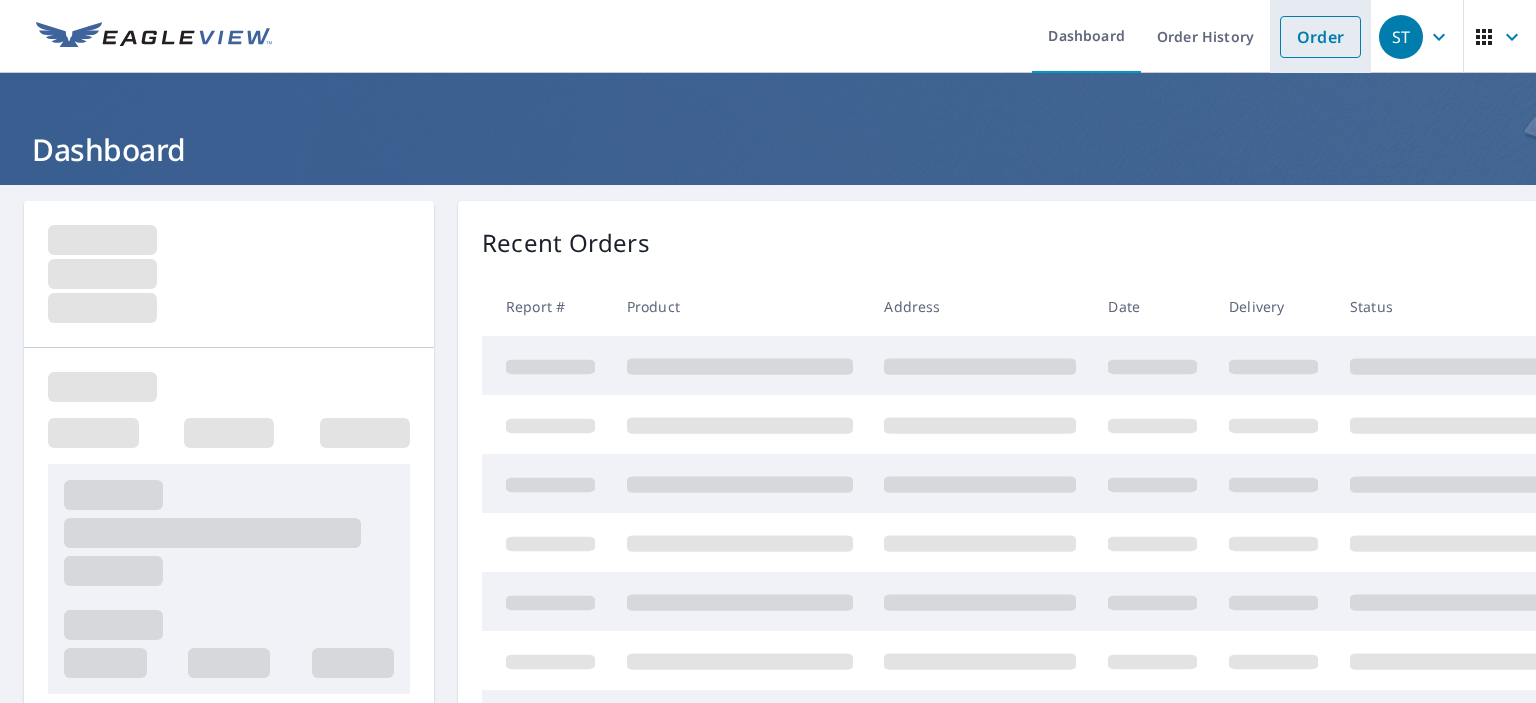 click on "Order" at bounding box center [1320, 37] 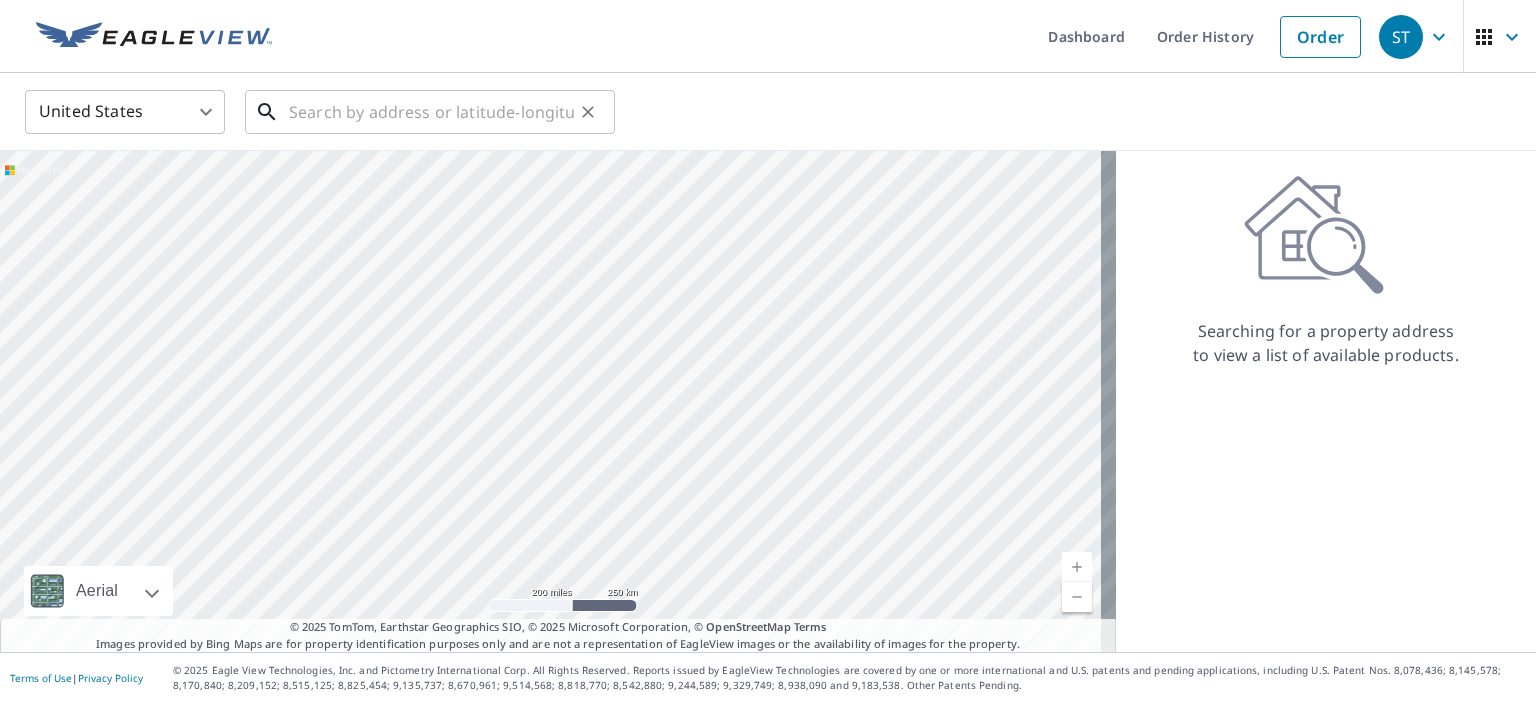 click at bounding box center [431, 112] 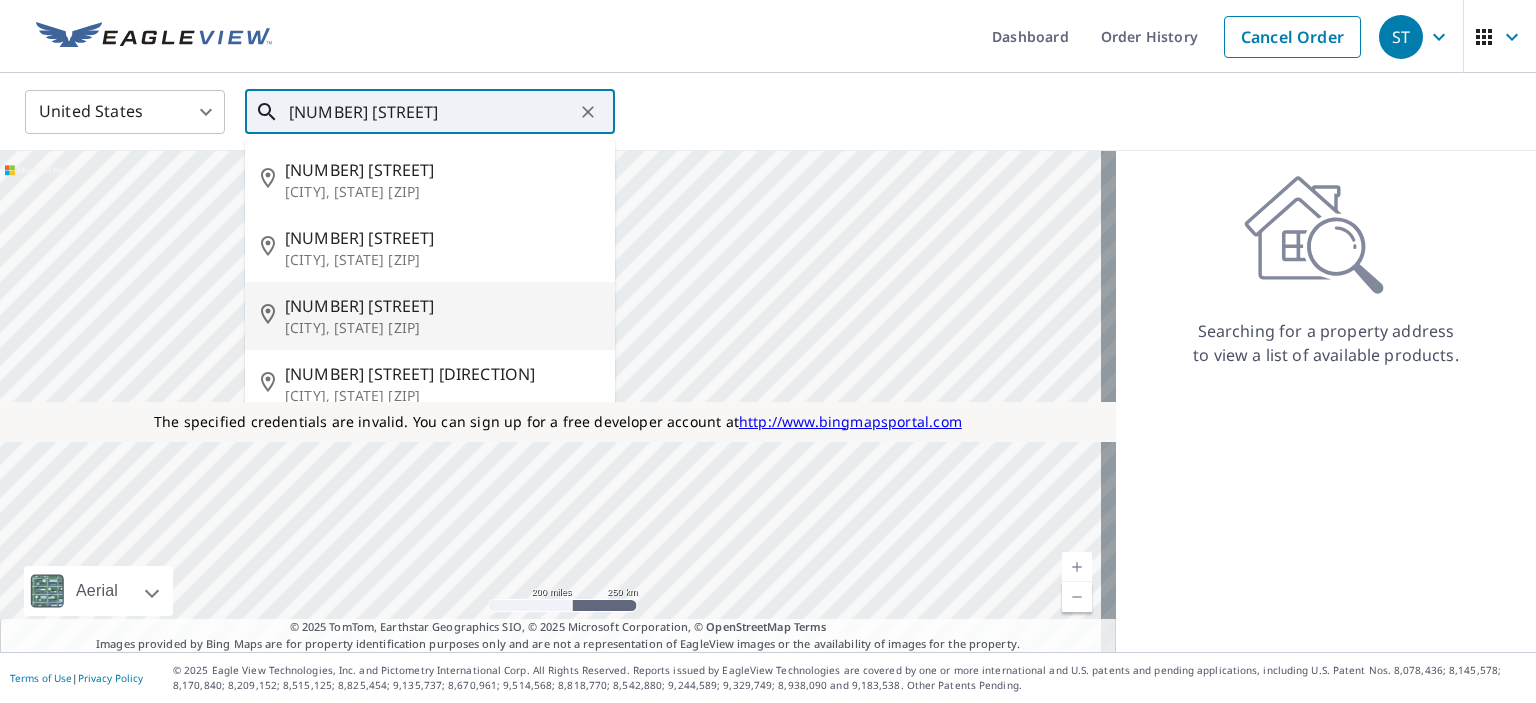 click on "San Mateo, CA 94403" at bounding box center [442, 328] 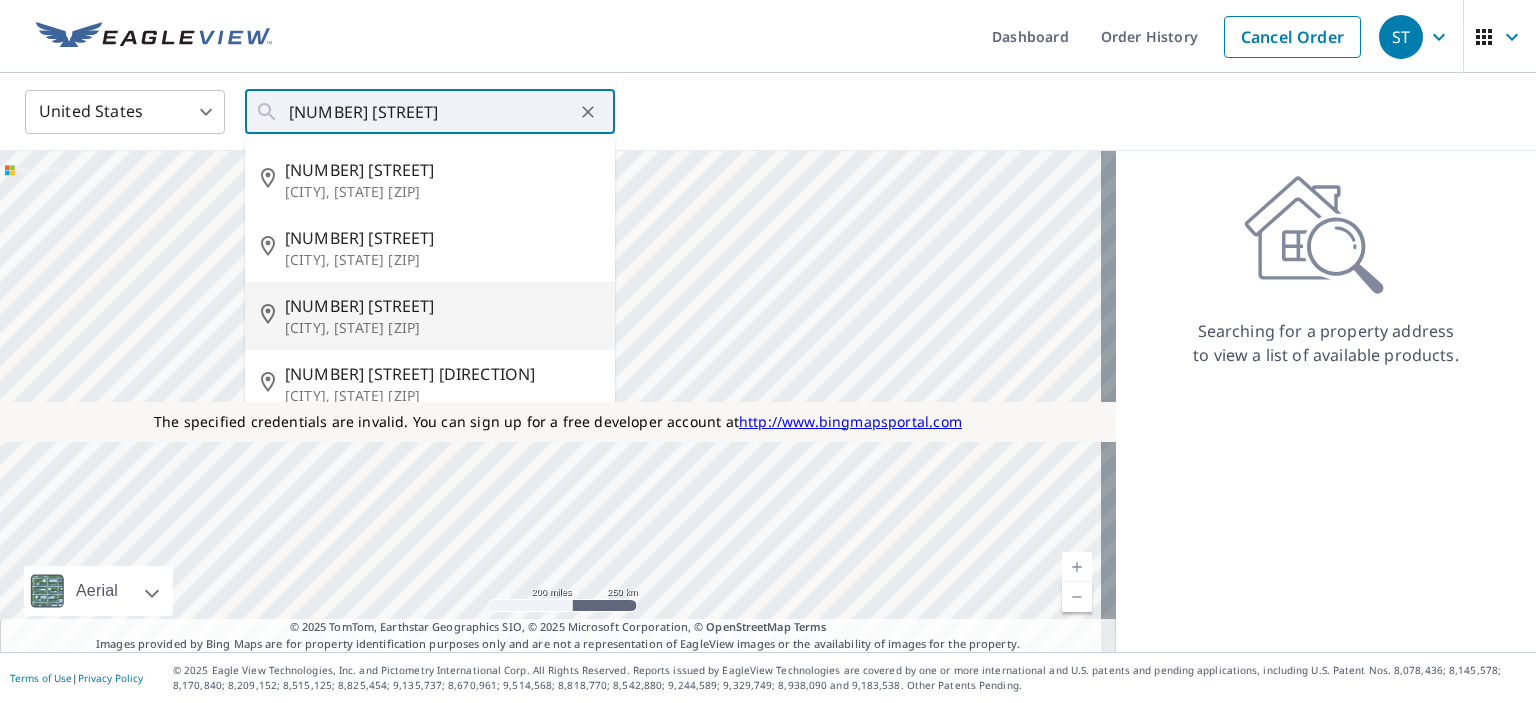 type on "142 30th Ave San Mateo, CA 94403" 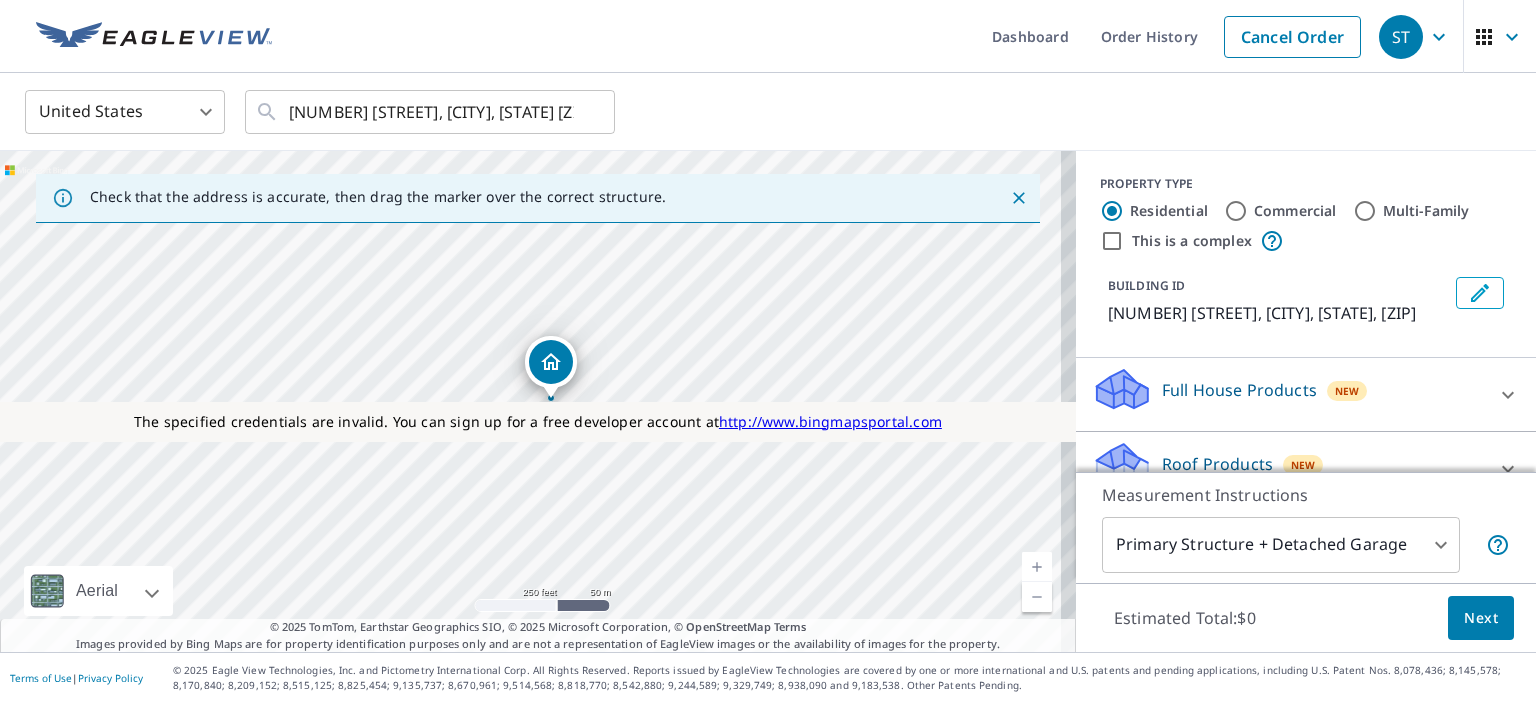 scroll, scrollTop: 106, scrollLeft: 0, axis: vertical 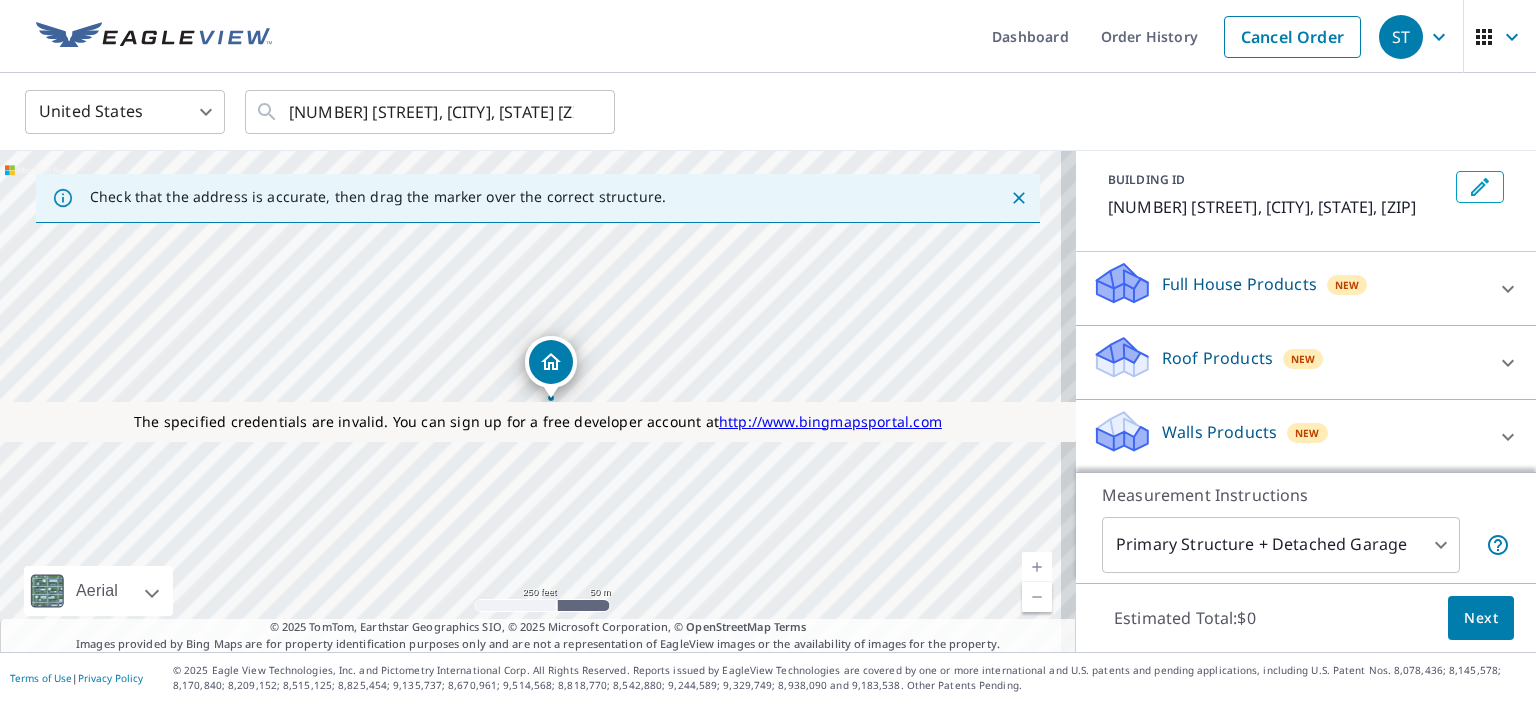click on "Roof Products" at bounding box center (1217, 358) 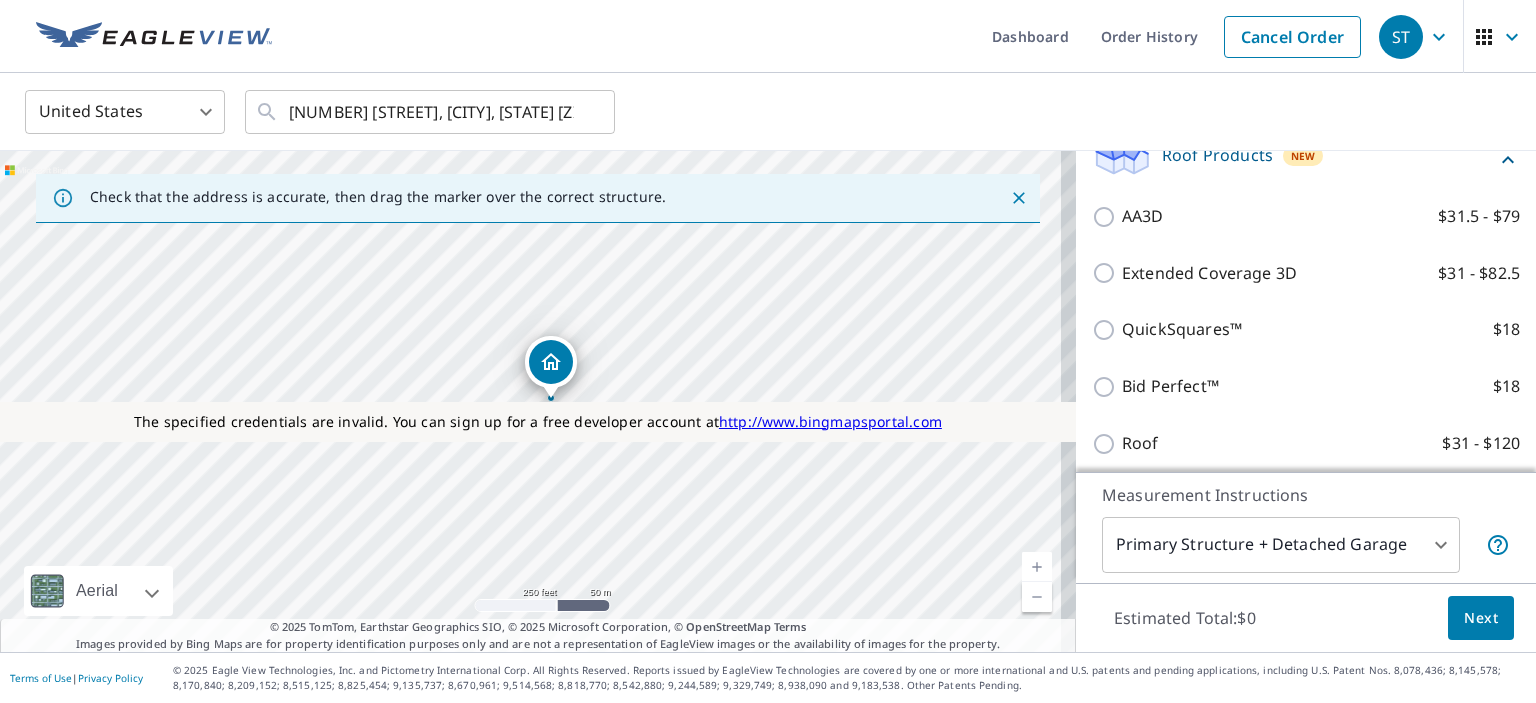 scroll, scrollTop: 306, scrollLeft: 0, axis: vertical 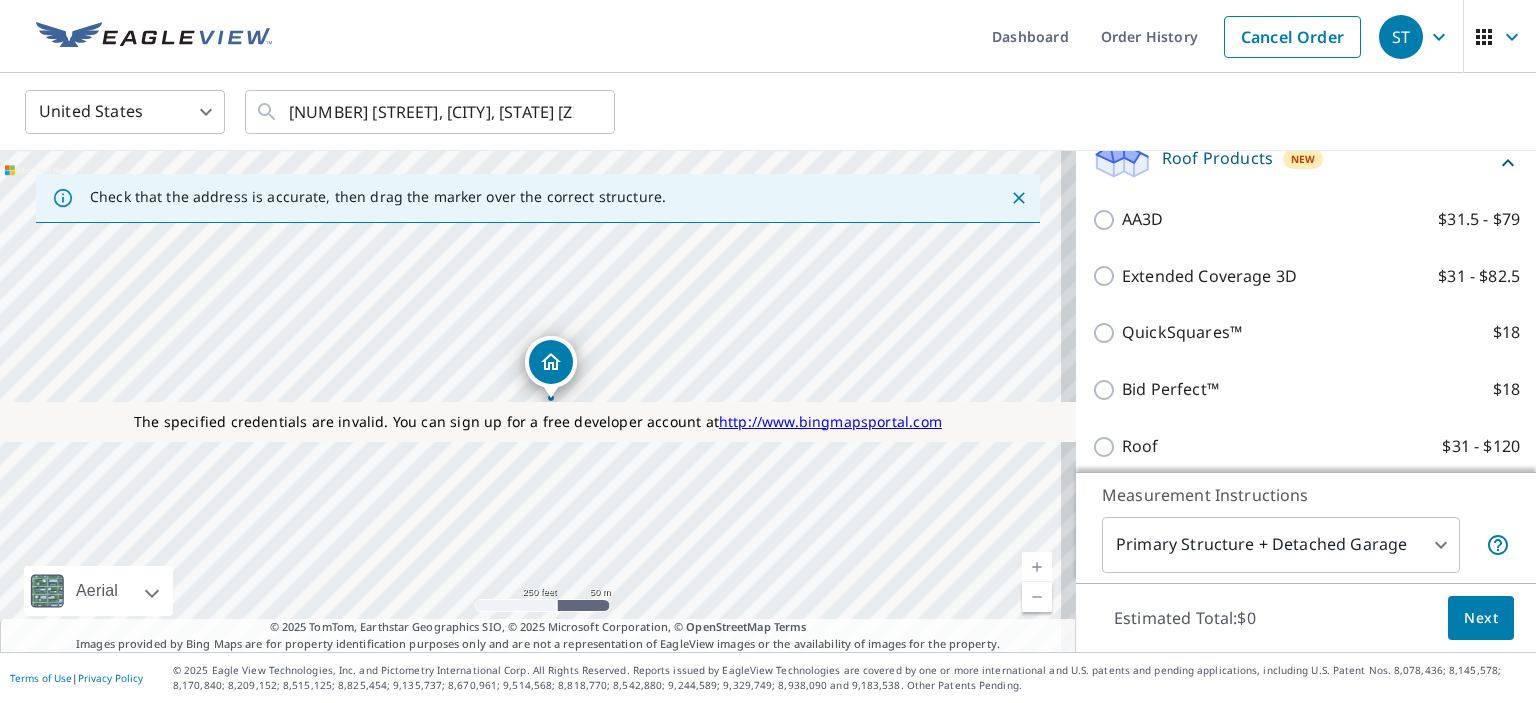 click on "AA3D" at bounding box center (1143, 219) 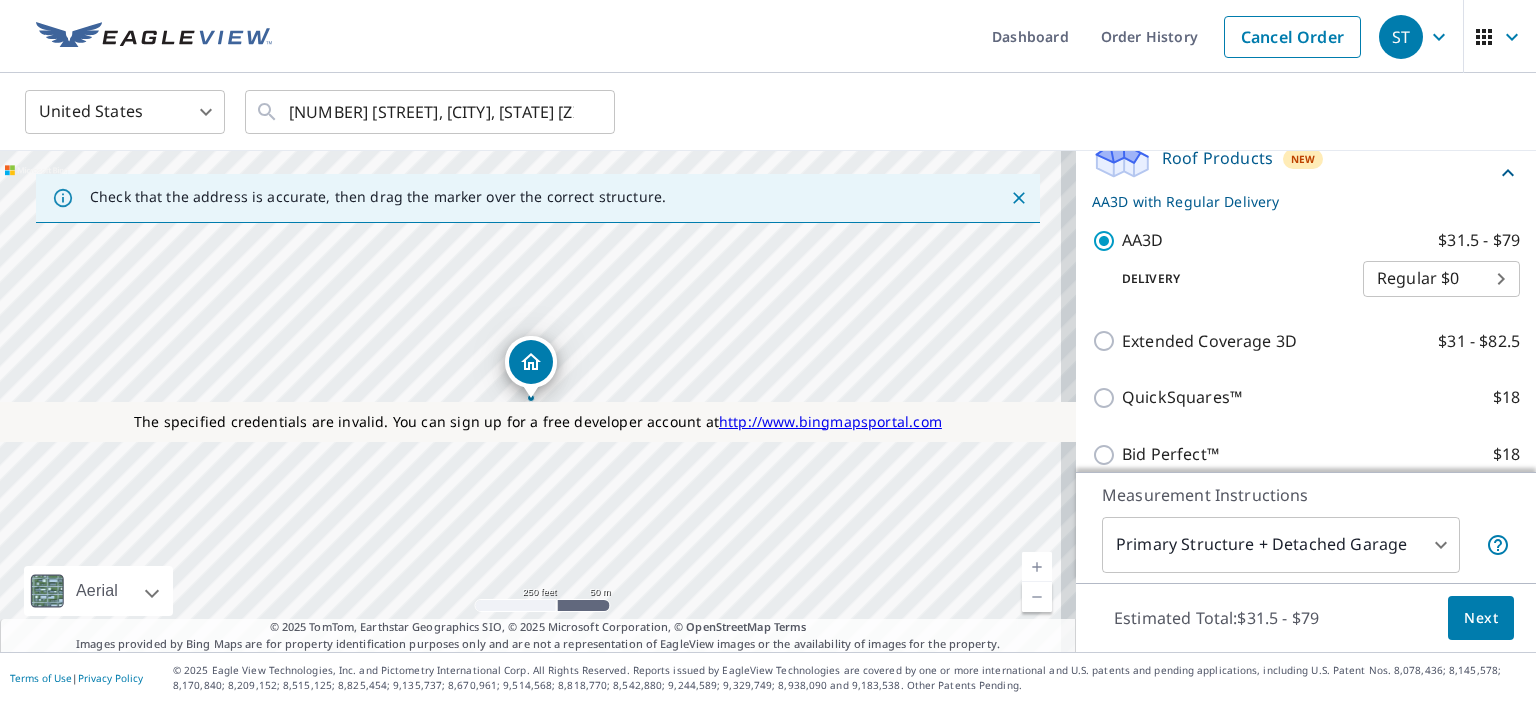 scroll, scrollTop: 510, scrollLeft: 0, axis: vertical 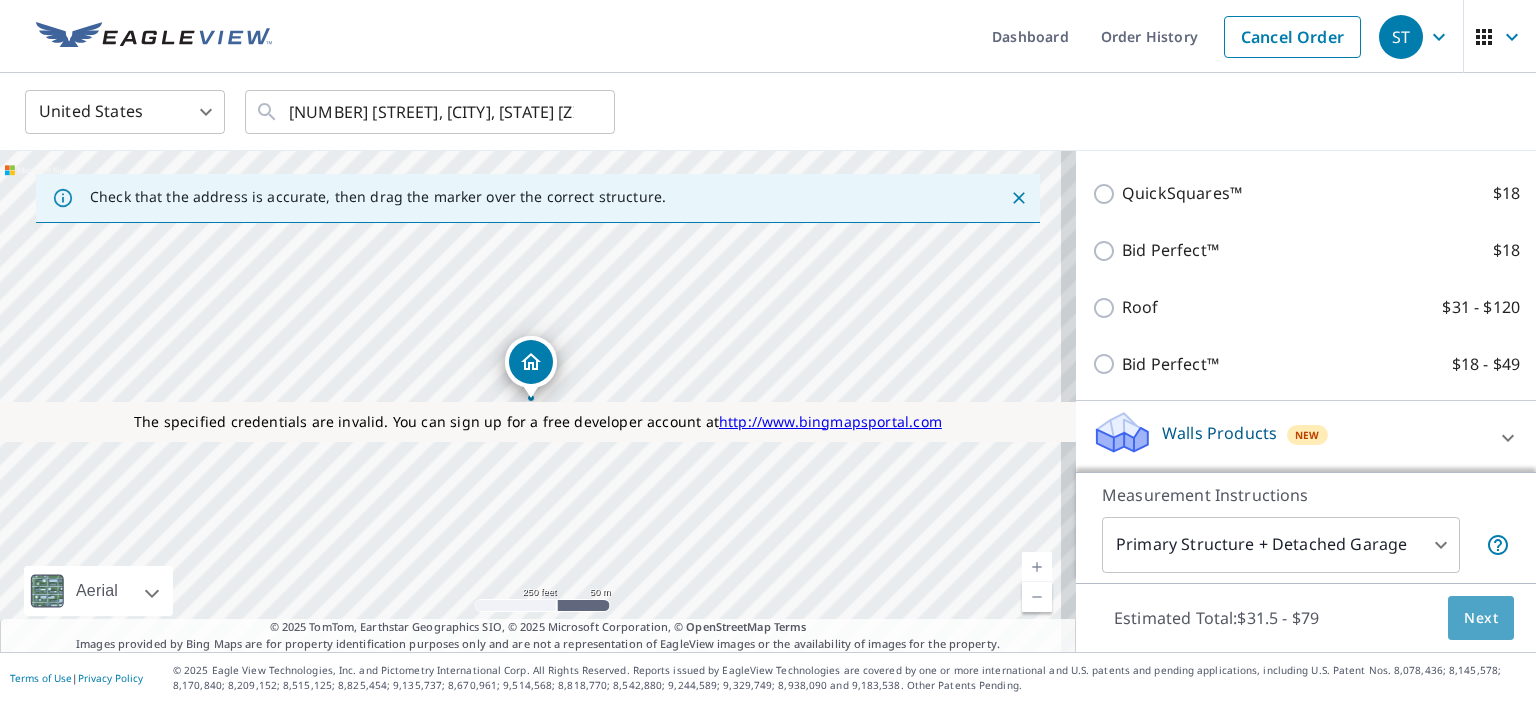click on "Next" at bounding box center [1481, 618] 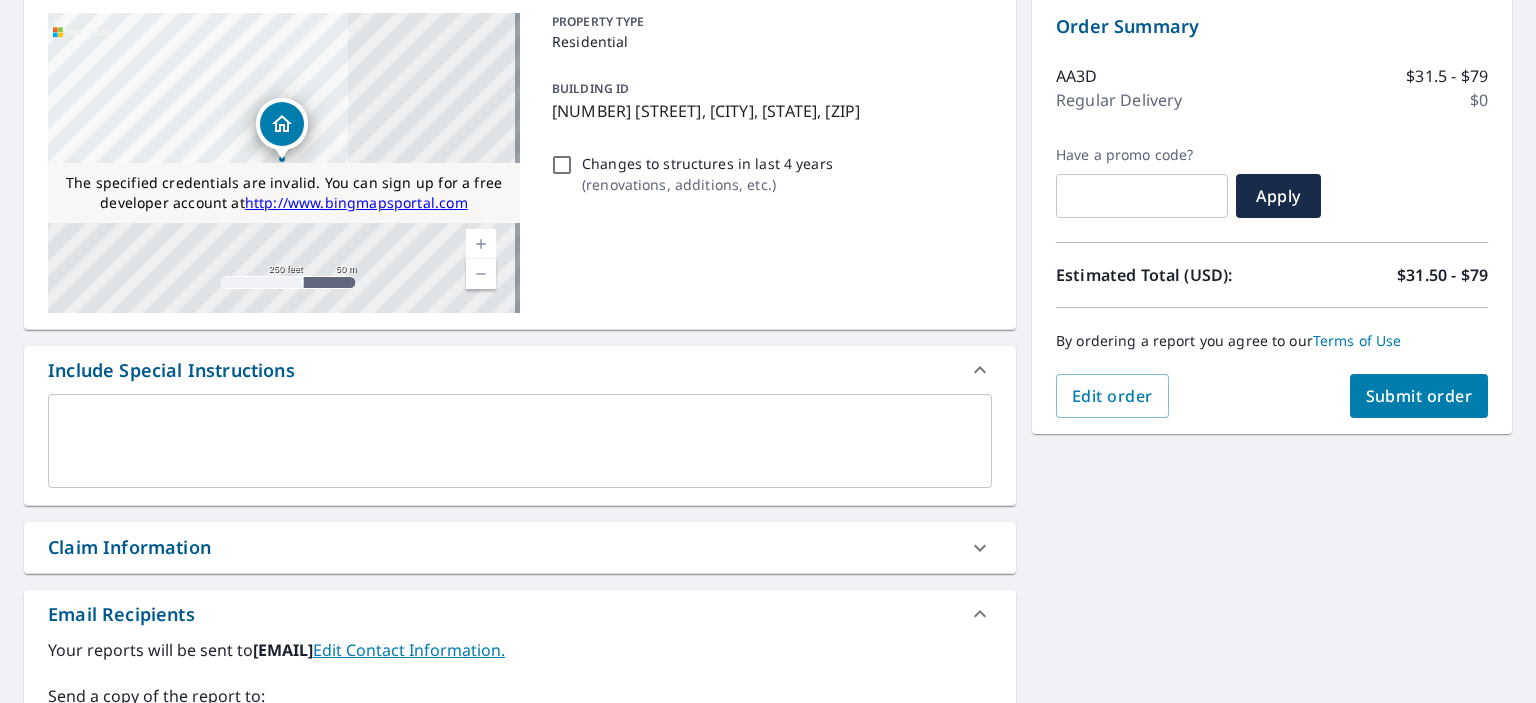 scroll, scrollTop: 208, scrollLeft: 0, axis: vertical 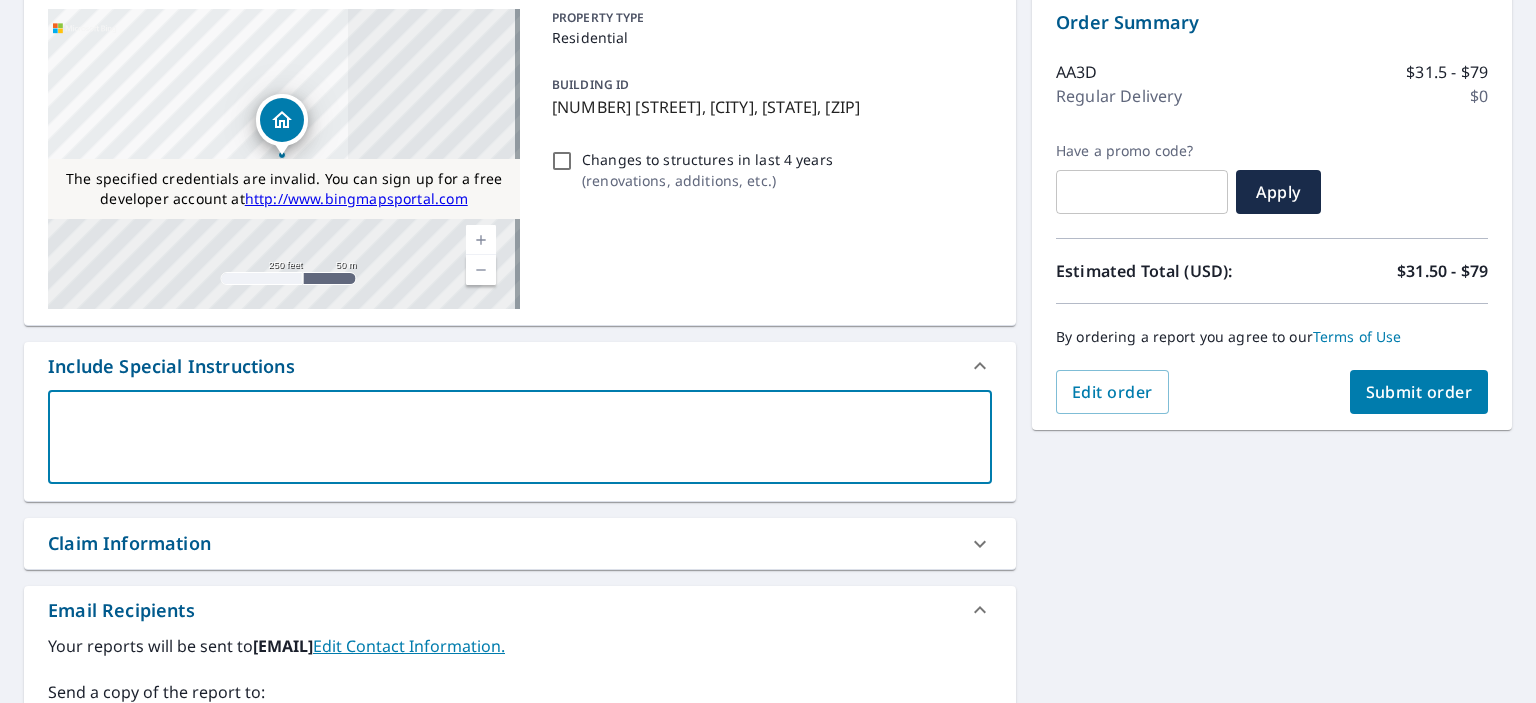 click at bounding box center (520, 437) 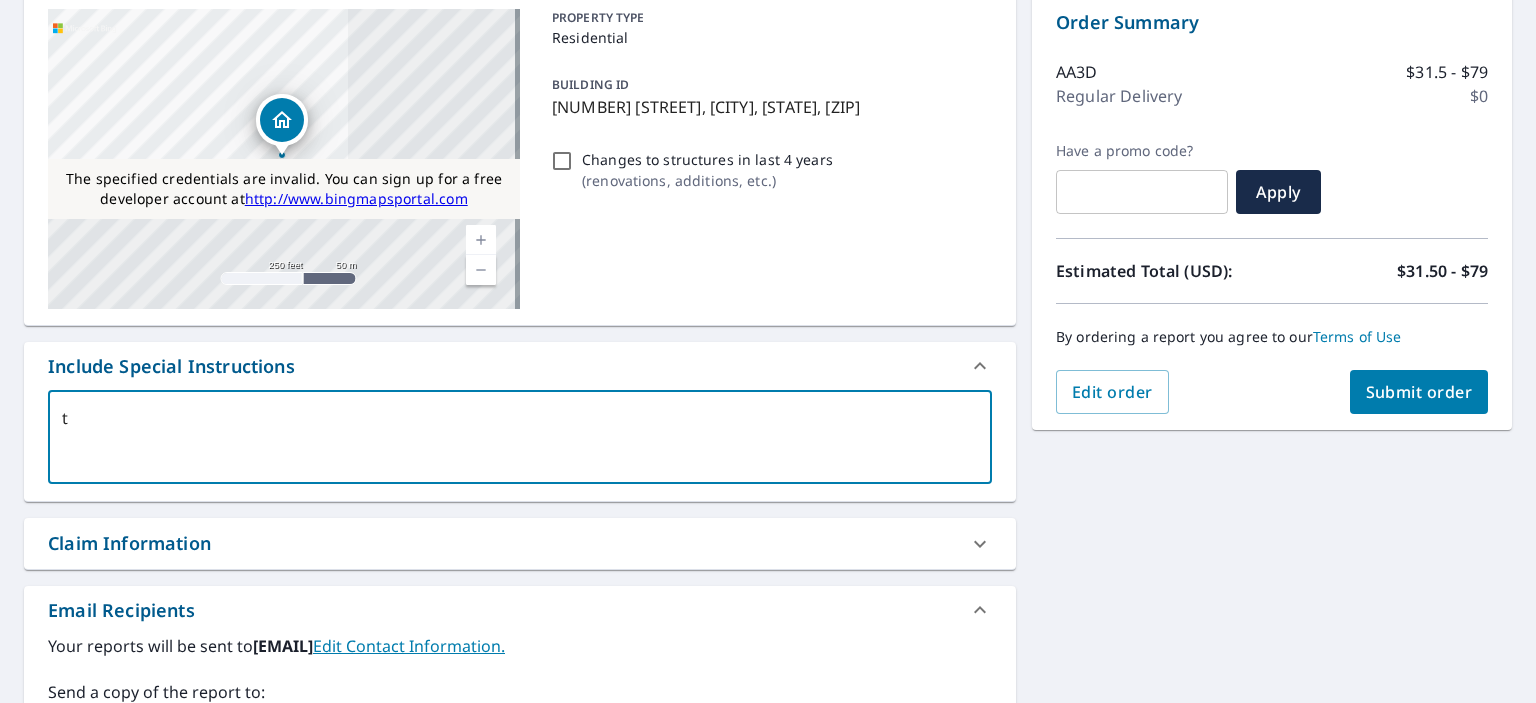 type on "te" 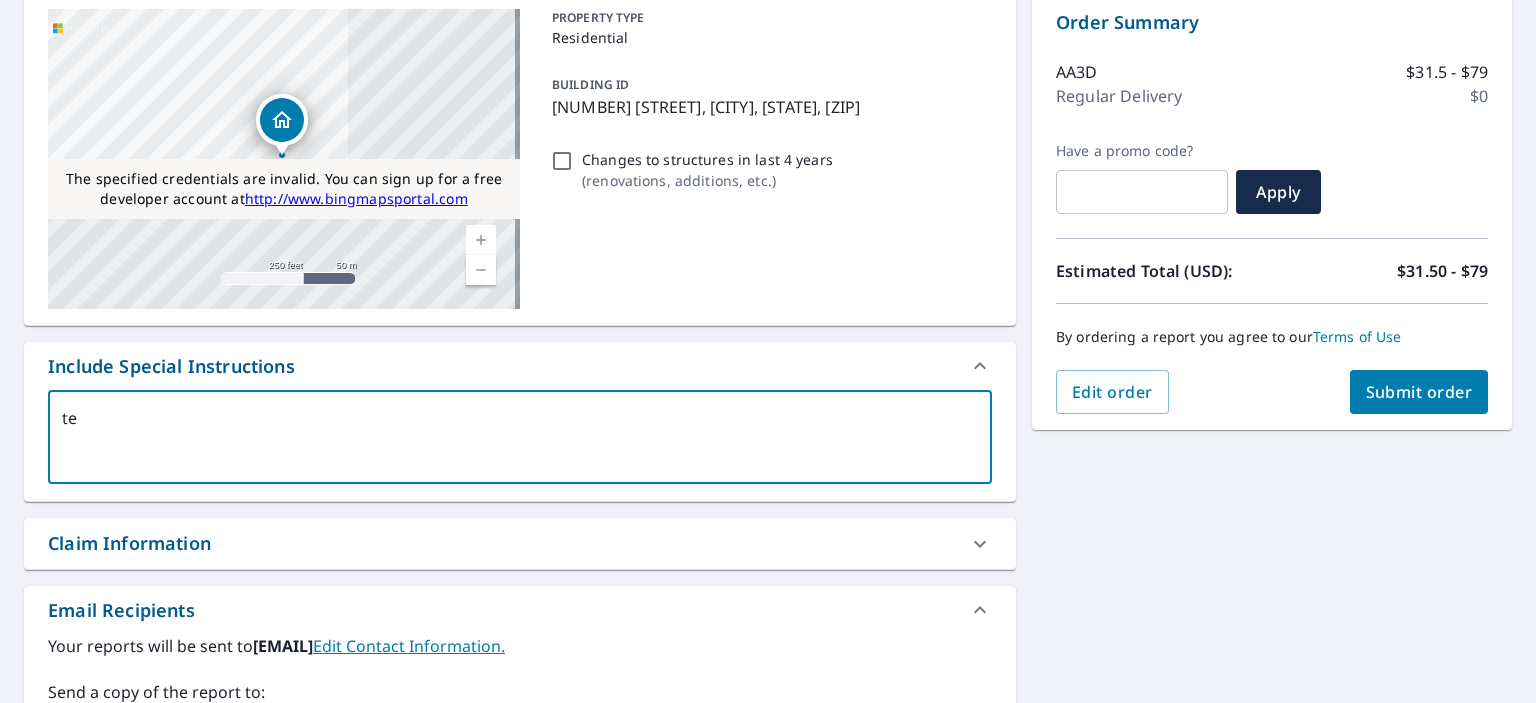 type on "tes" 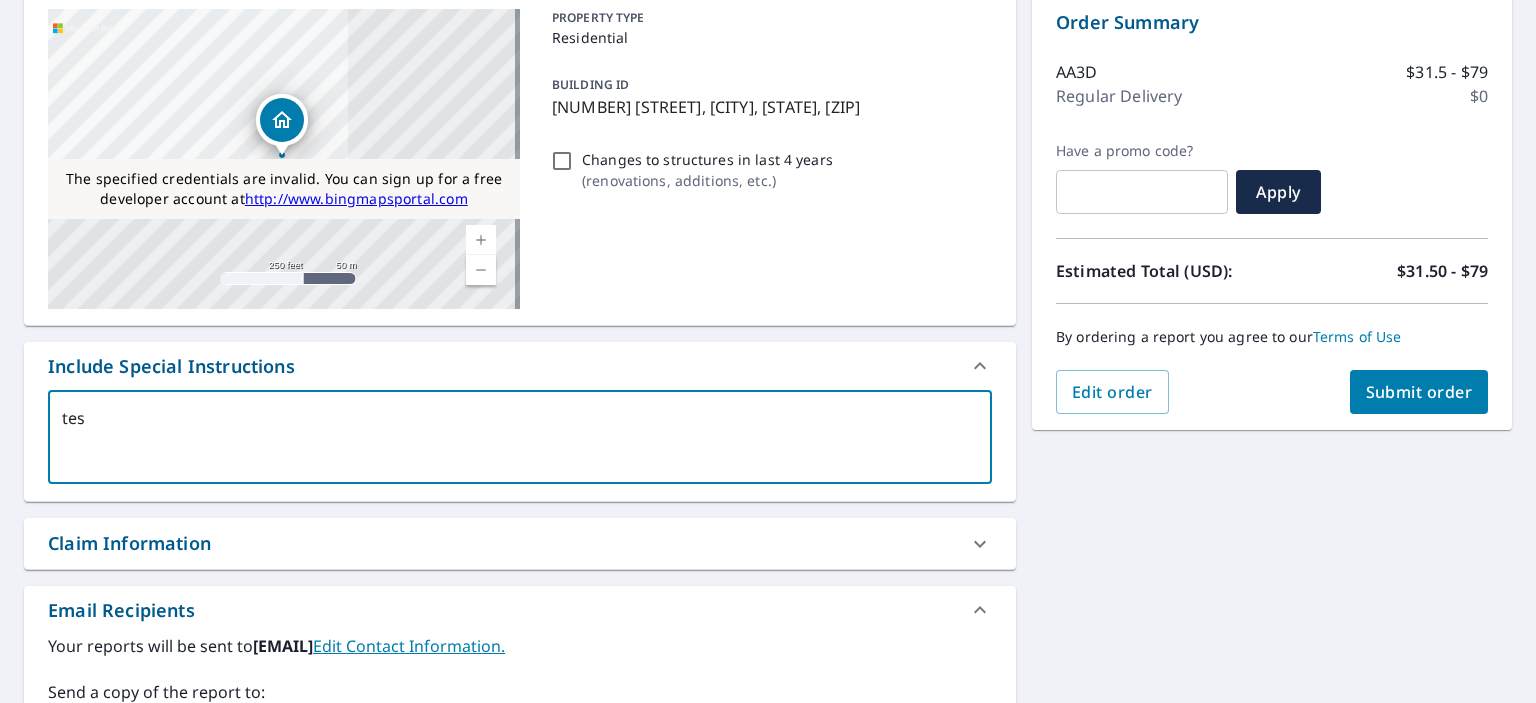 type on "test" 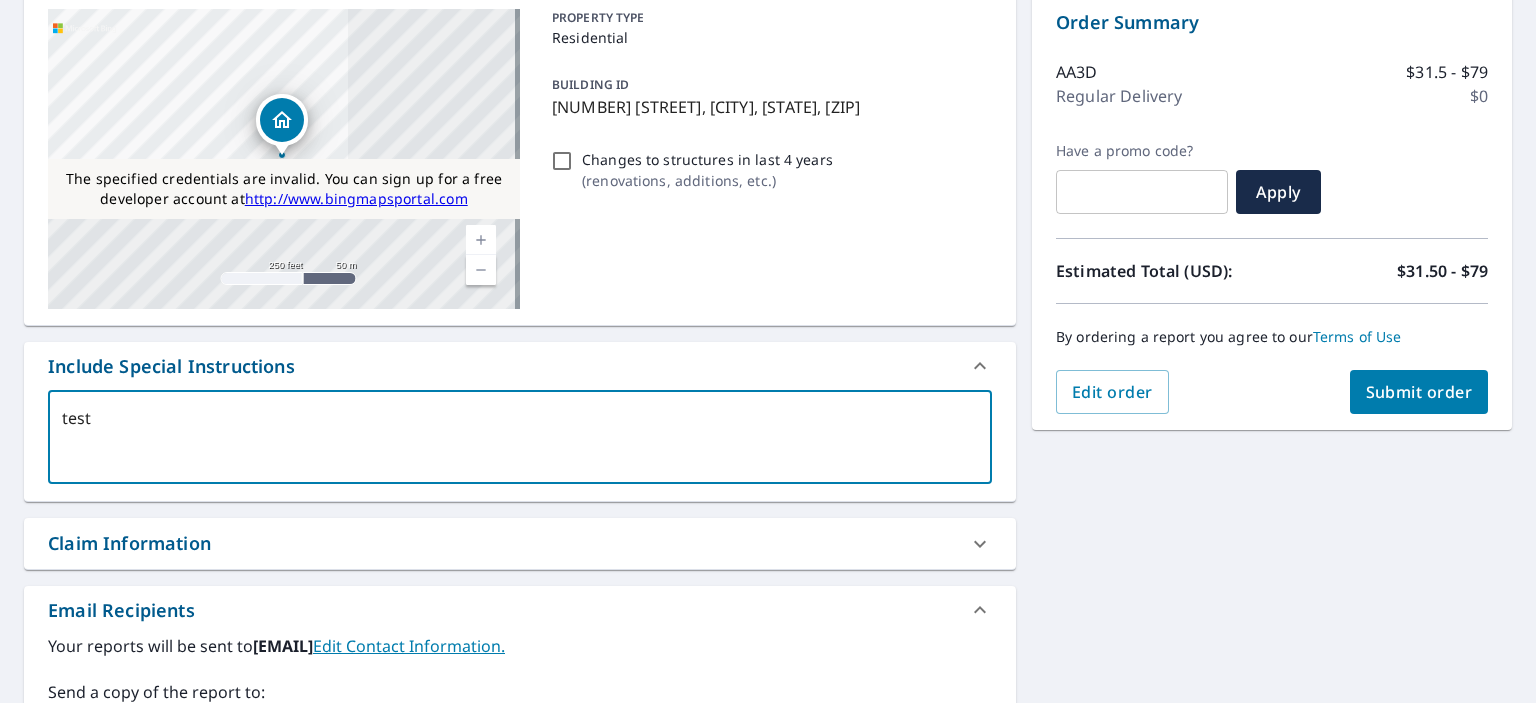 type on "test2" 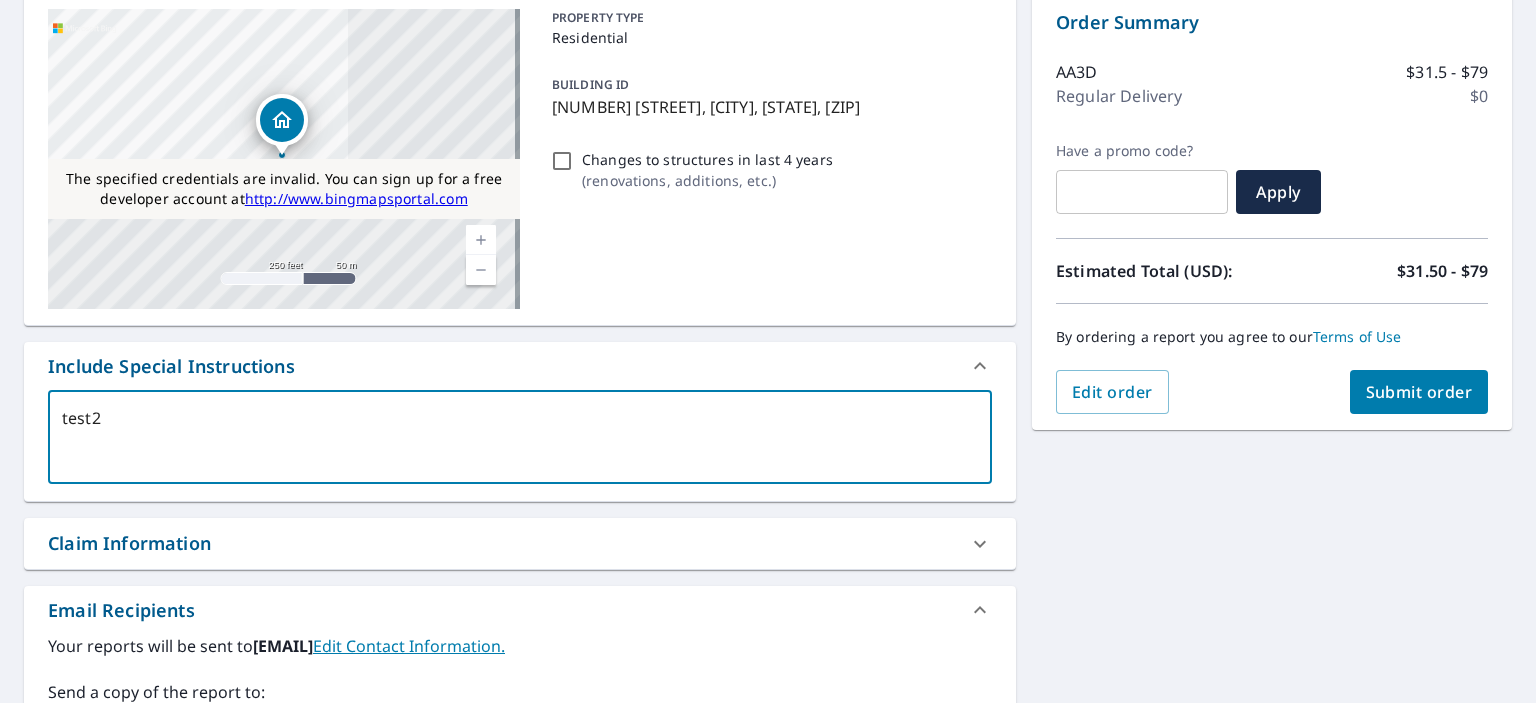 type on "test23" 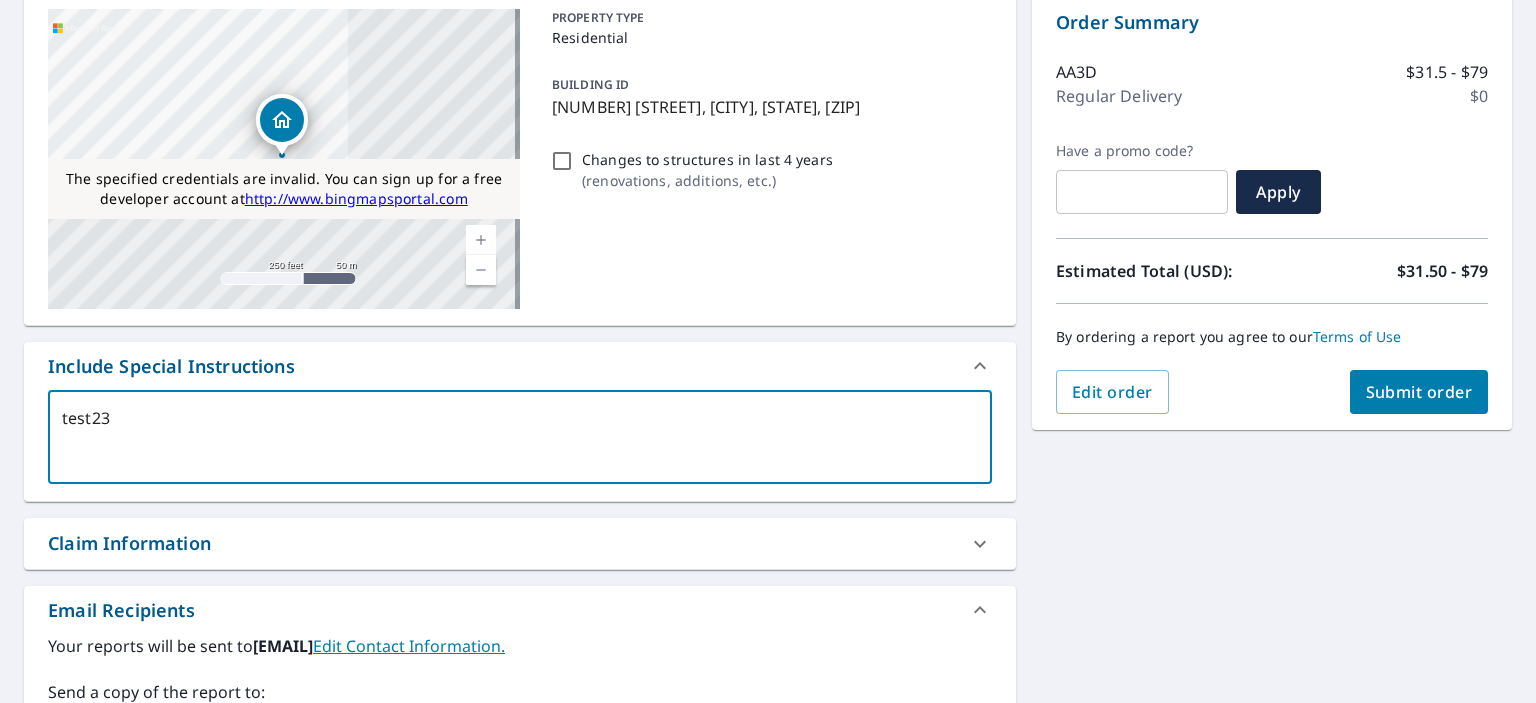 type on "test234" 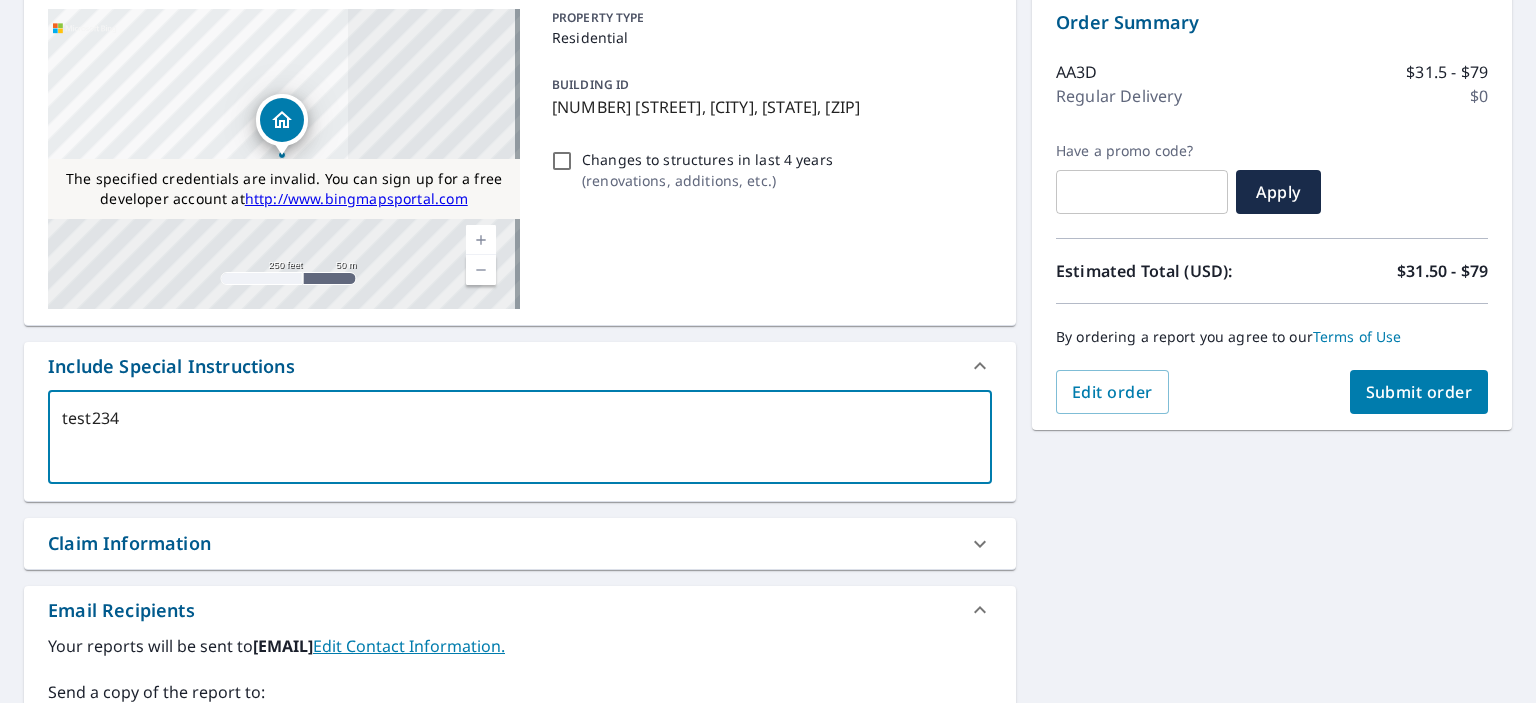 type on "test234" 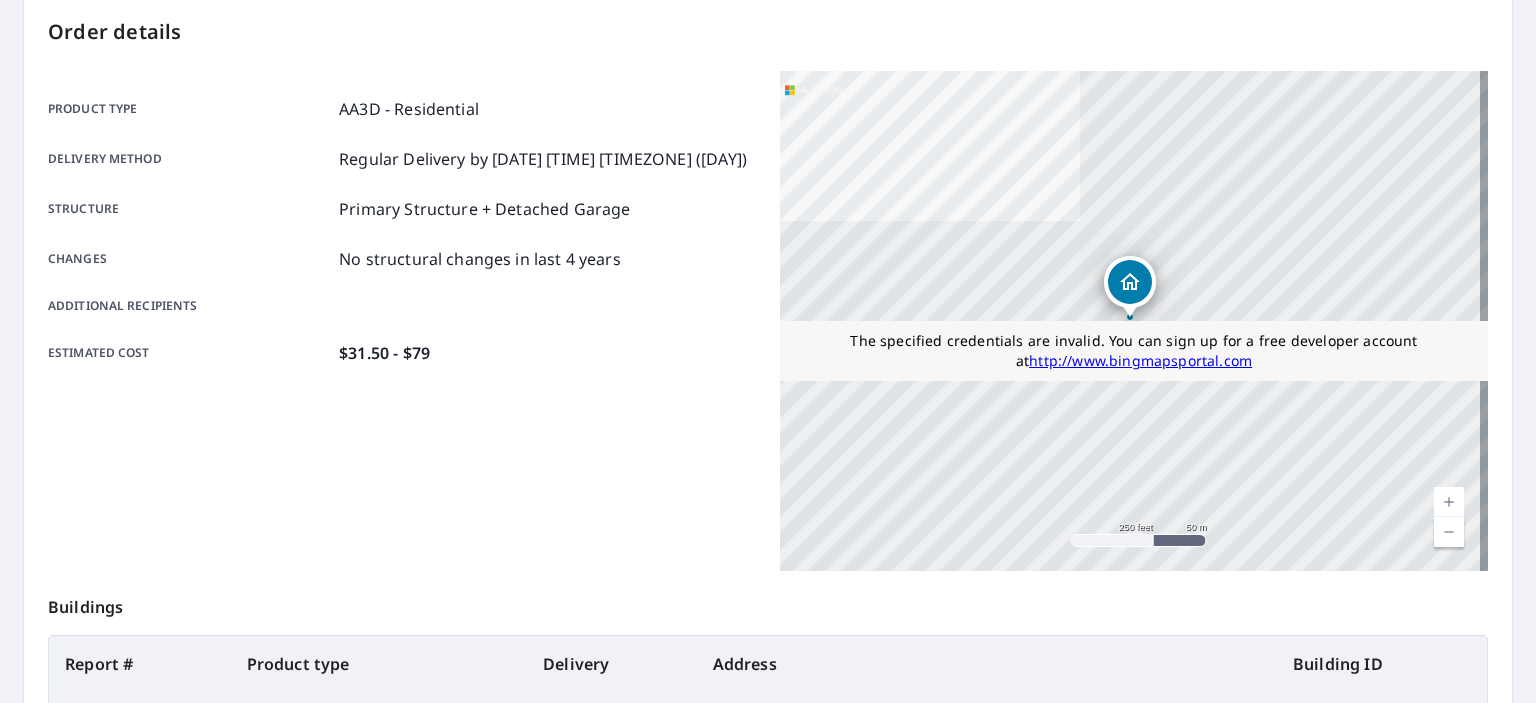 scroll, scrollTop: 472, scrollLeft: 0, axis: vertical 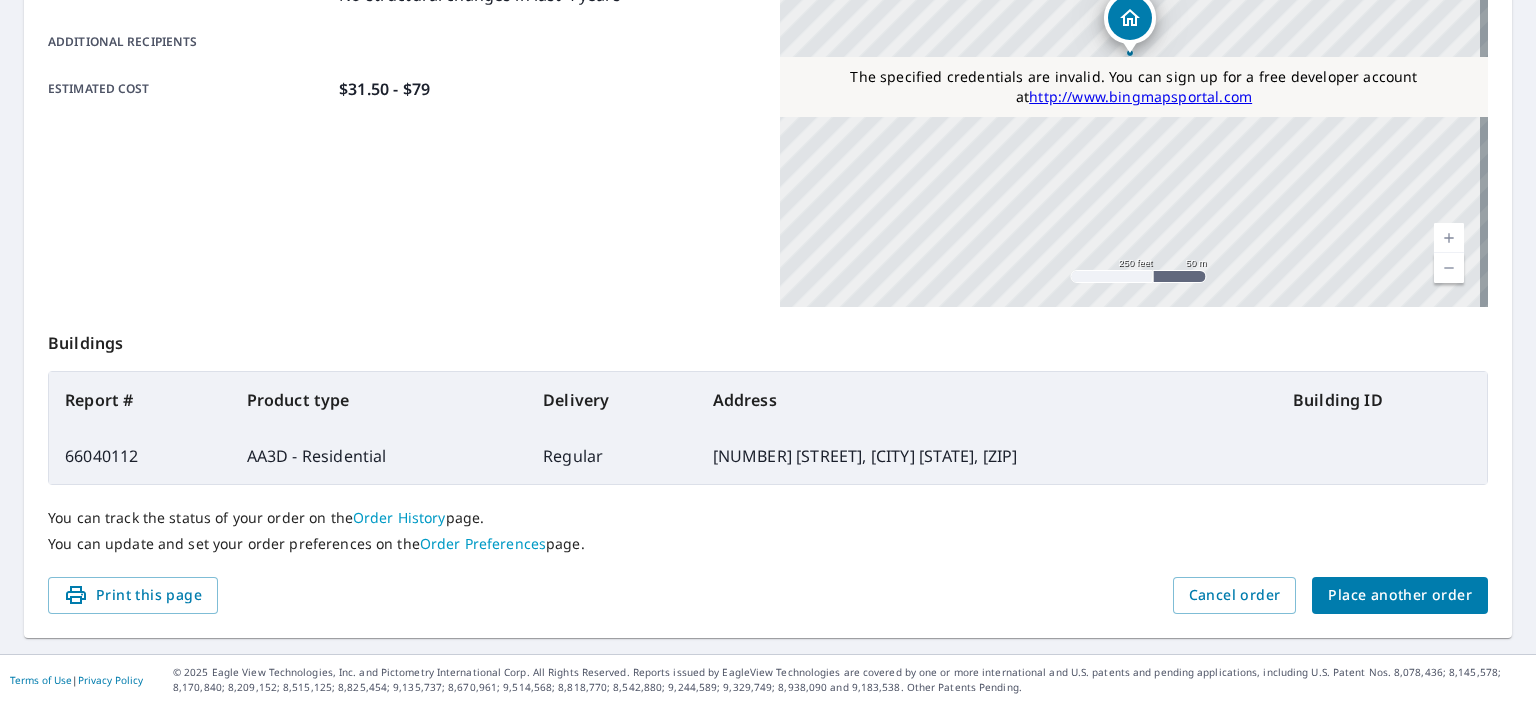click on "66040112" at bounding box center [140, 456] 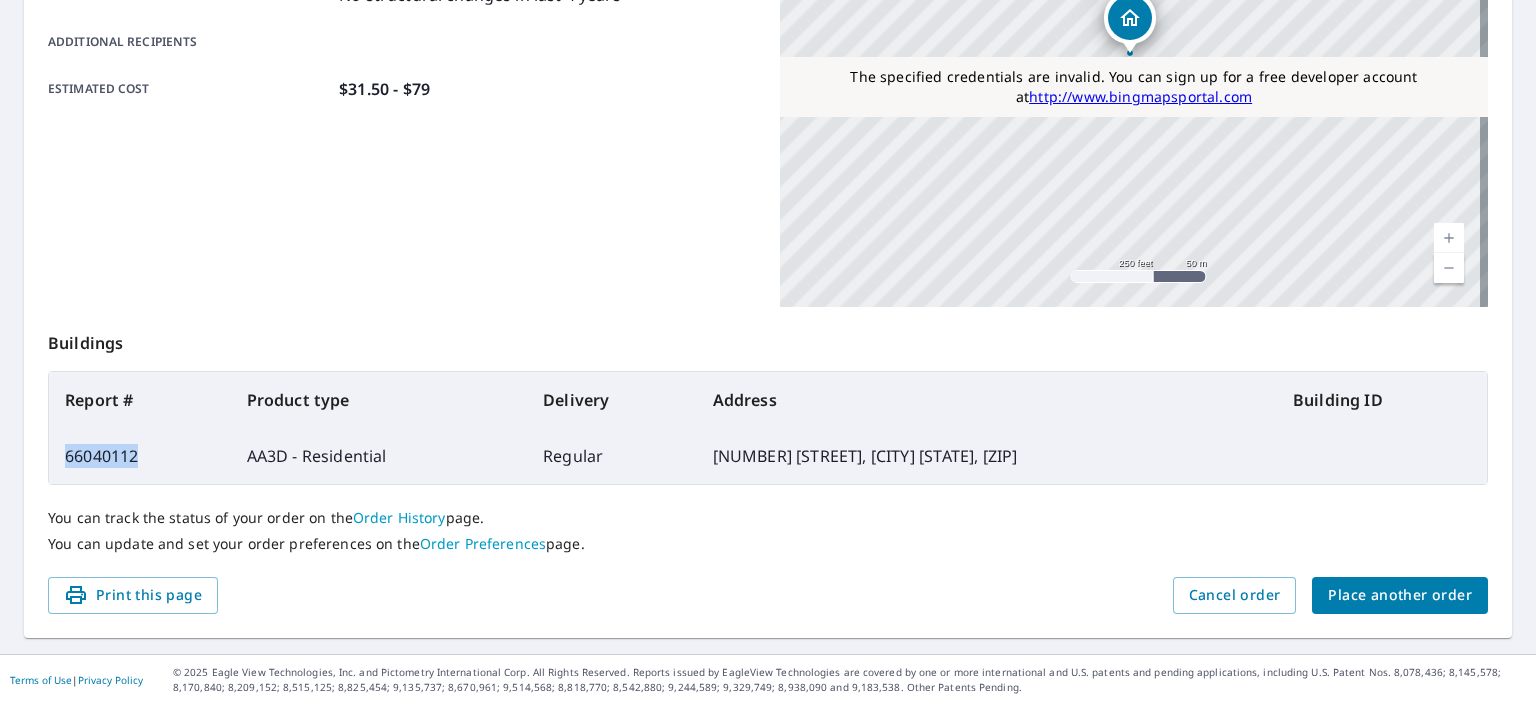 click on "66040112" at bounding box center (140, 456) 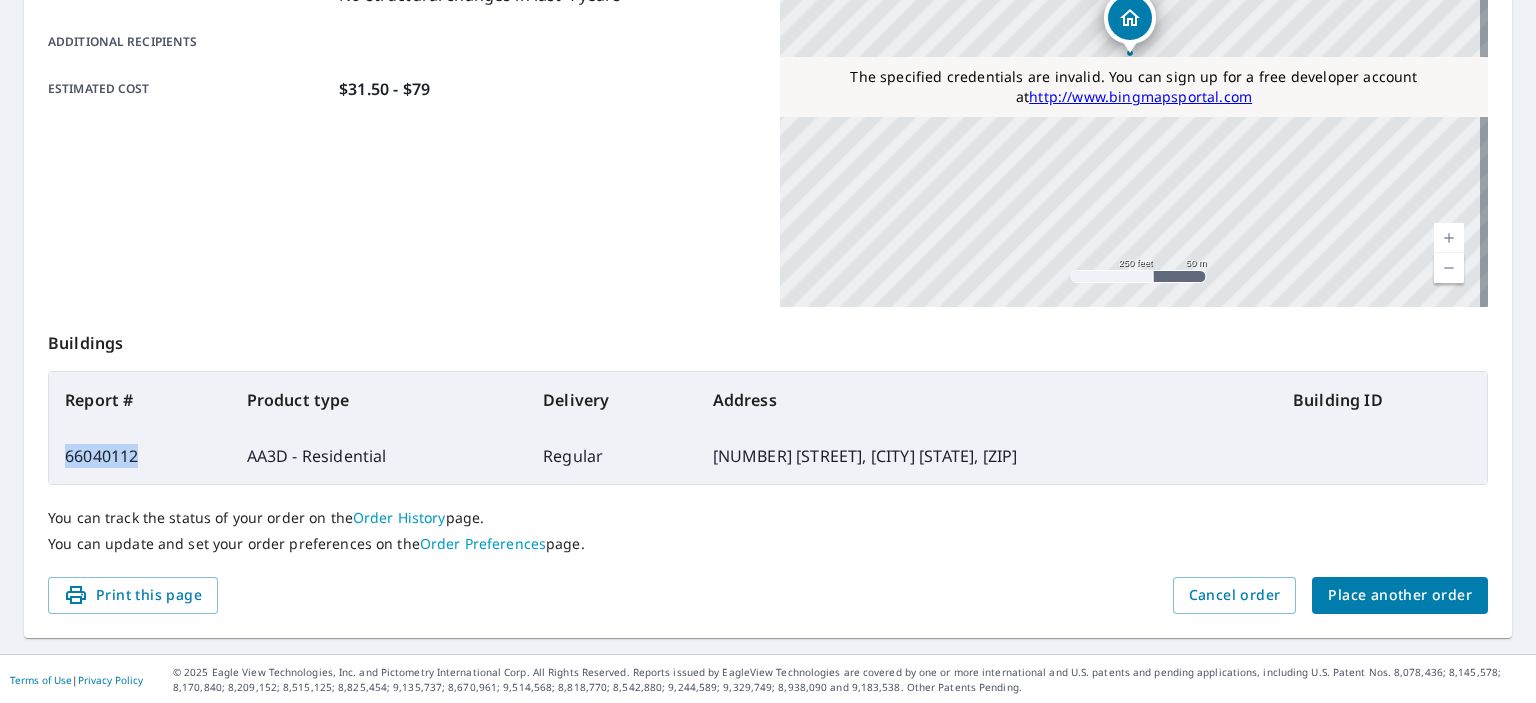 click on "Place another order" at bounding box center [1400, 595] 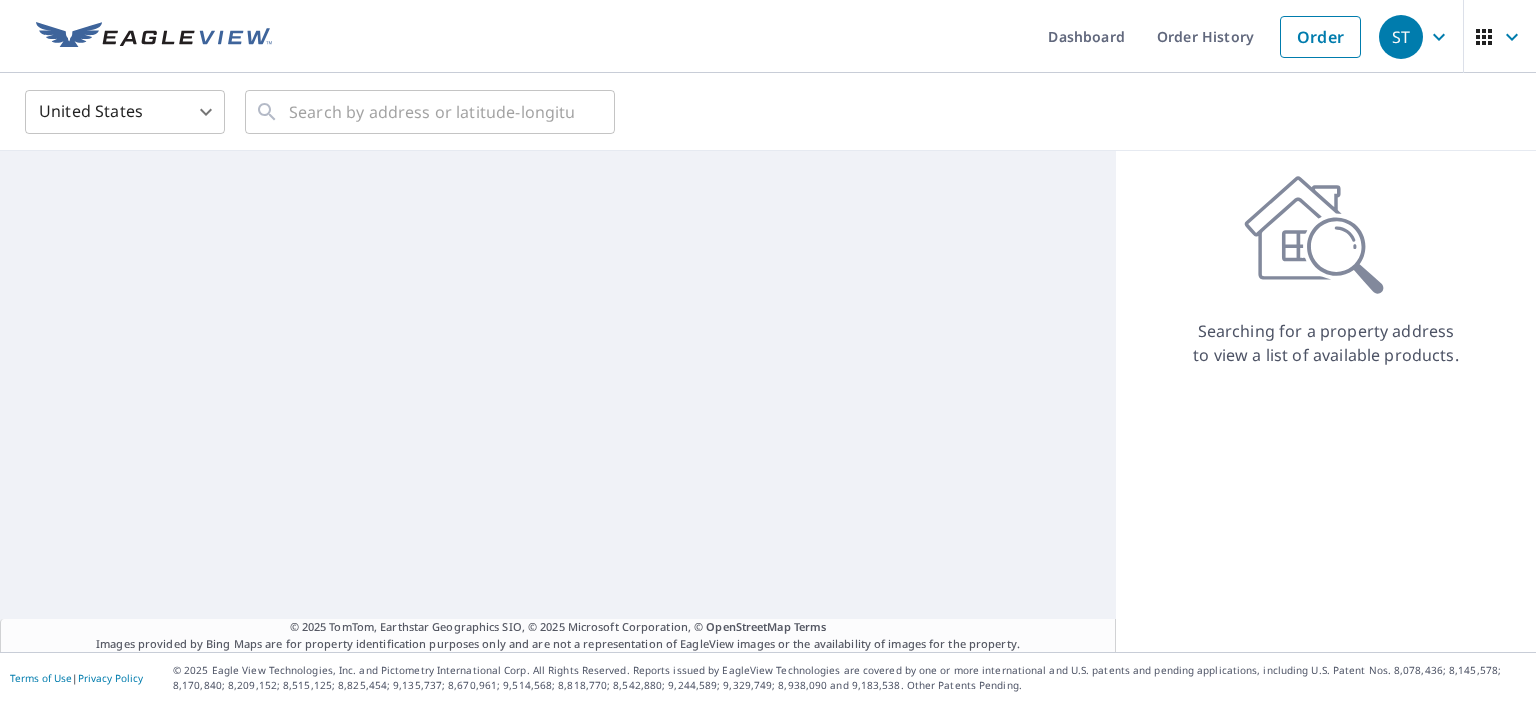 scroll, scrollTop: 0, scrollLeft: 0, axis: both 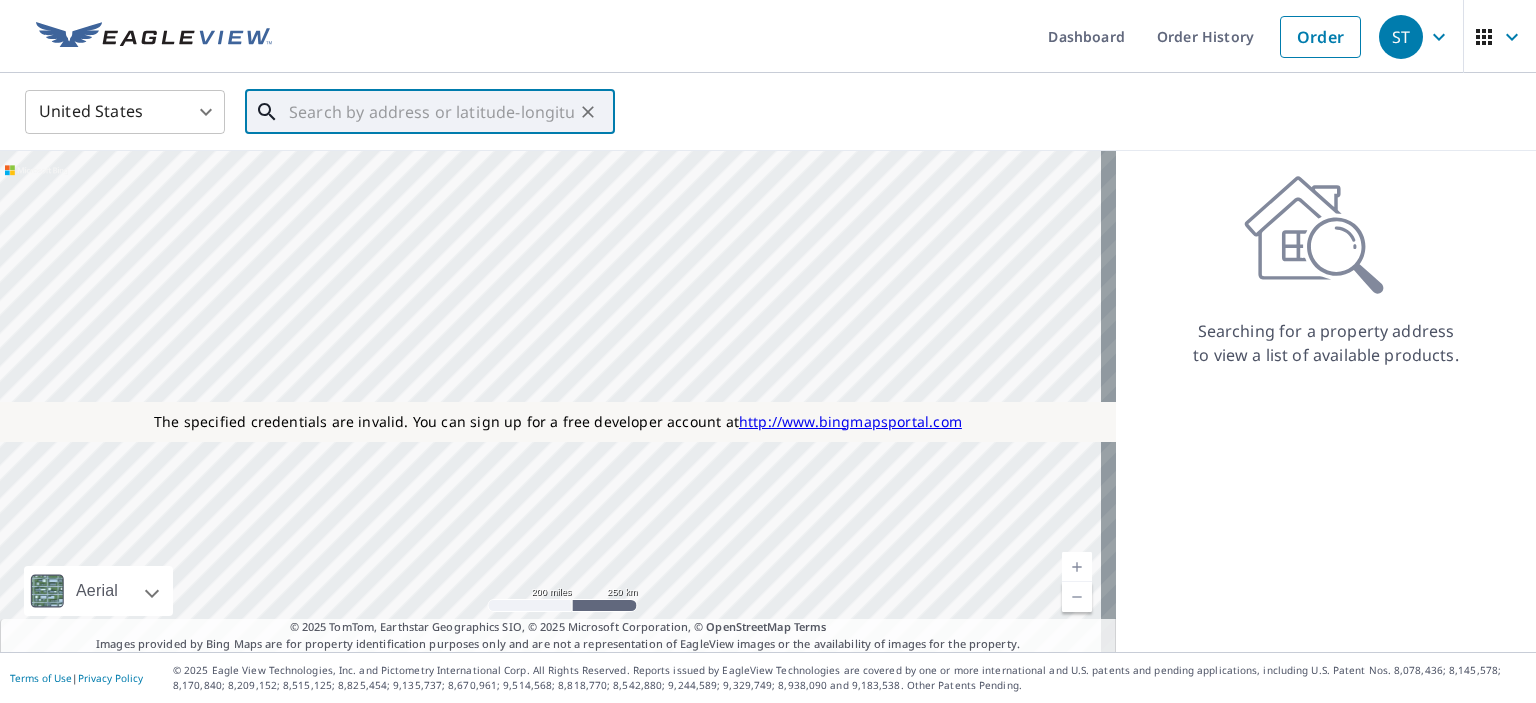 click at bounding box center [431, 112] 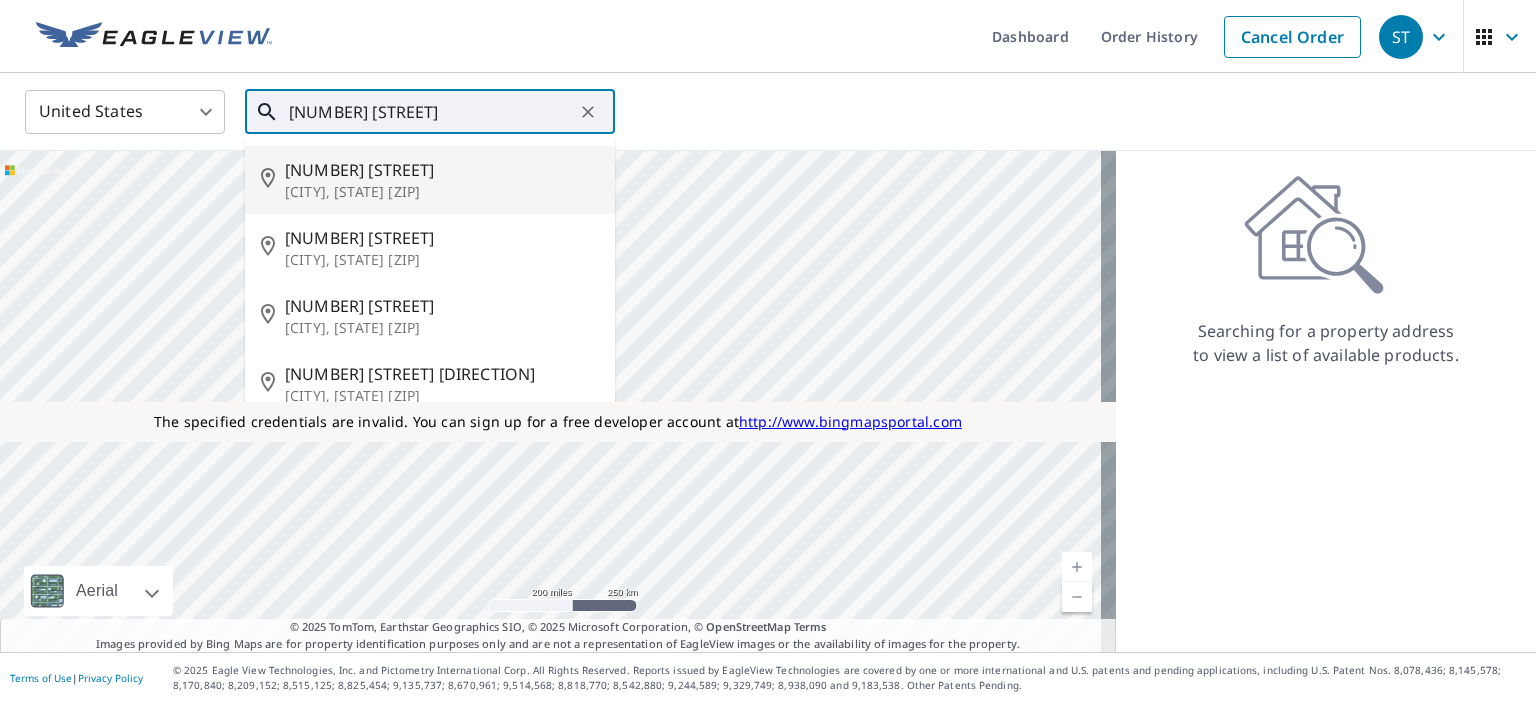click on "Astoria, NY 11102" at bounding box center [442, 192] 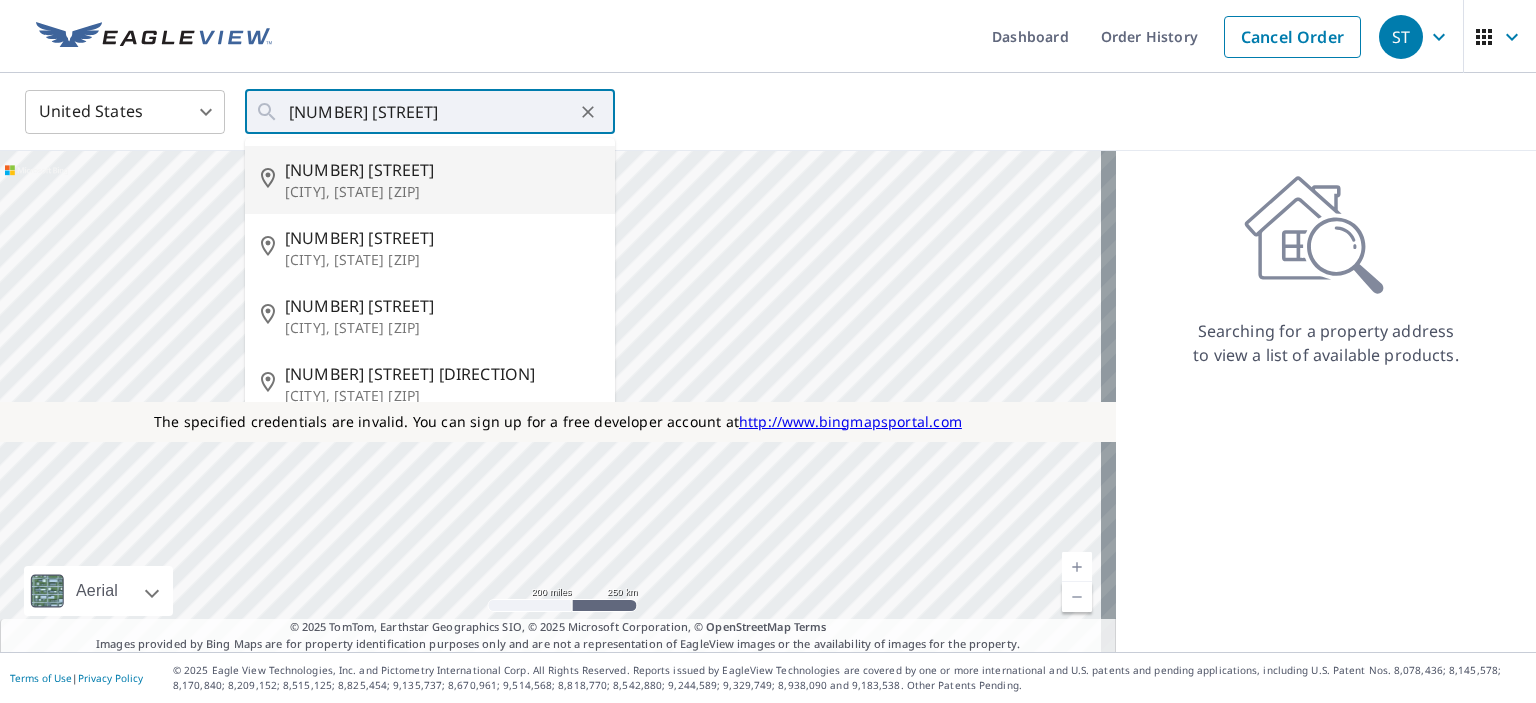 type on "142 30th Dr Astoria, NY 11102" 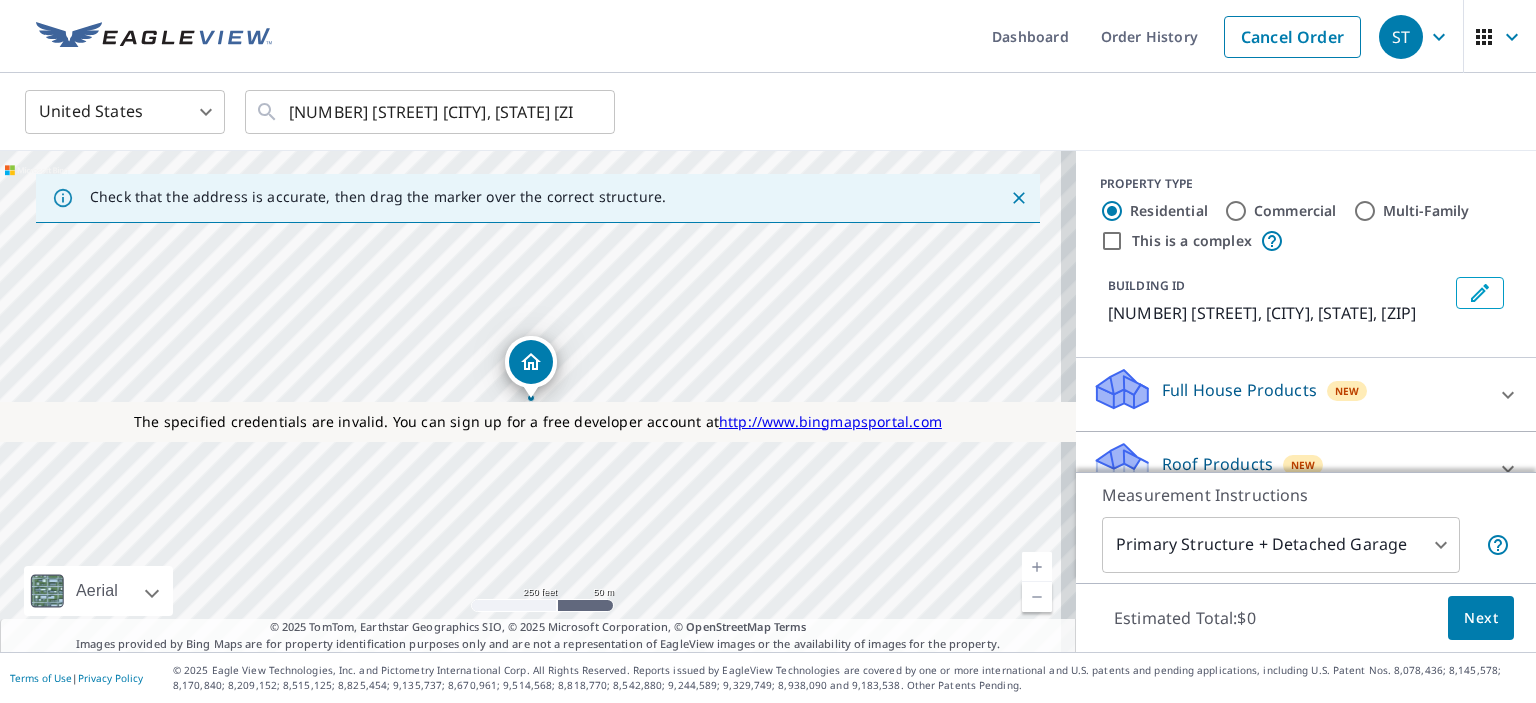 drag, startPoint x: 552, startPoint y: 367, endPoint x: 555, endPoint y: 429, distance: 62.072536 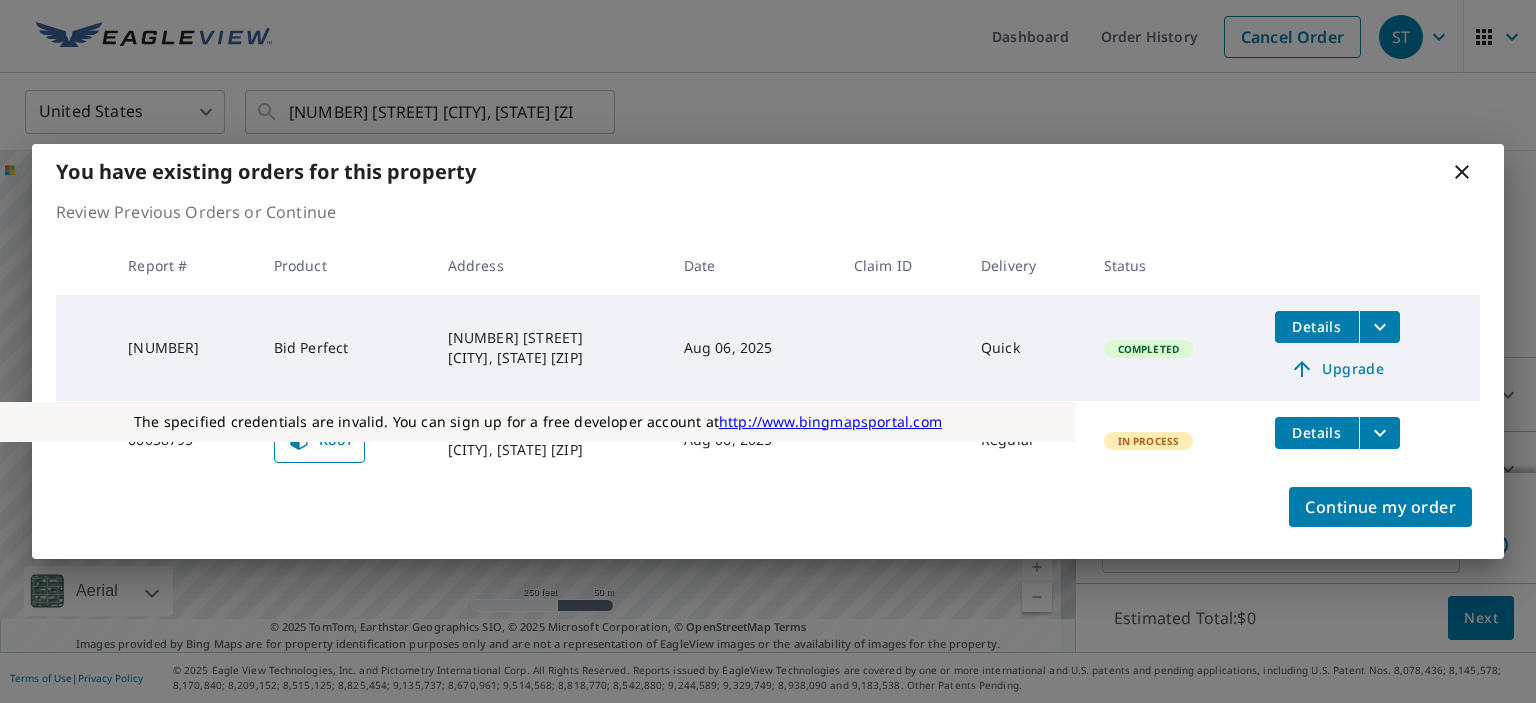 click 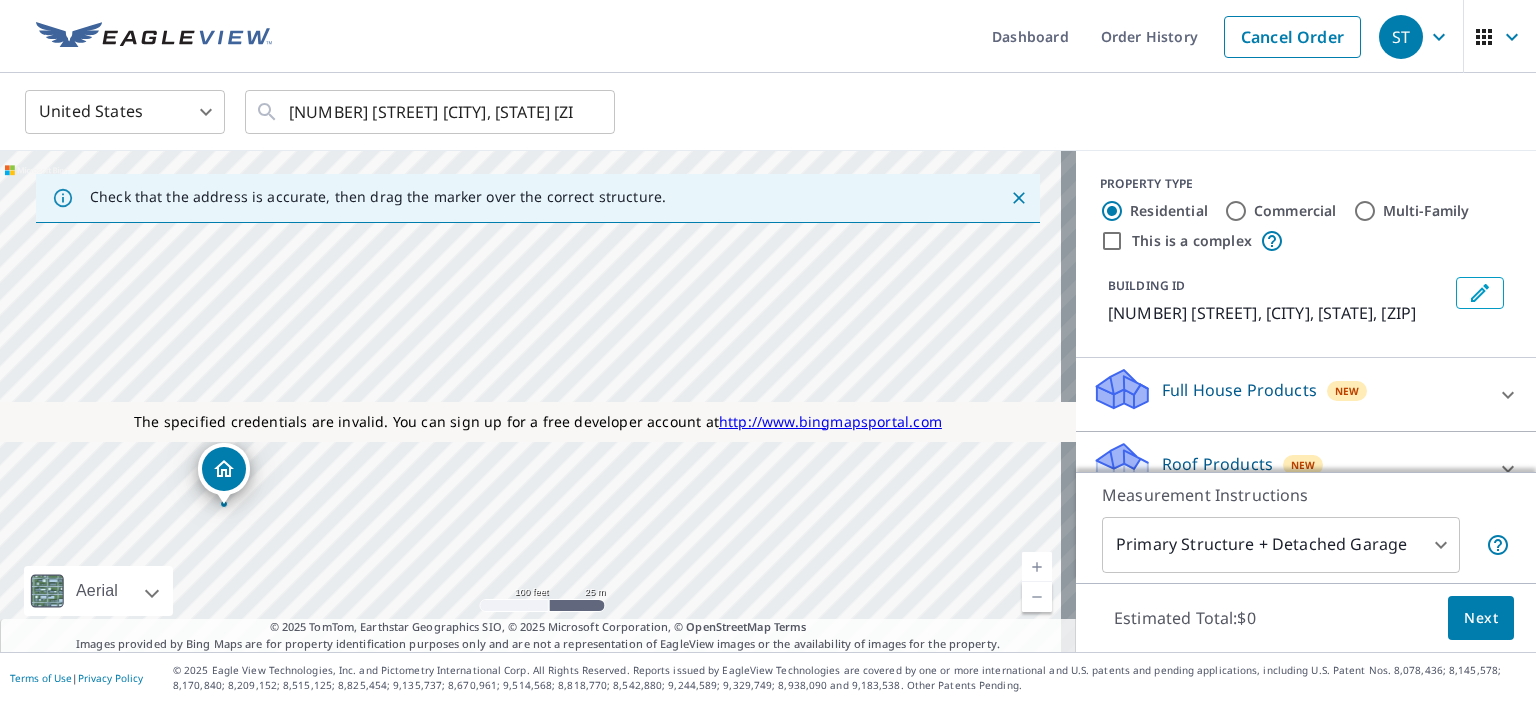drag, startPoint x: 209, startPoint y: 399, endPoint x: 216, endPoint y: 454, distance: 55.443665 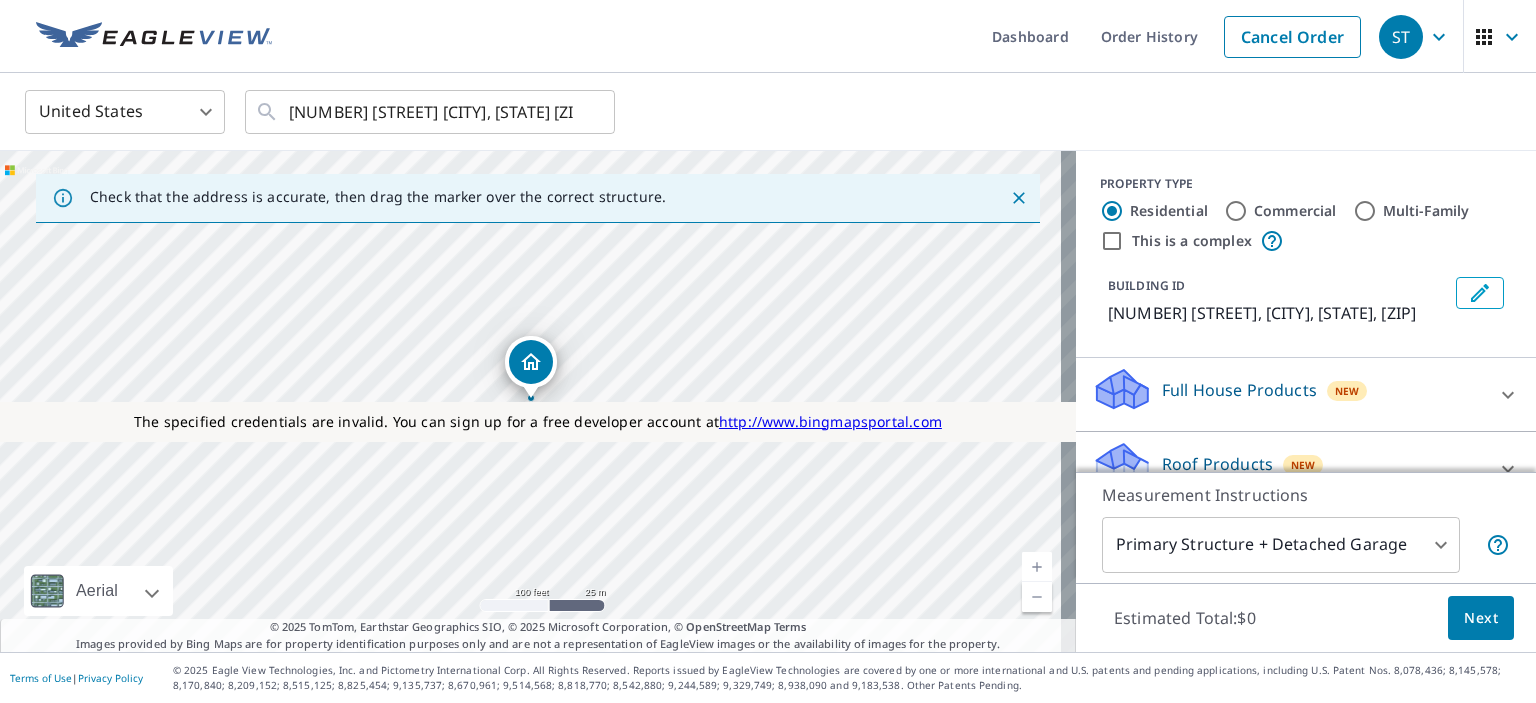 click on "Roof Products" at bounding box center [1217, 464] 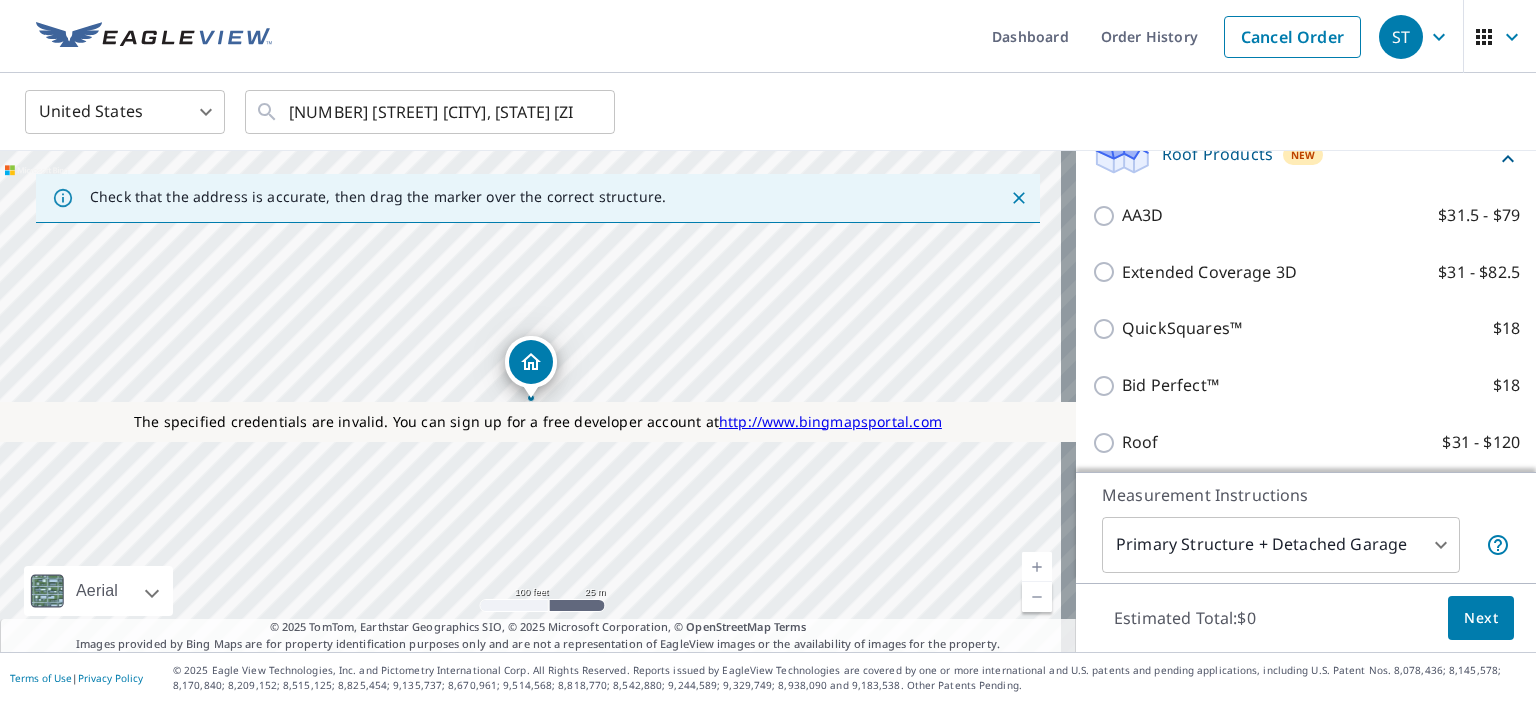 scroll, scrollTop: 309, scrollLeft: 0, axis: vertical 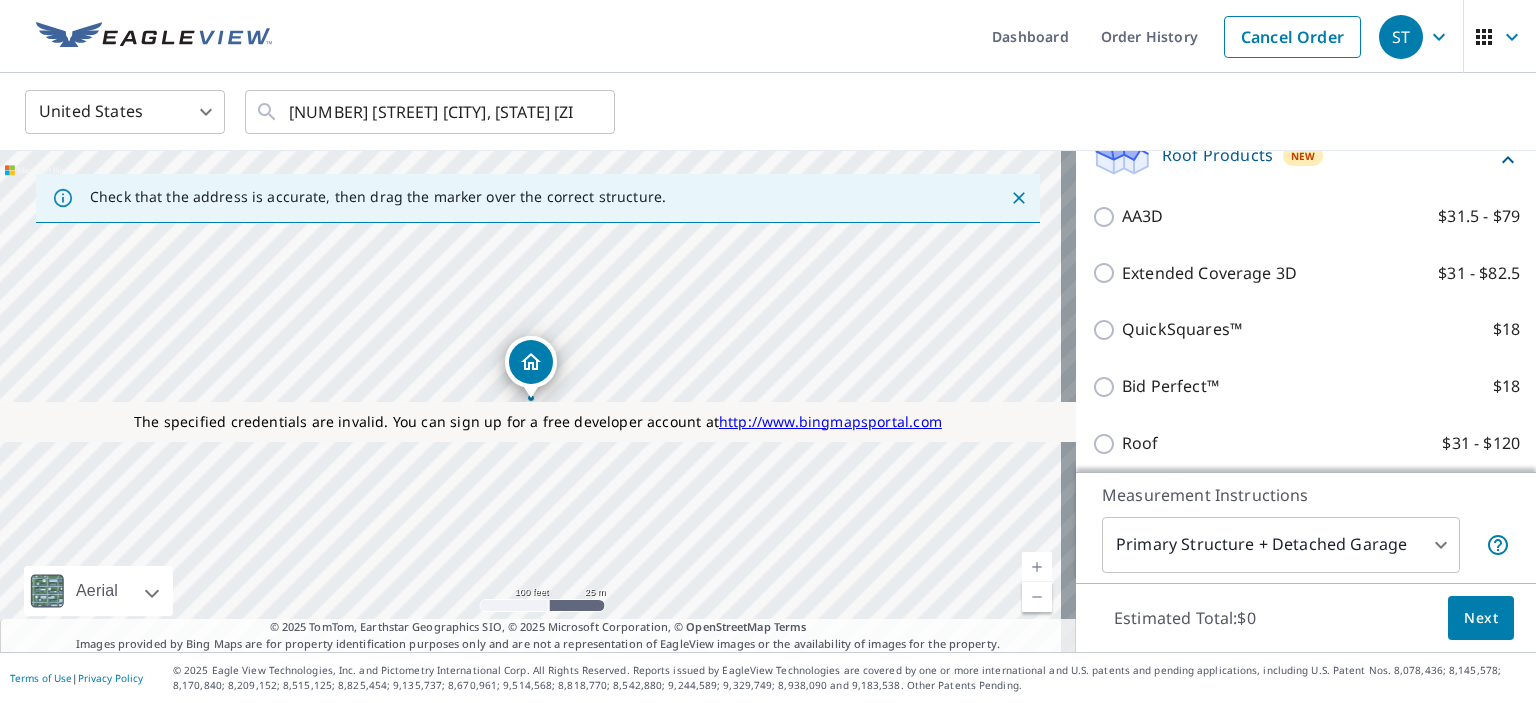 click on "Extended Coverage 3D" at bounding box center [1209, 273] 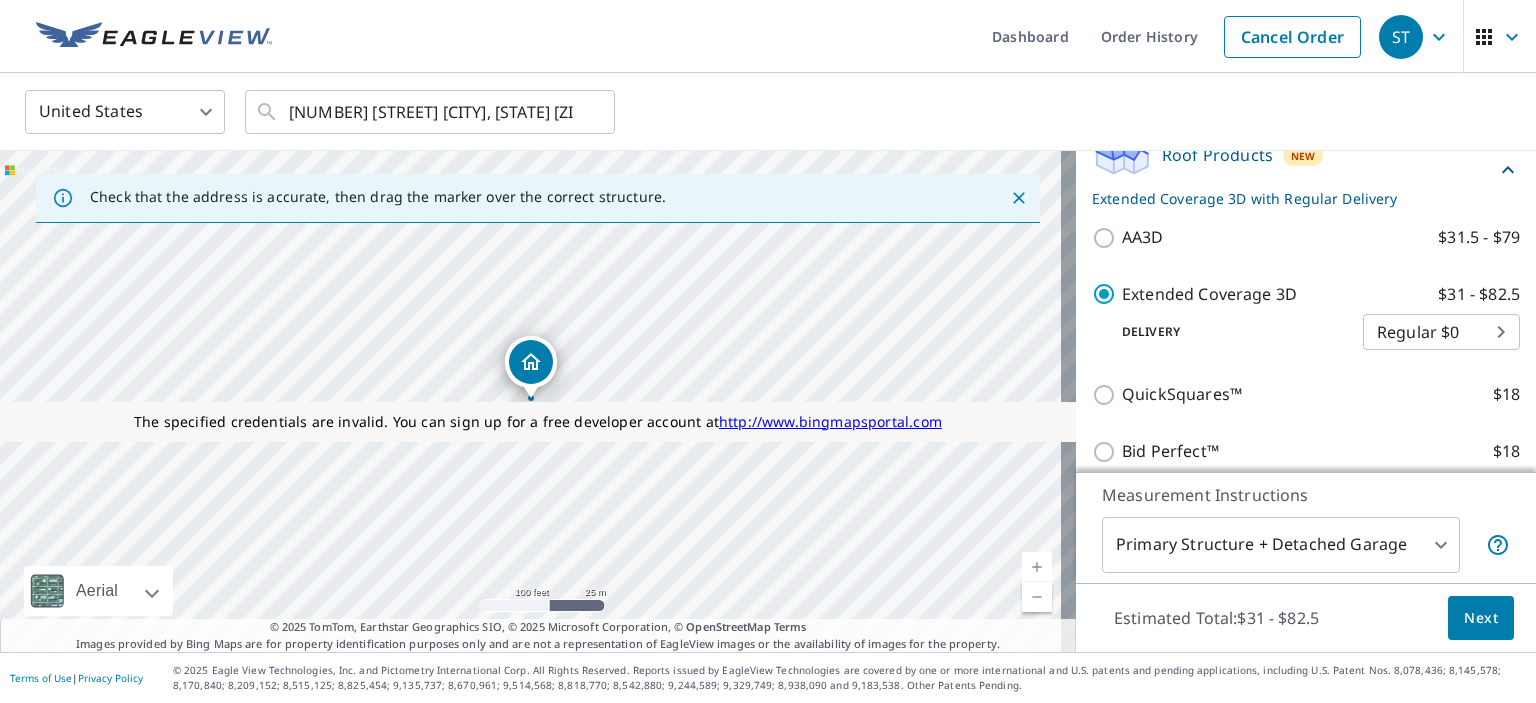 scroll, scrollTop: 510, scrollLeft: 0, axis: vertical 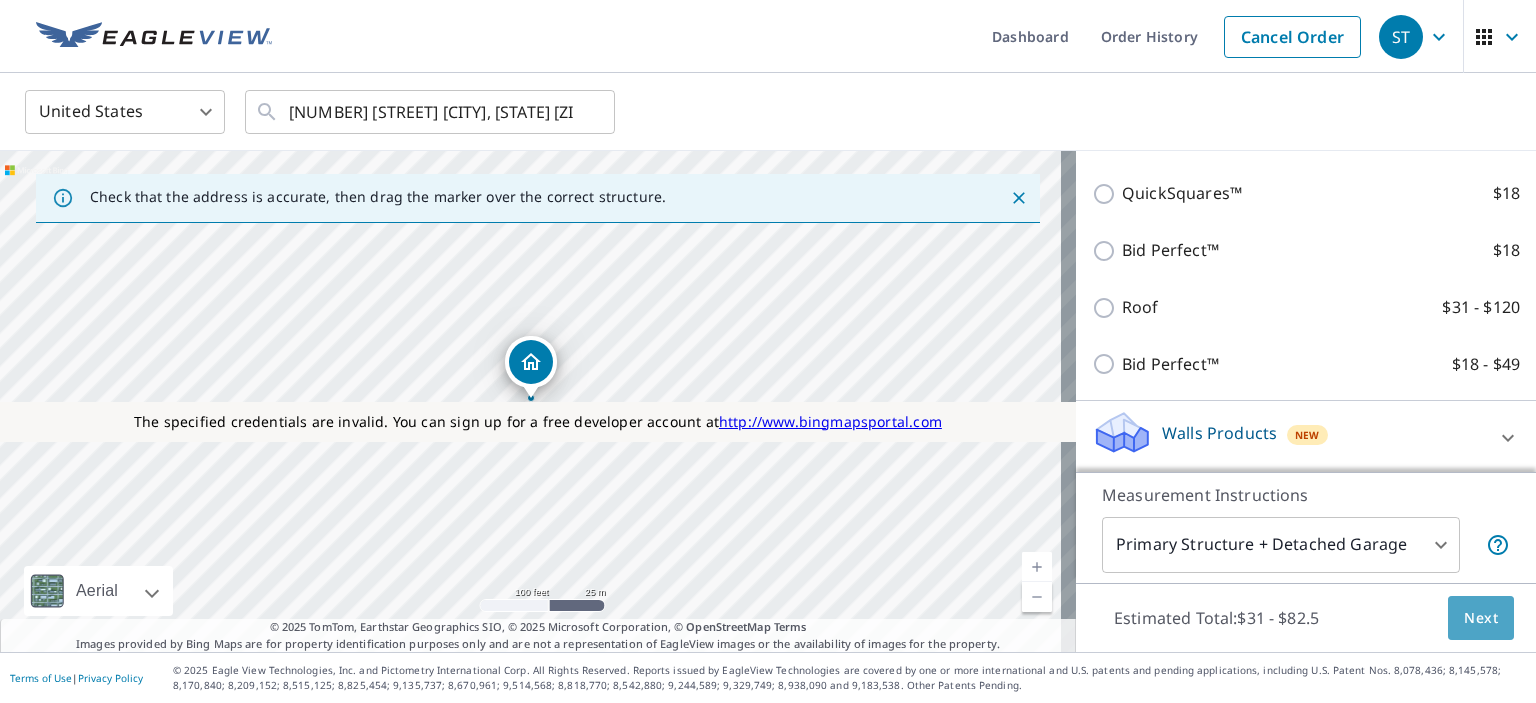click on "Next" at bounding box center [1481, 618] 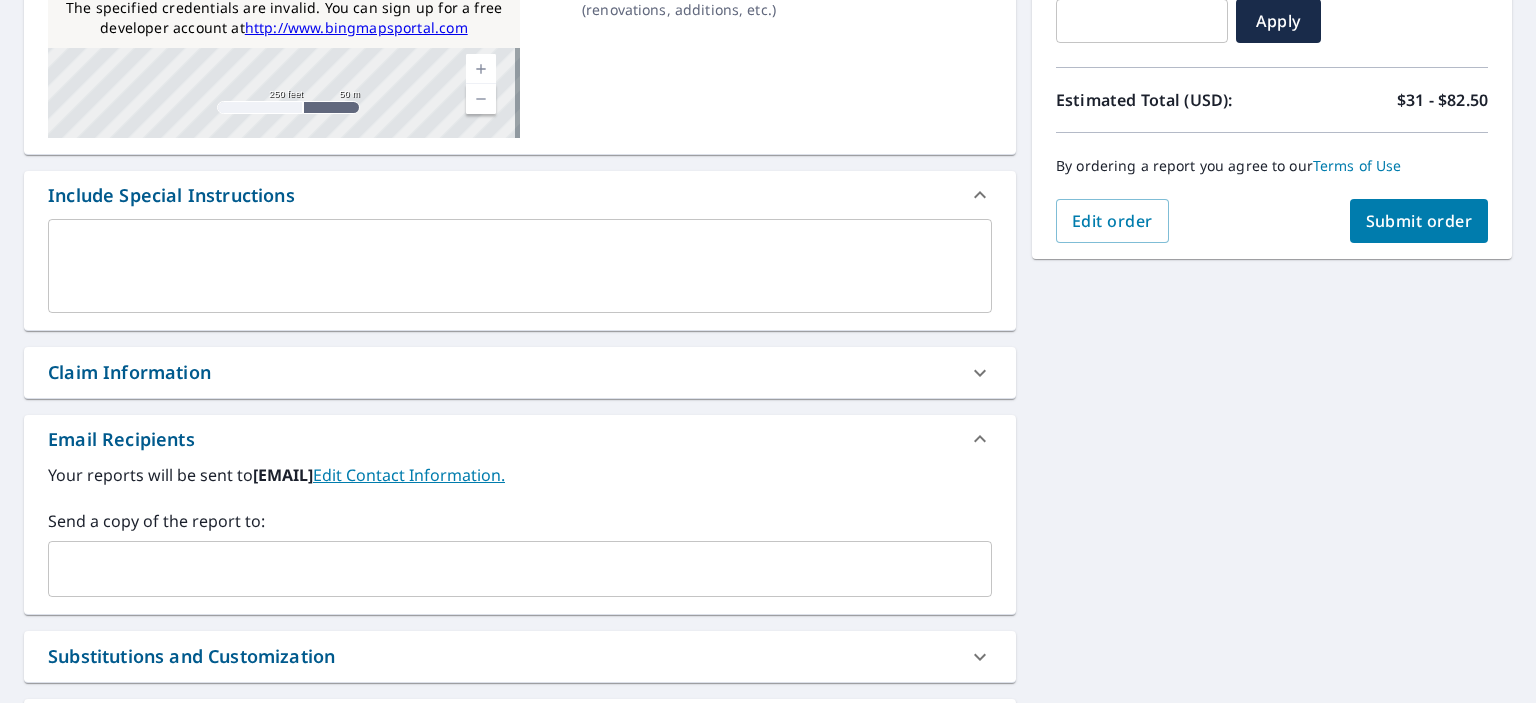 scroll, scrollTop: 380, scrollLeft: 0, axis: vertical 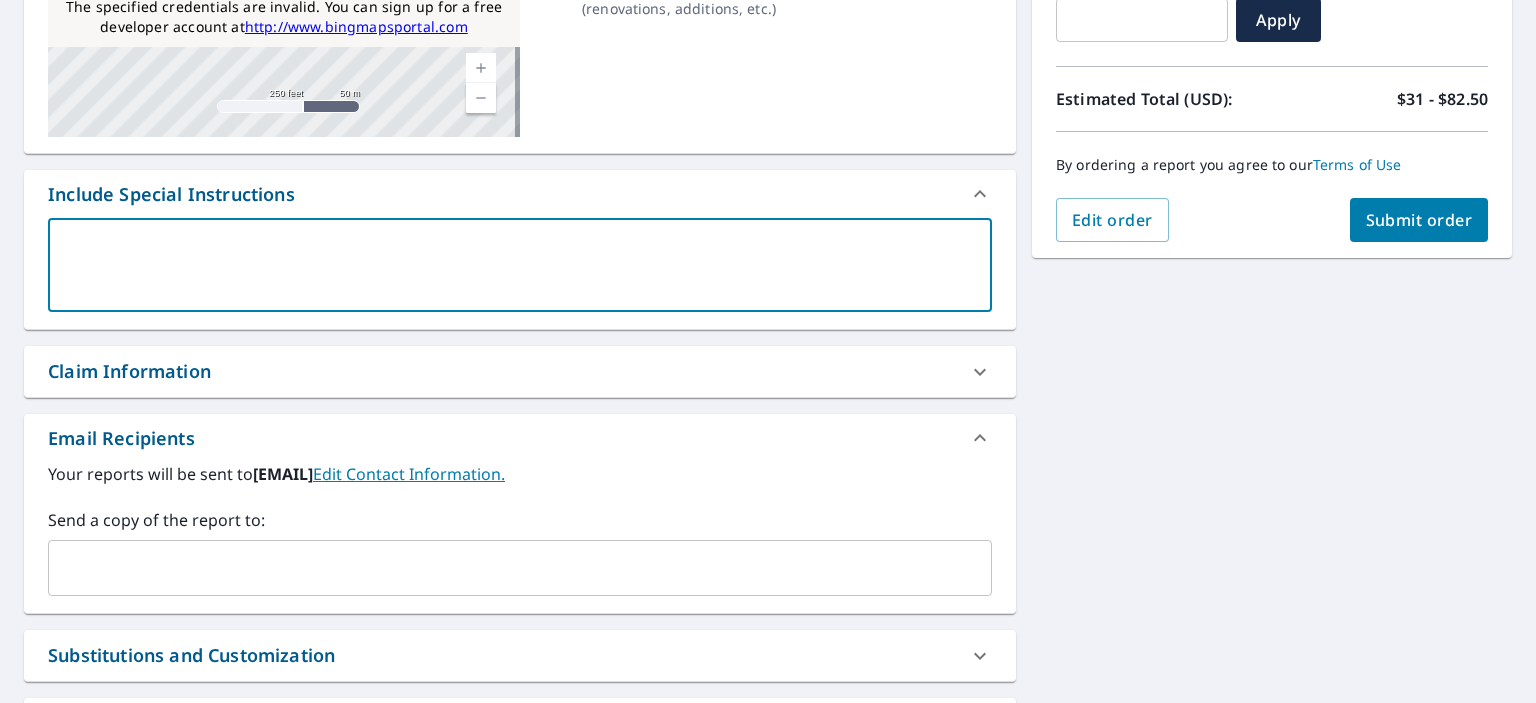 click at bounding box center (520, 265) 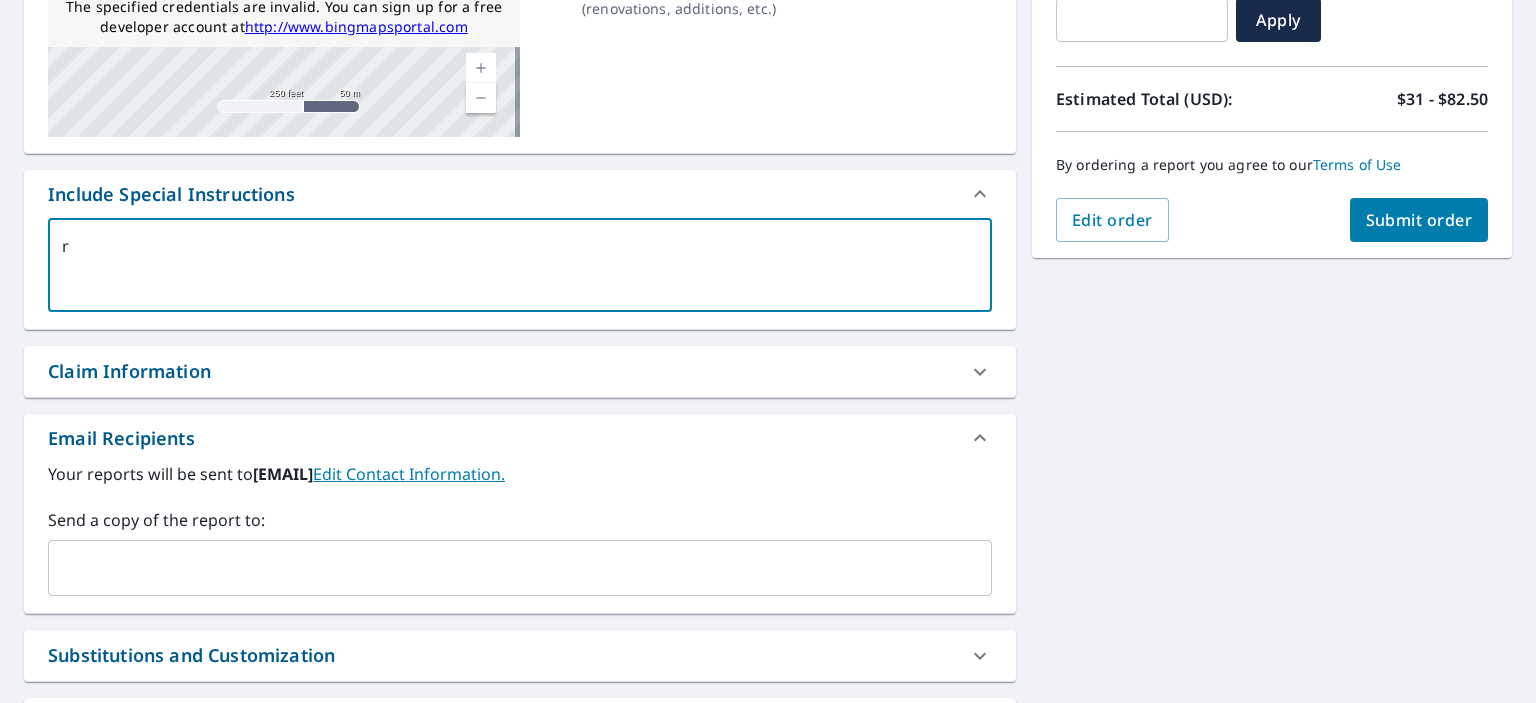 type on "rt" 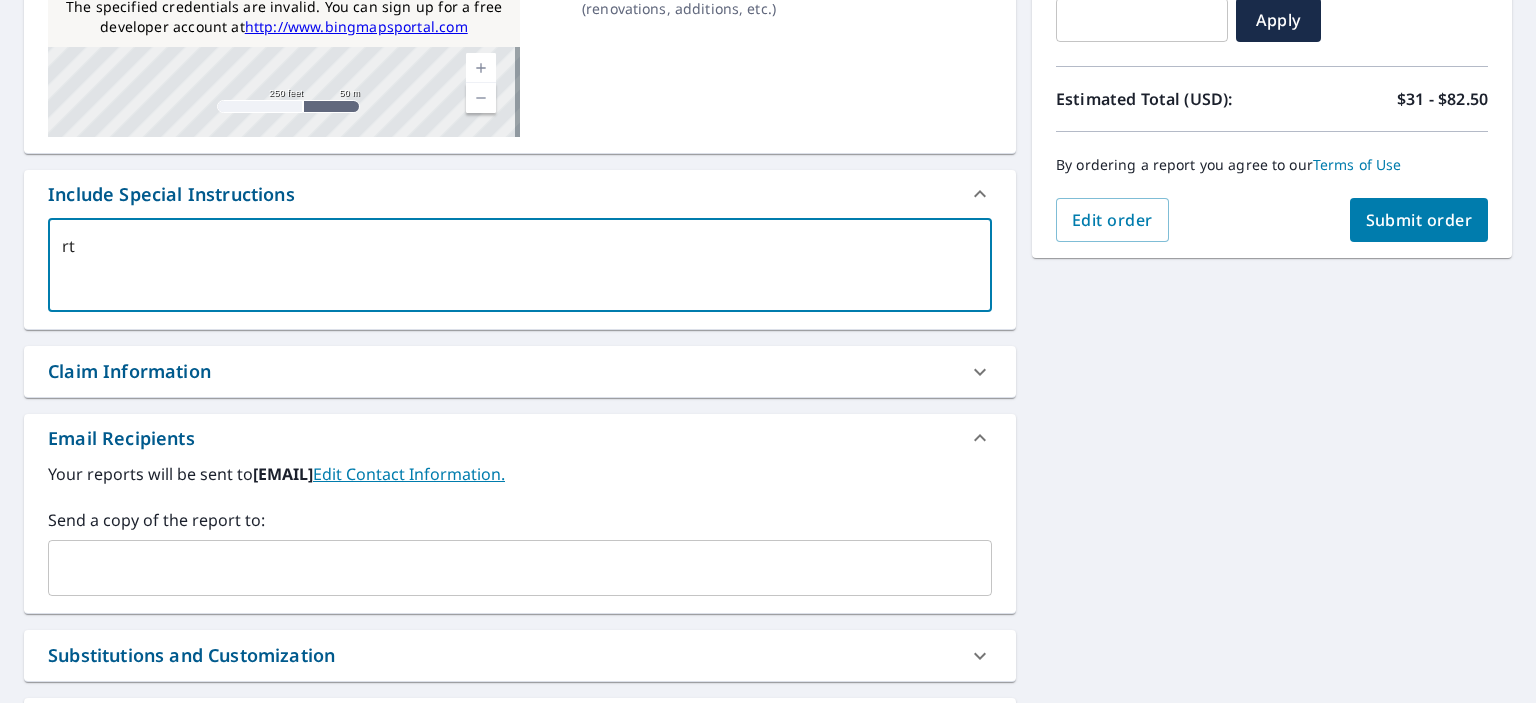 type on "rty" 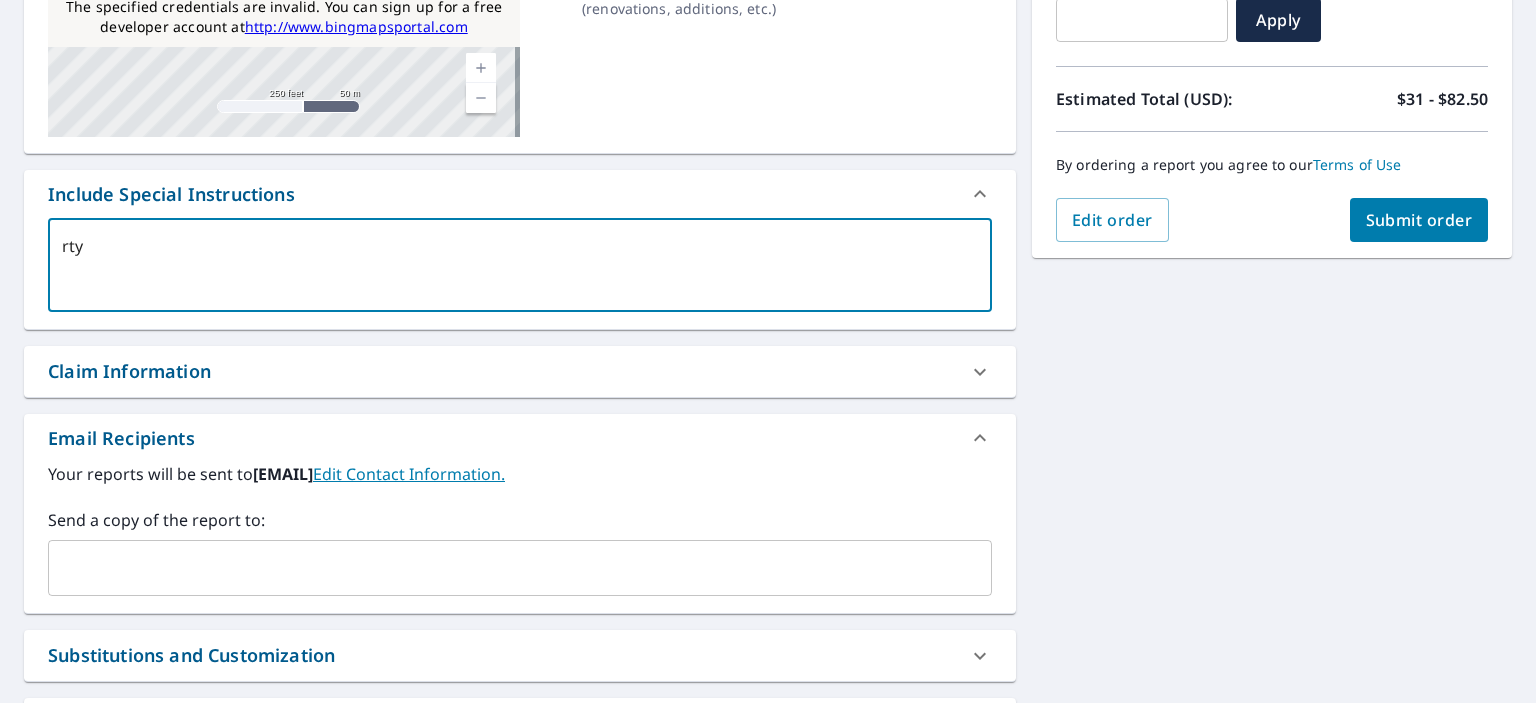 type on "rtyu" 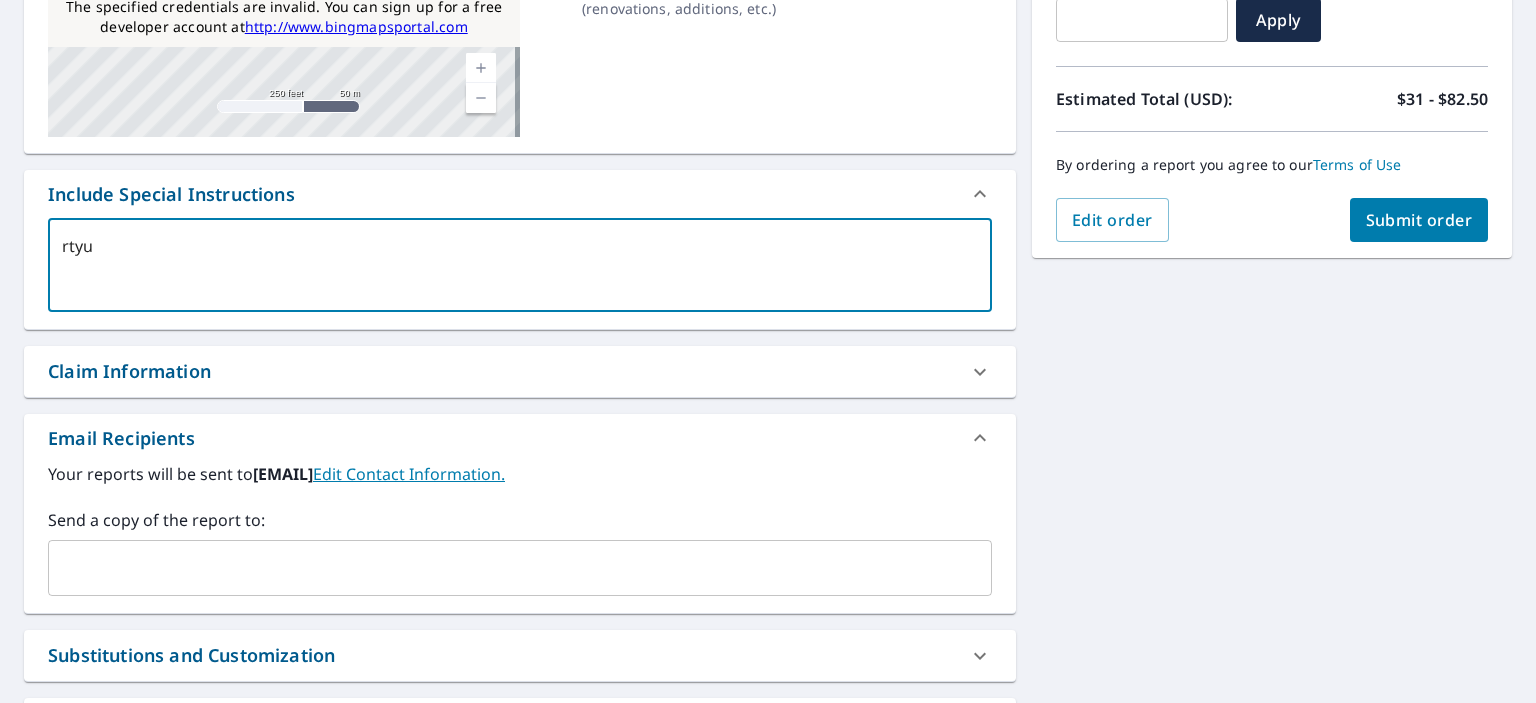 type on "x" 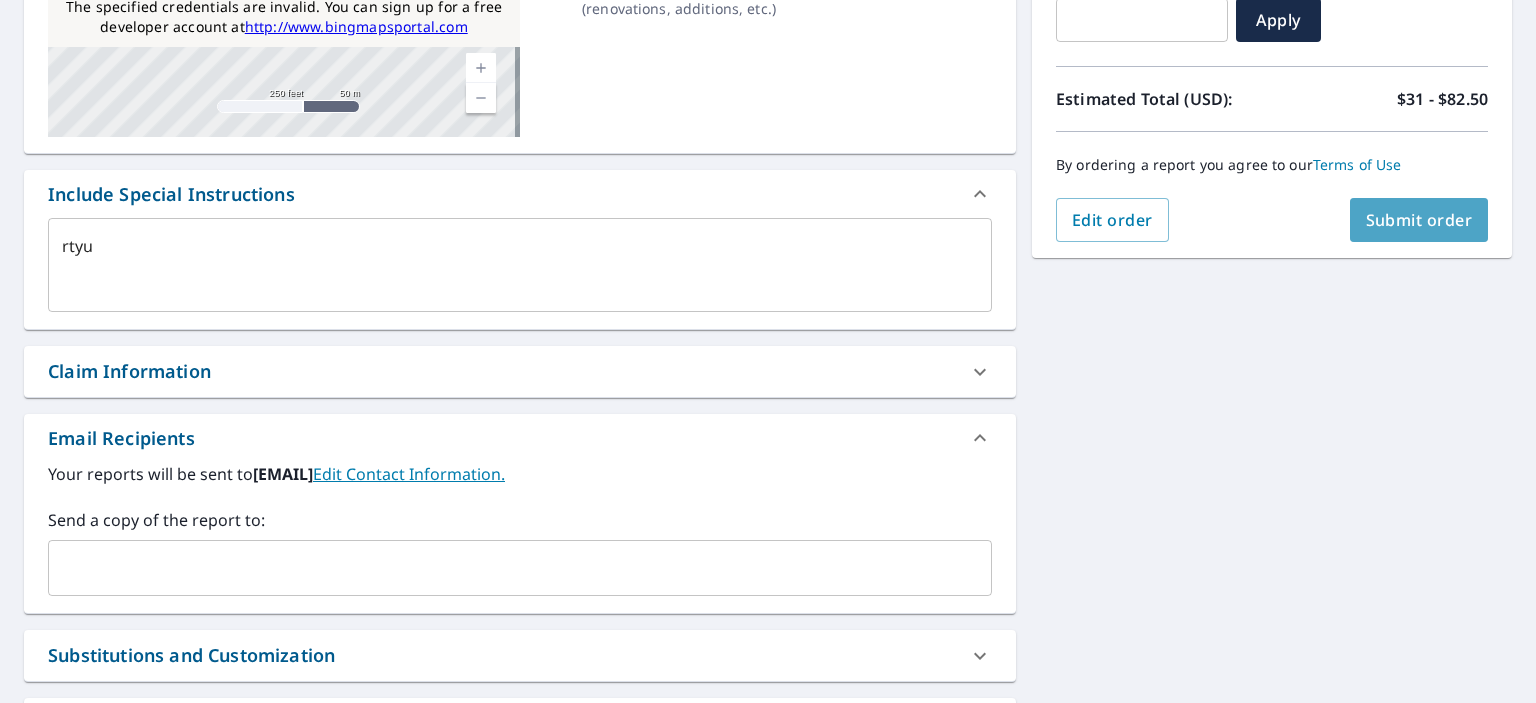 click on "Submit order" at bounding box center (1419, 220) 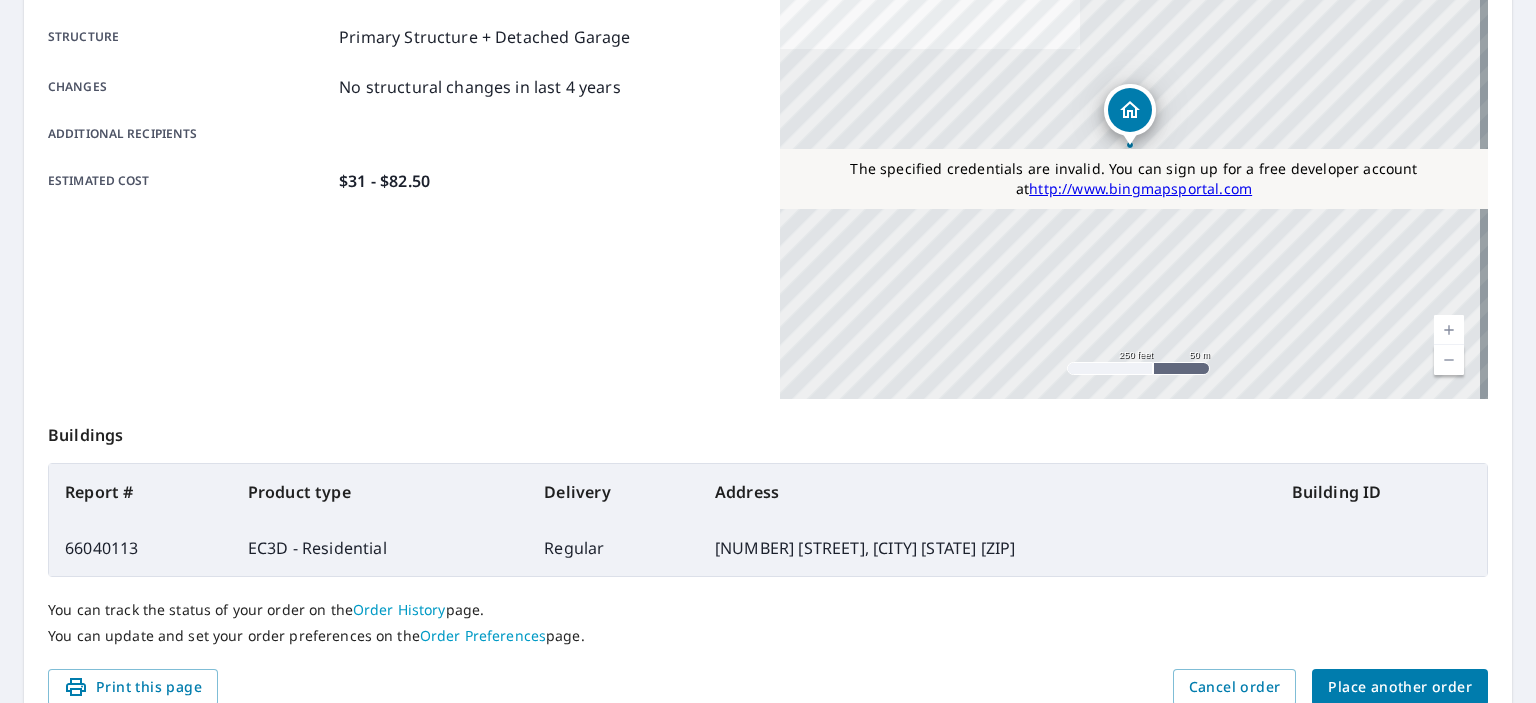 click on "66040113" at bounding box center [140, 548] 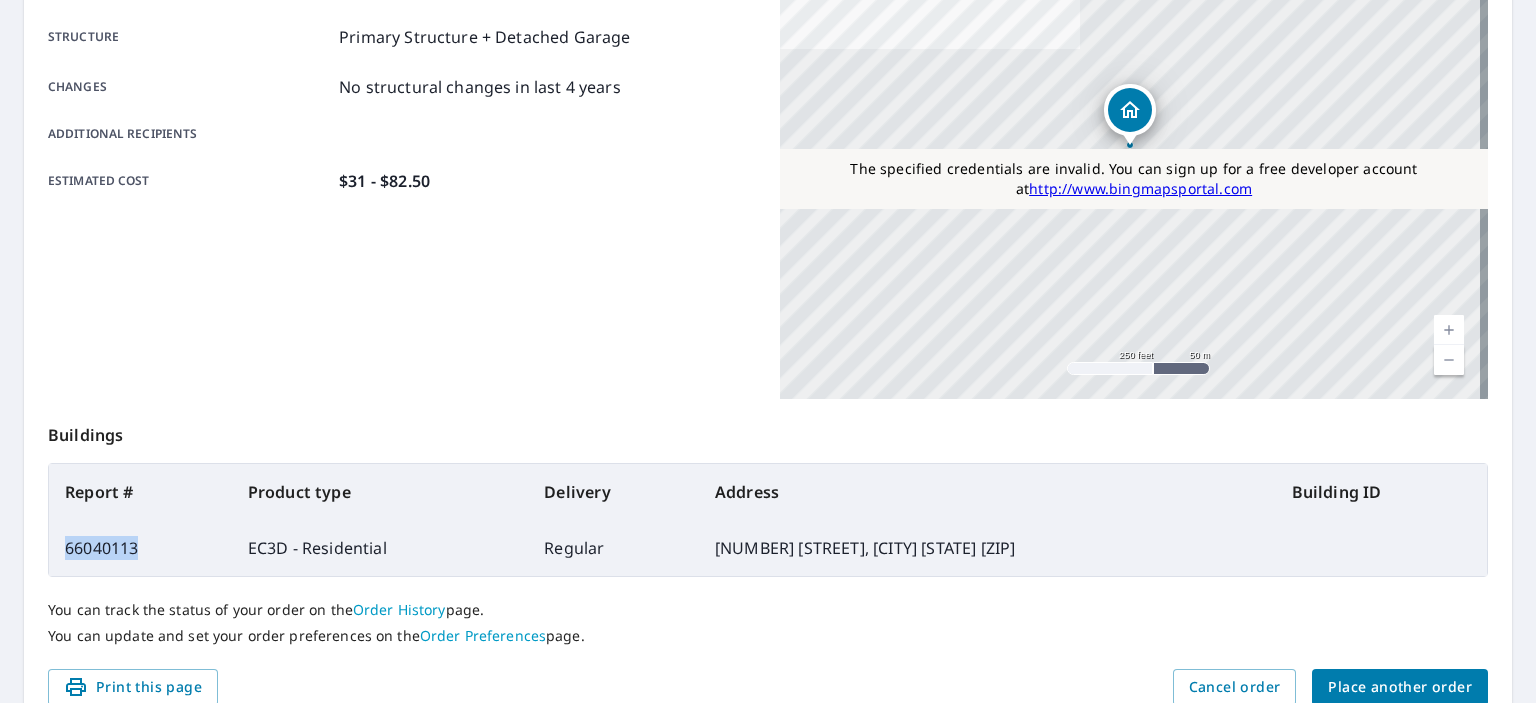 click on "66040113" at bounding box center (140, 548) 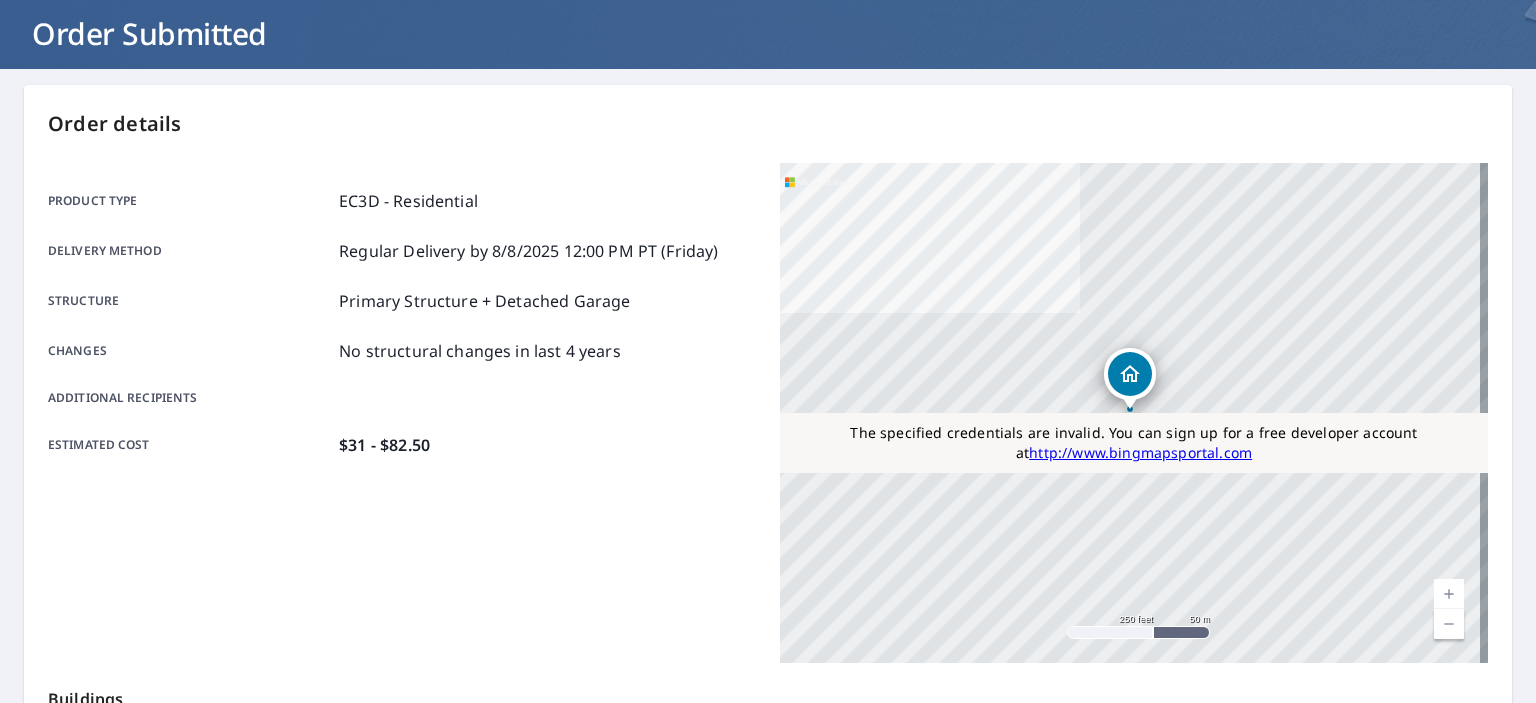 scroll, scrollTop: 0, scrollLeft: 0, axis: both 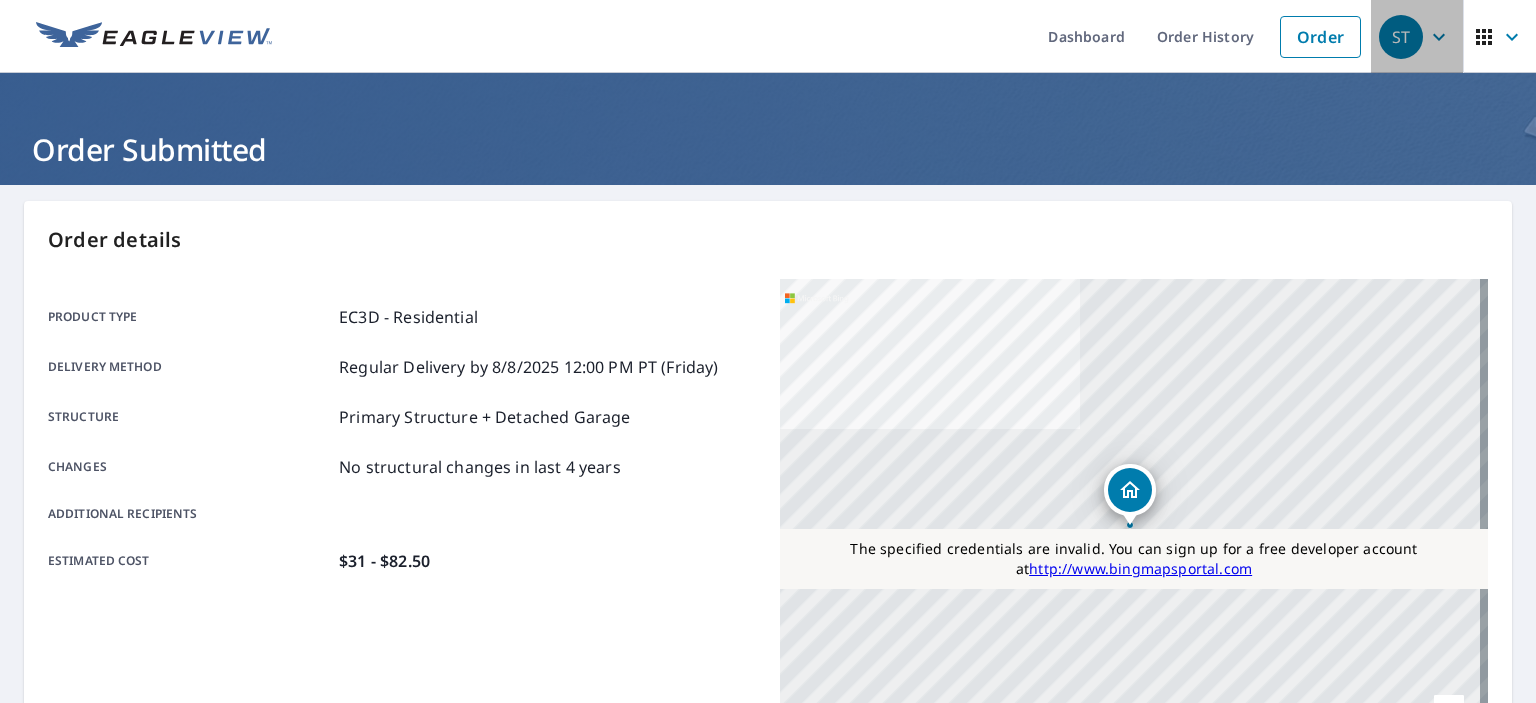 click 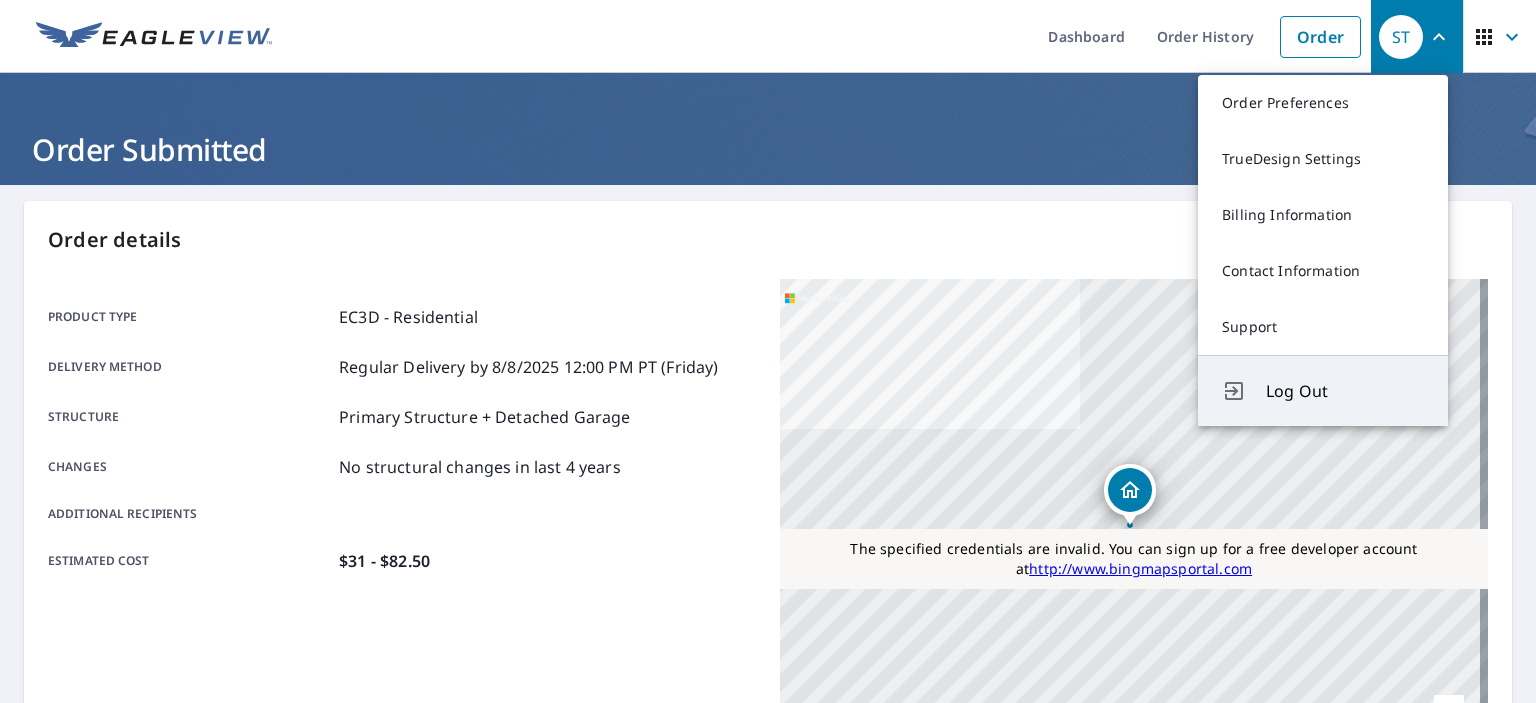 click on "Log Out" at bounding box center [1345, 391] 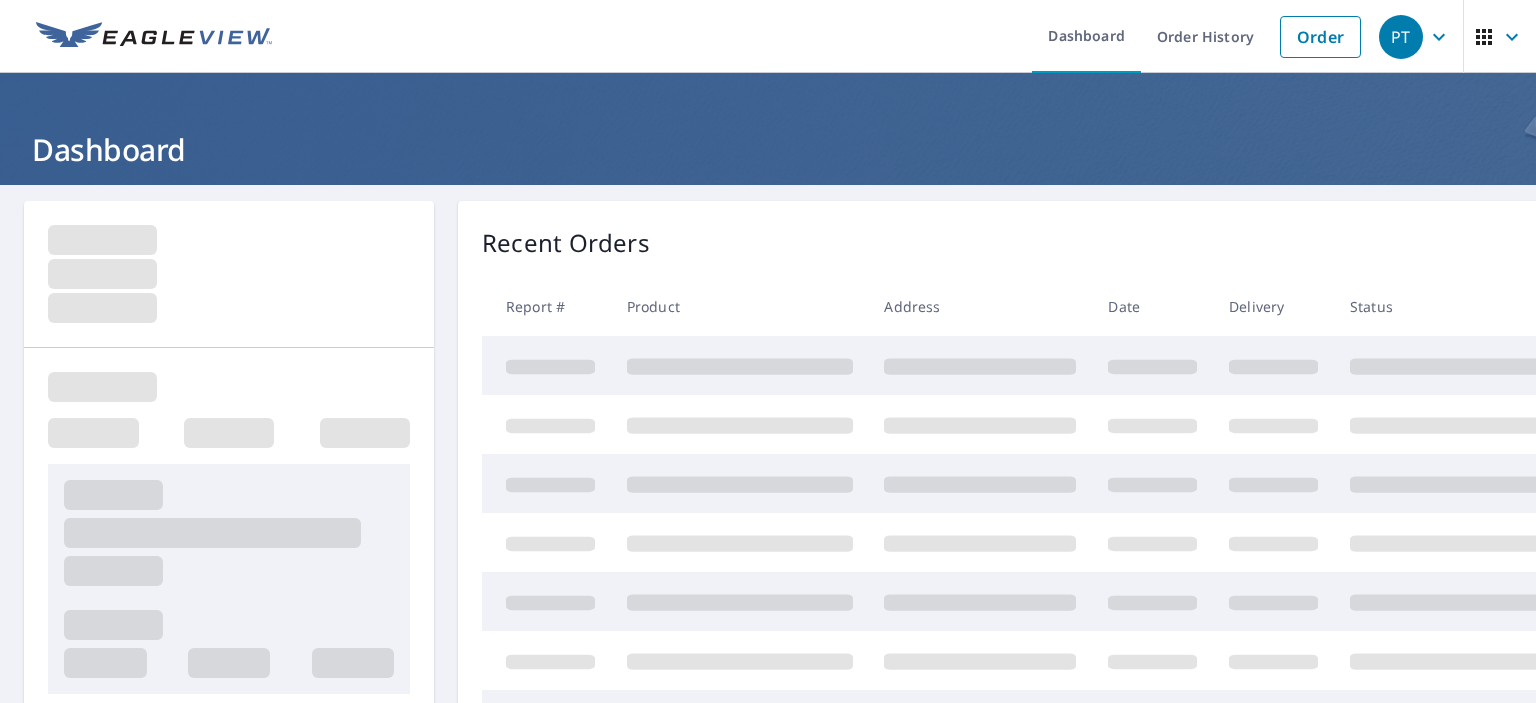 scroll, scrollTop: 0, scrollLeft: 0, axis: both 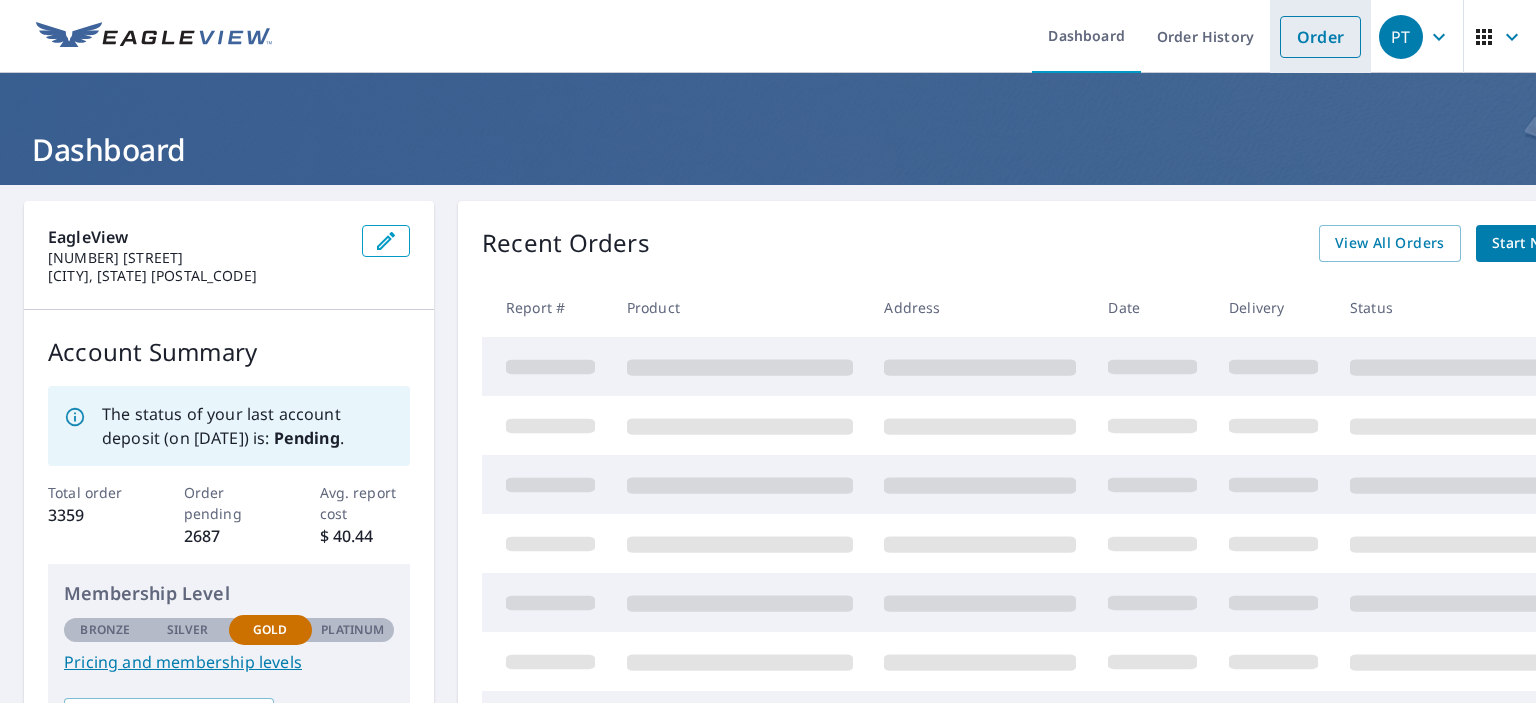 click on "Order" at bounding box center [1320, 37] 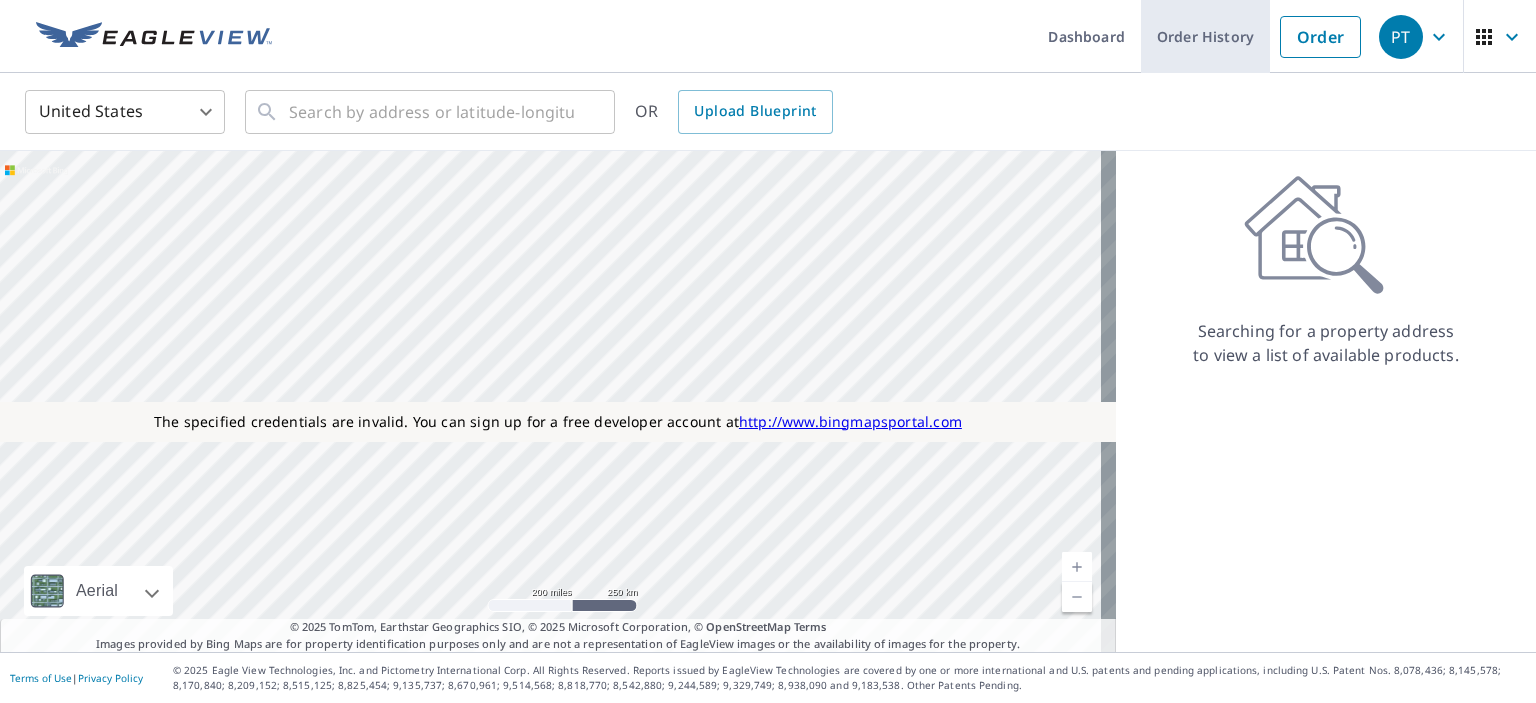 click on "Order History" at bounding box center [1205, 36] 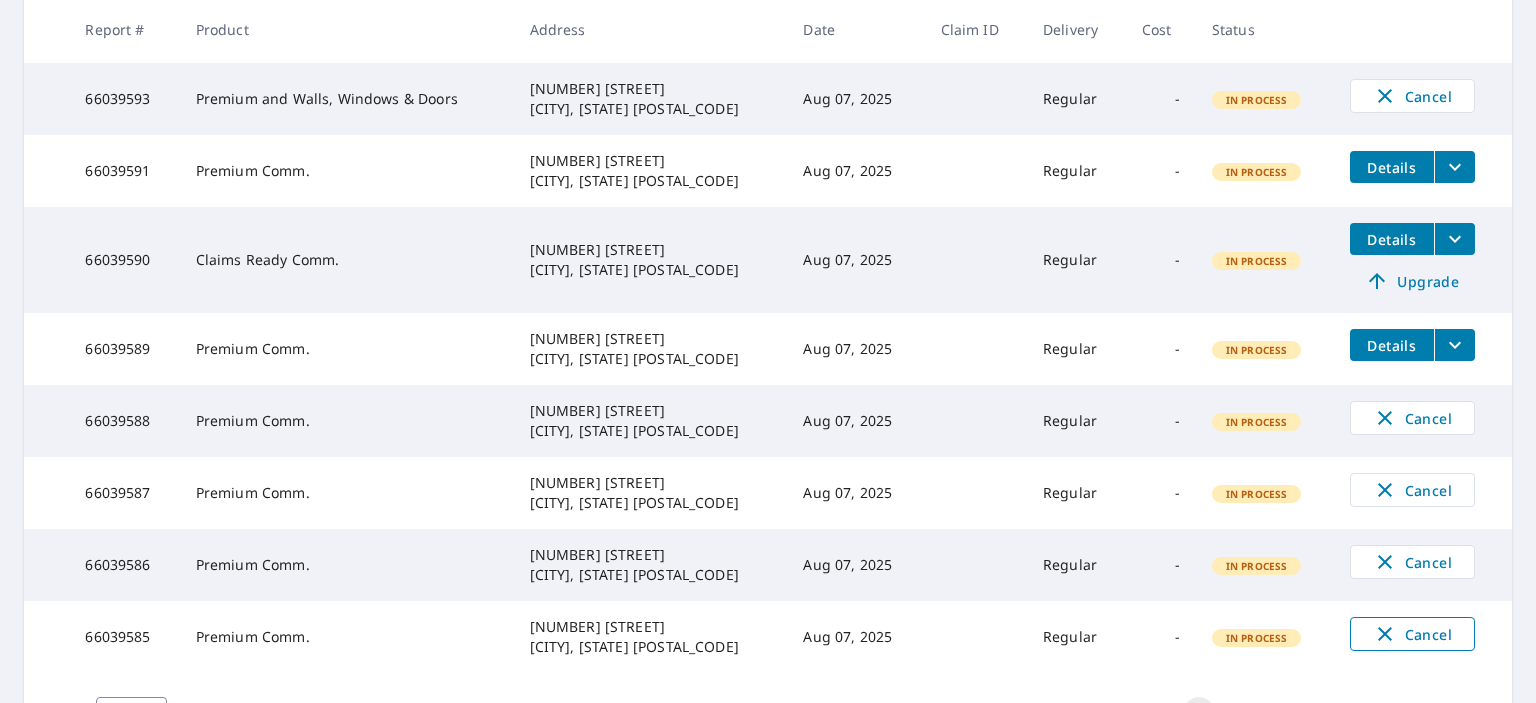 scroll, scrollTop: 640, scrollLeft: 0, axis: vertical 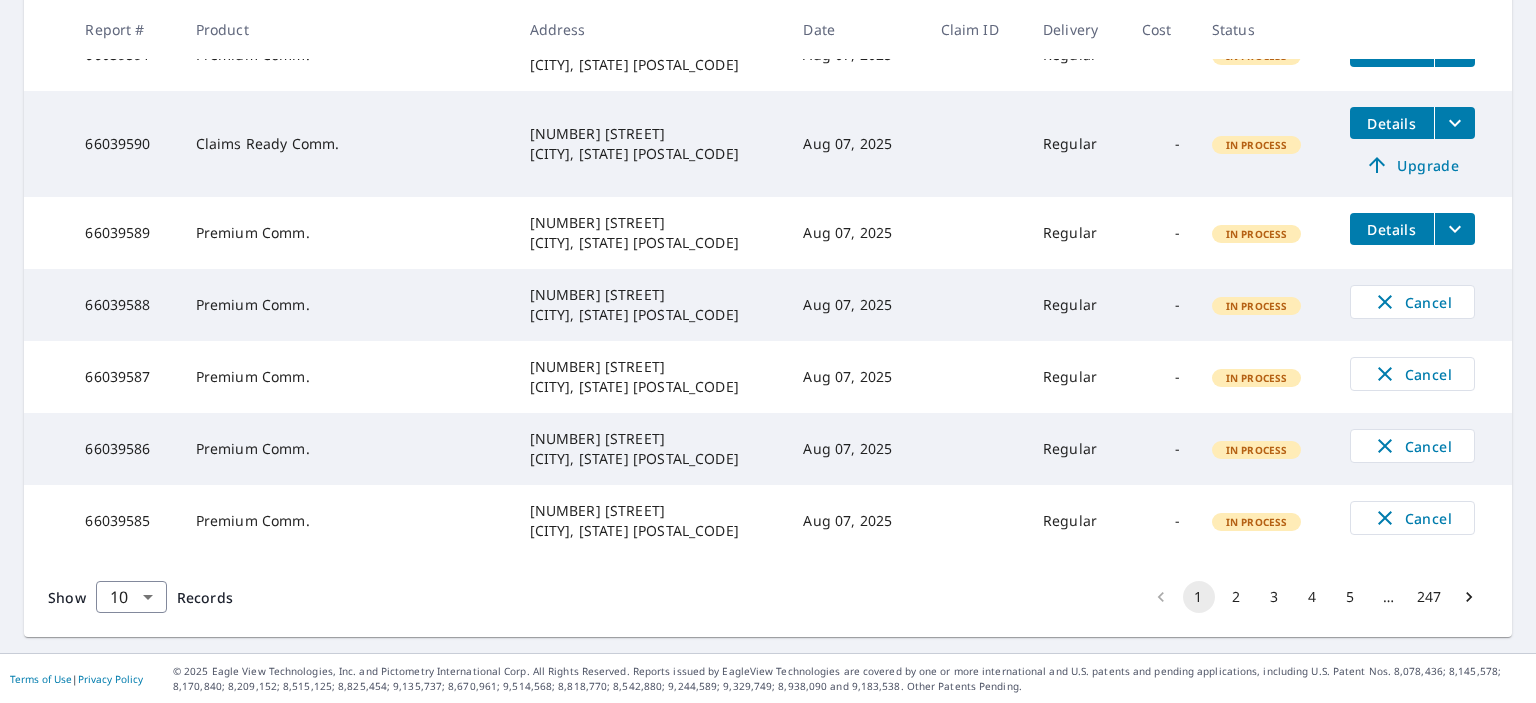 click on "5" at bounding box center [1351, 597] 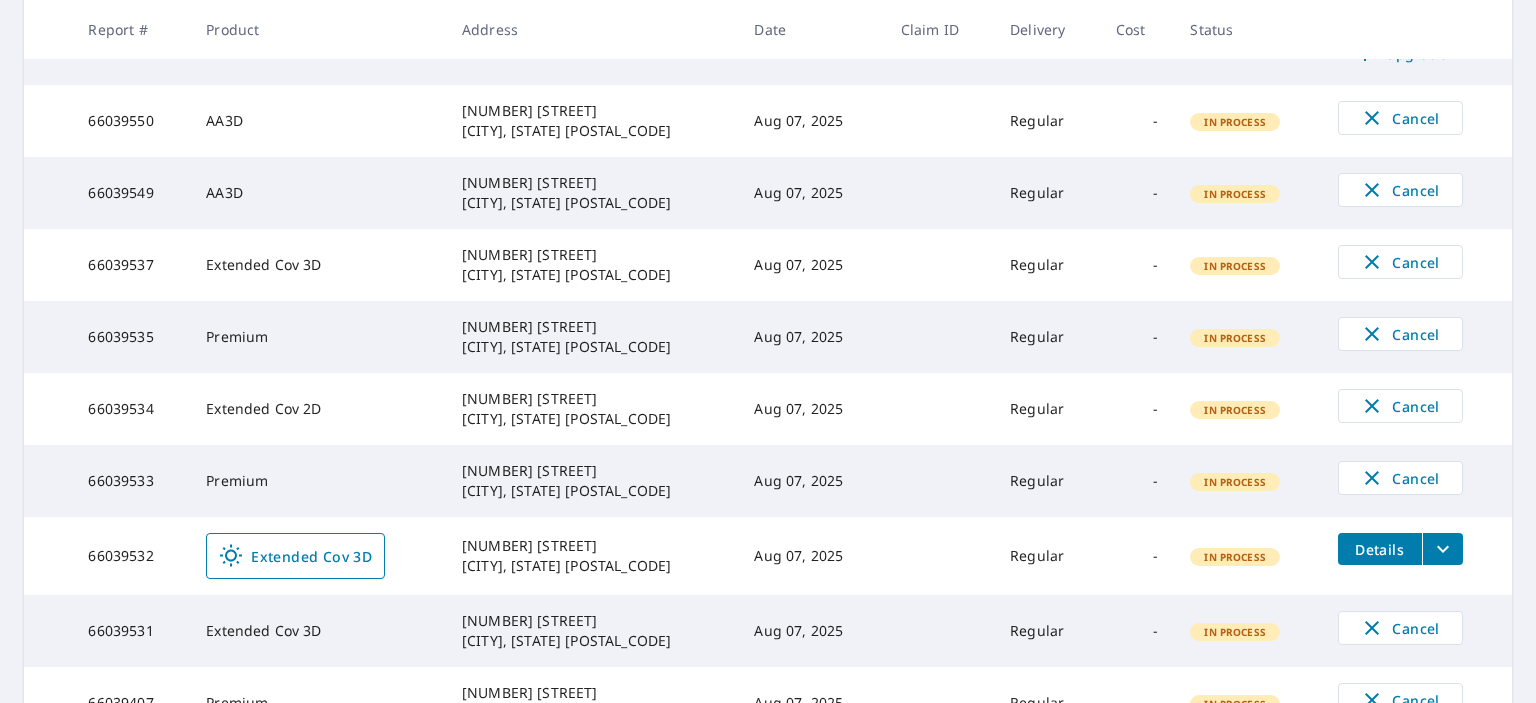 scroll, scrollTop: 466, scrollLeft: 0, axis: vertical 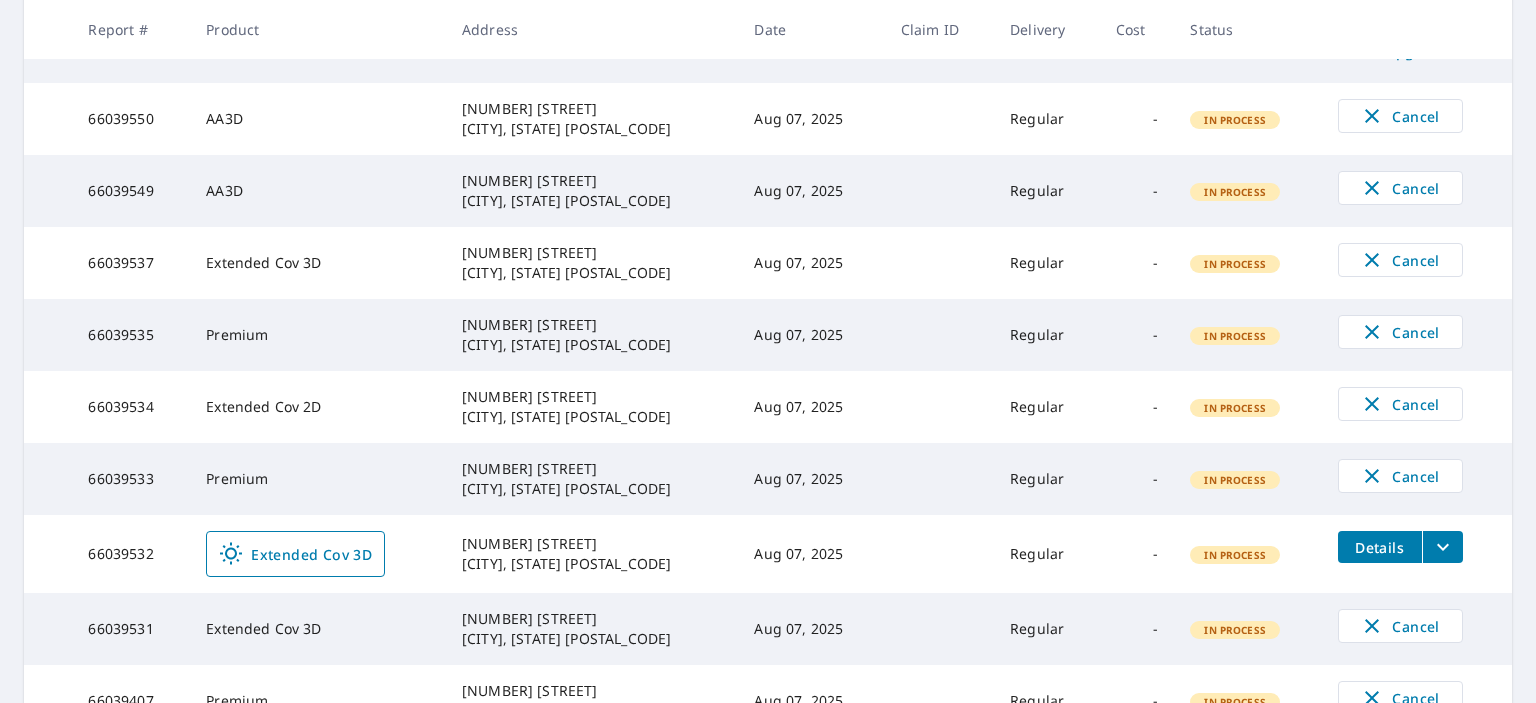 click on "66039532" at bounding box center (131, 554) 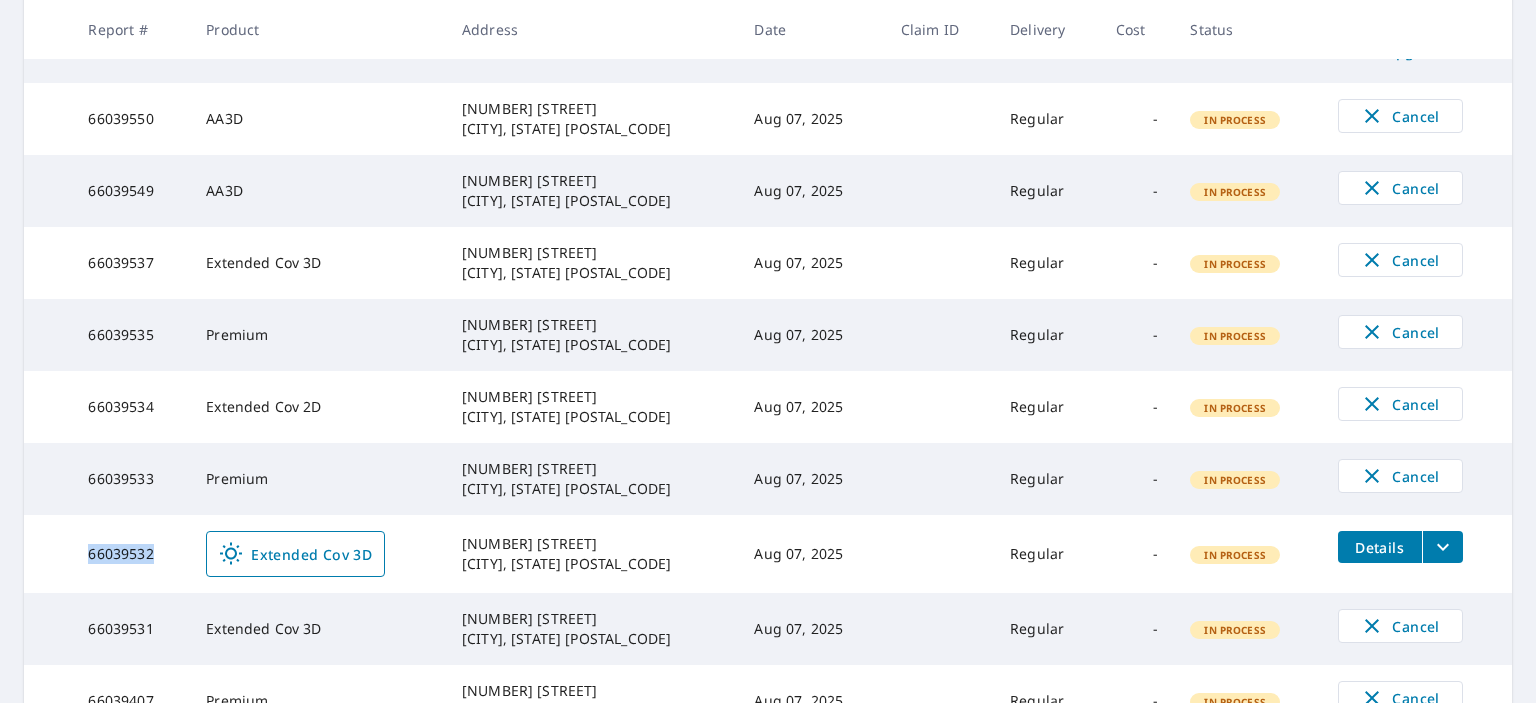 click on "66039532" at bounding box center (131, 554) 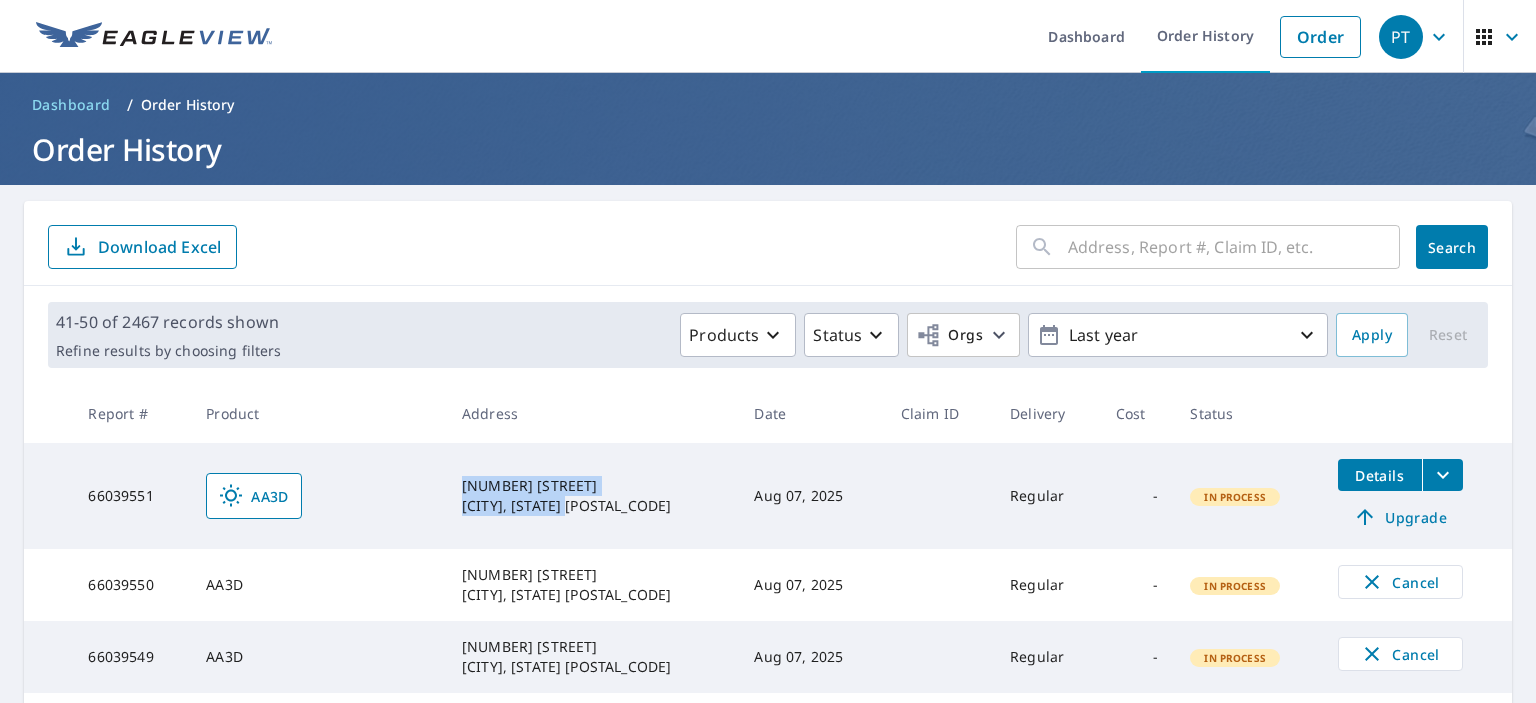 drag, startPoint x: 488, startPoint y: 480, endPoint x: 619, endPoint y: 503, distance: 133.00375 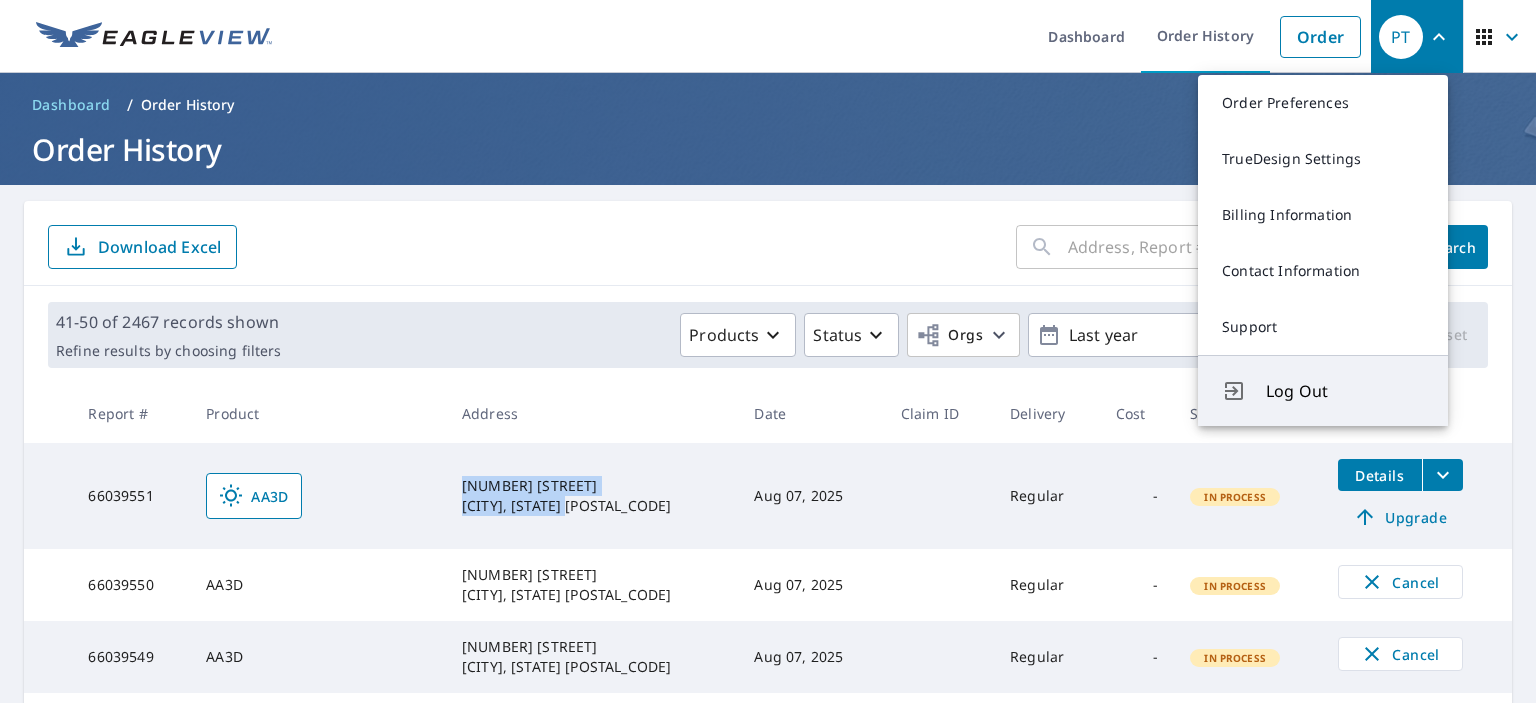 click on "Log Out" at bounding box center (1345, 391) 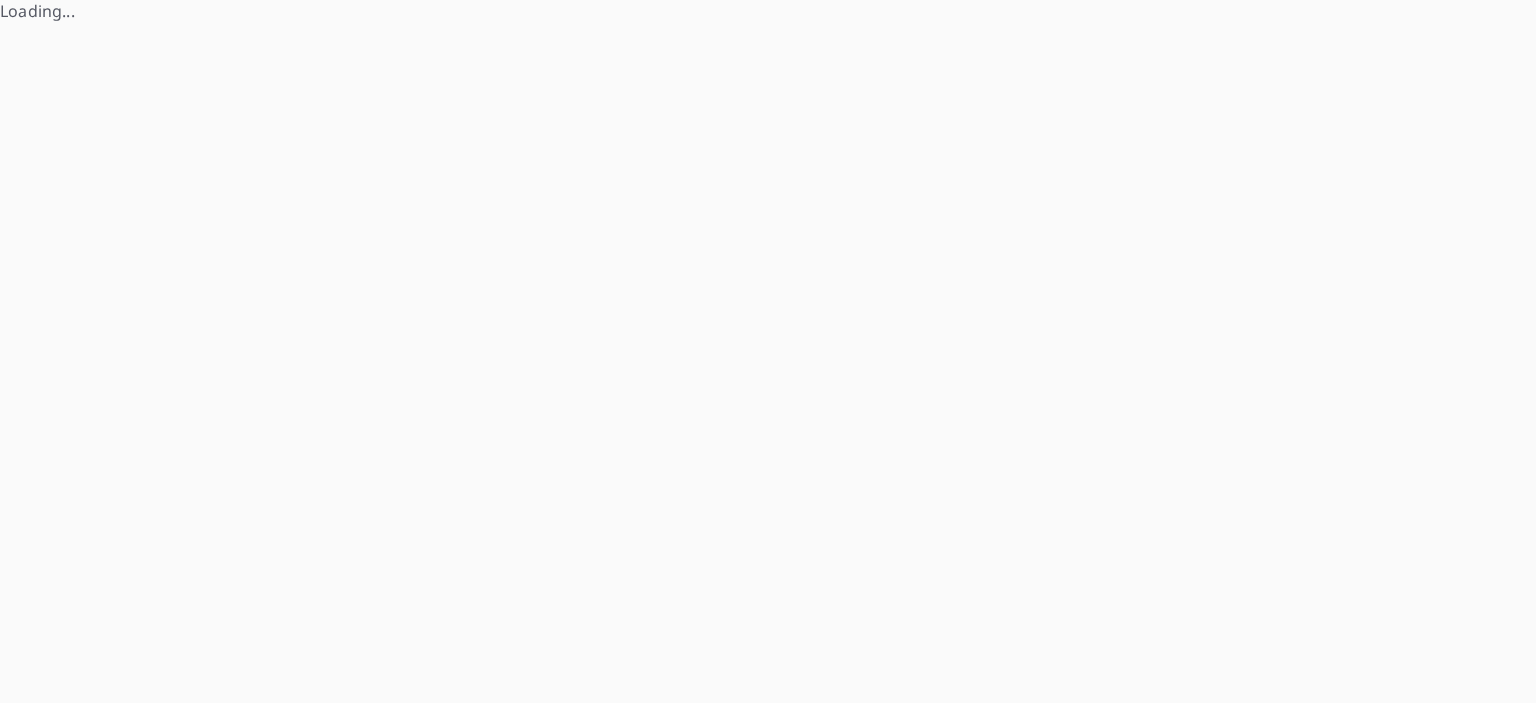 scroll, scrollTop: 0, scrollLeft: 0, axis: both 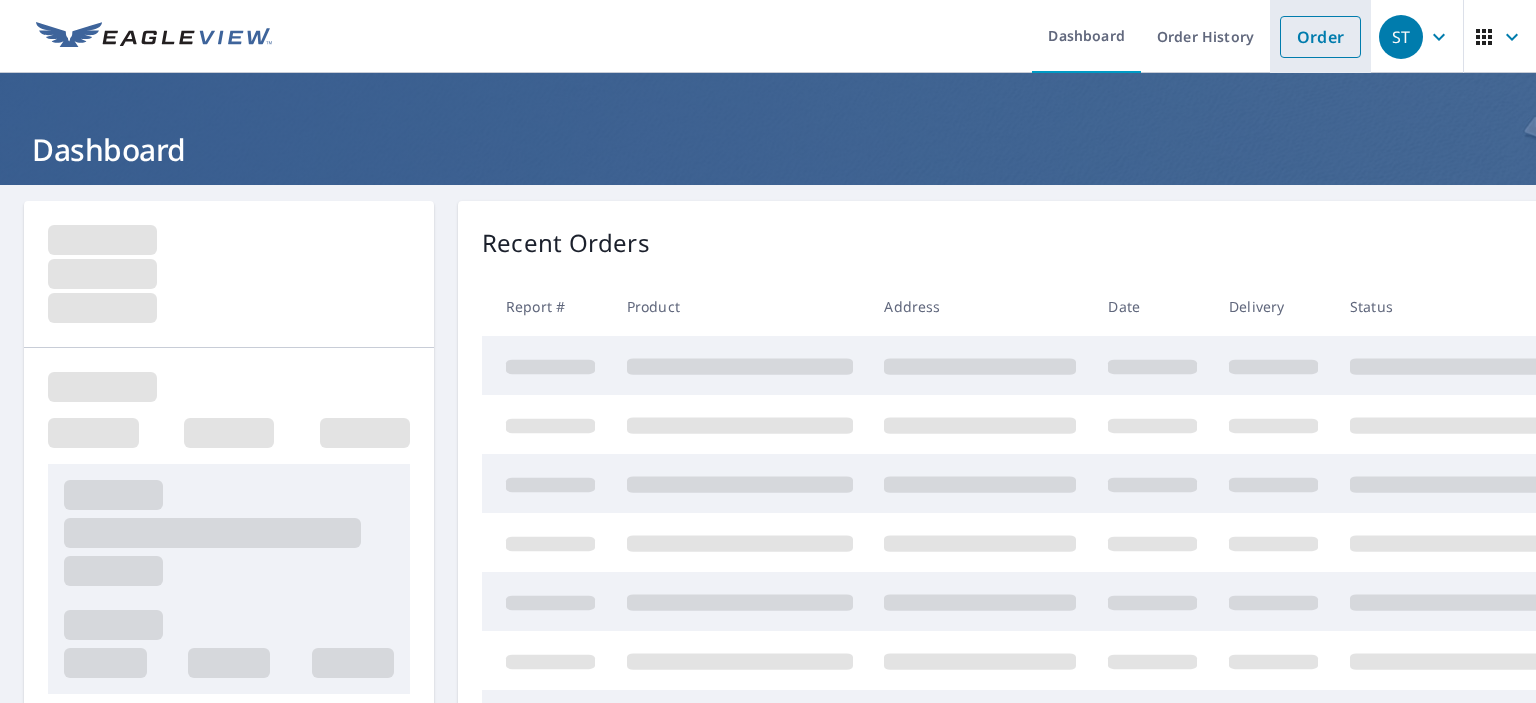 click on "Order" at bounding box center [1320, 37] 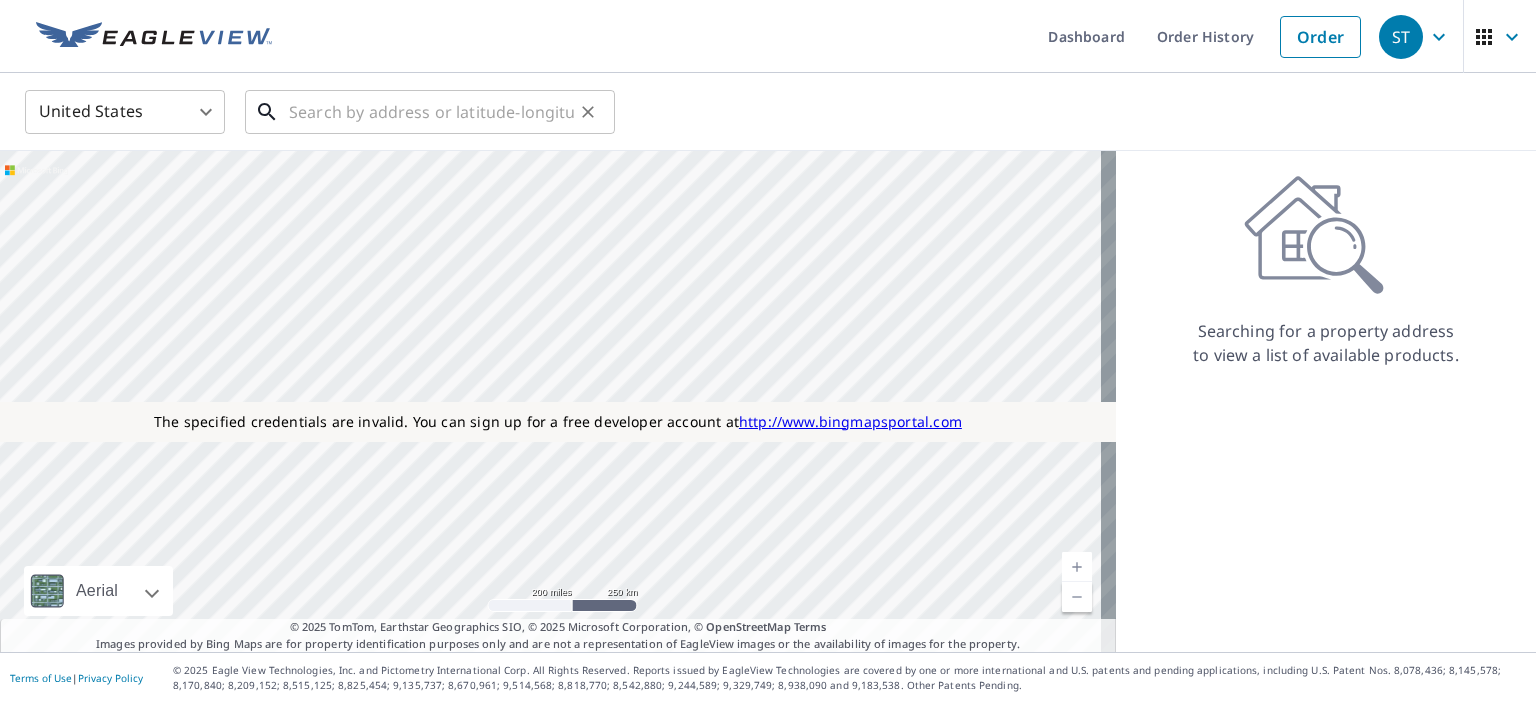 click at bounding box center (431, 112) 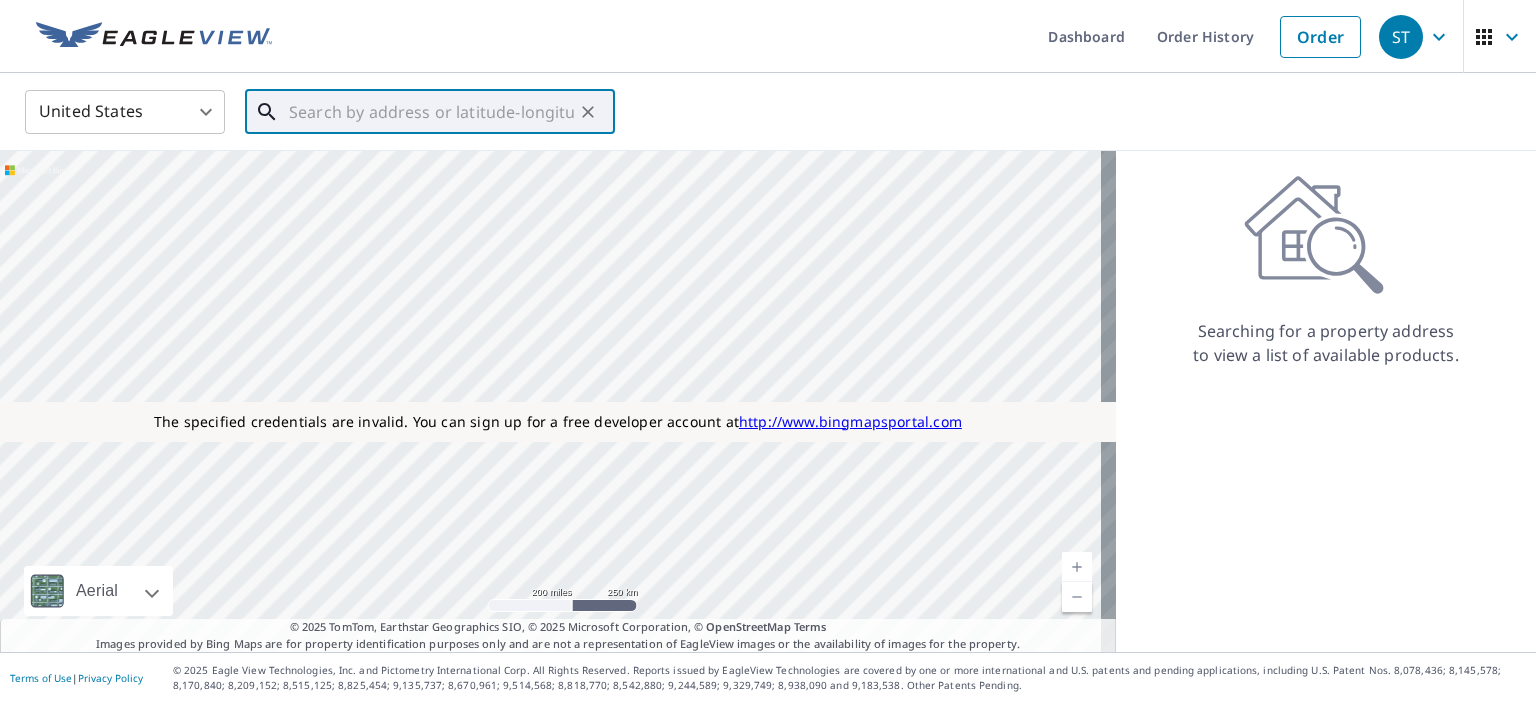 paste on "[NUMBER] [STREET], [CITY], [STATE] [POSTAL_CODE]" 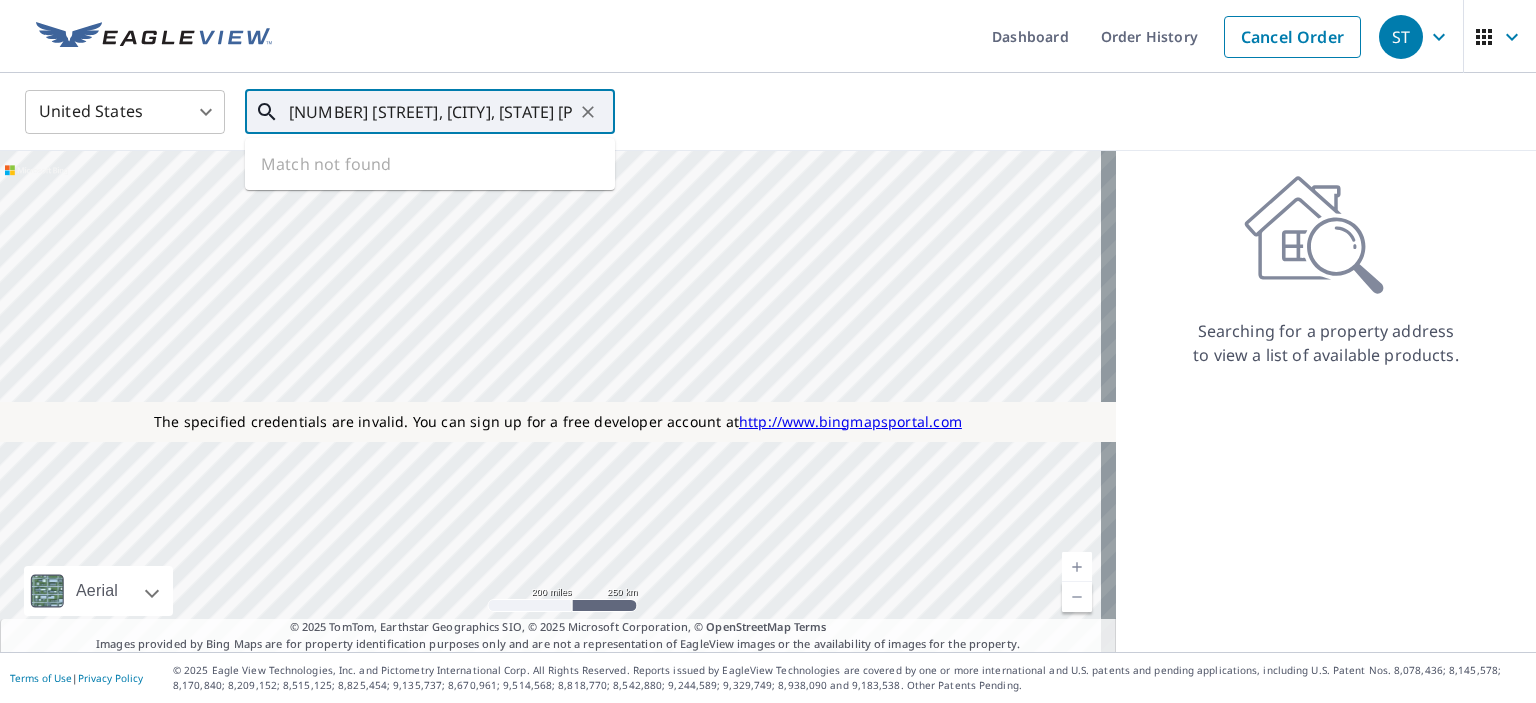 type on "[NUMBER] [STREET], [CITY], [STATE] [POSTAL_CODE]" 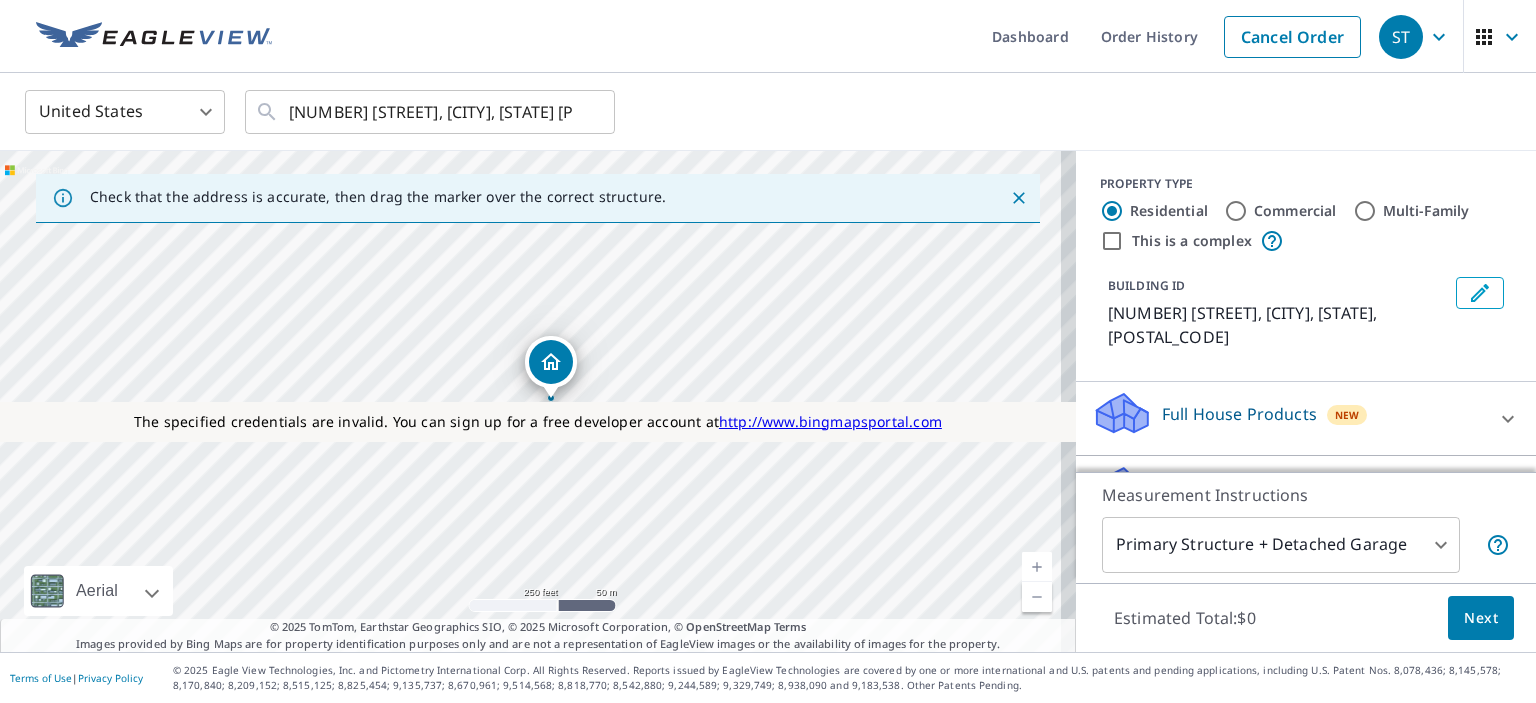 scroll, scrollTop: 106, scrollLeft: 0, axis: vertical 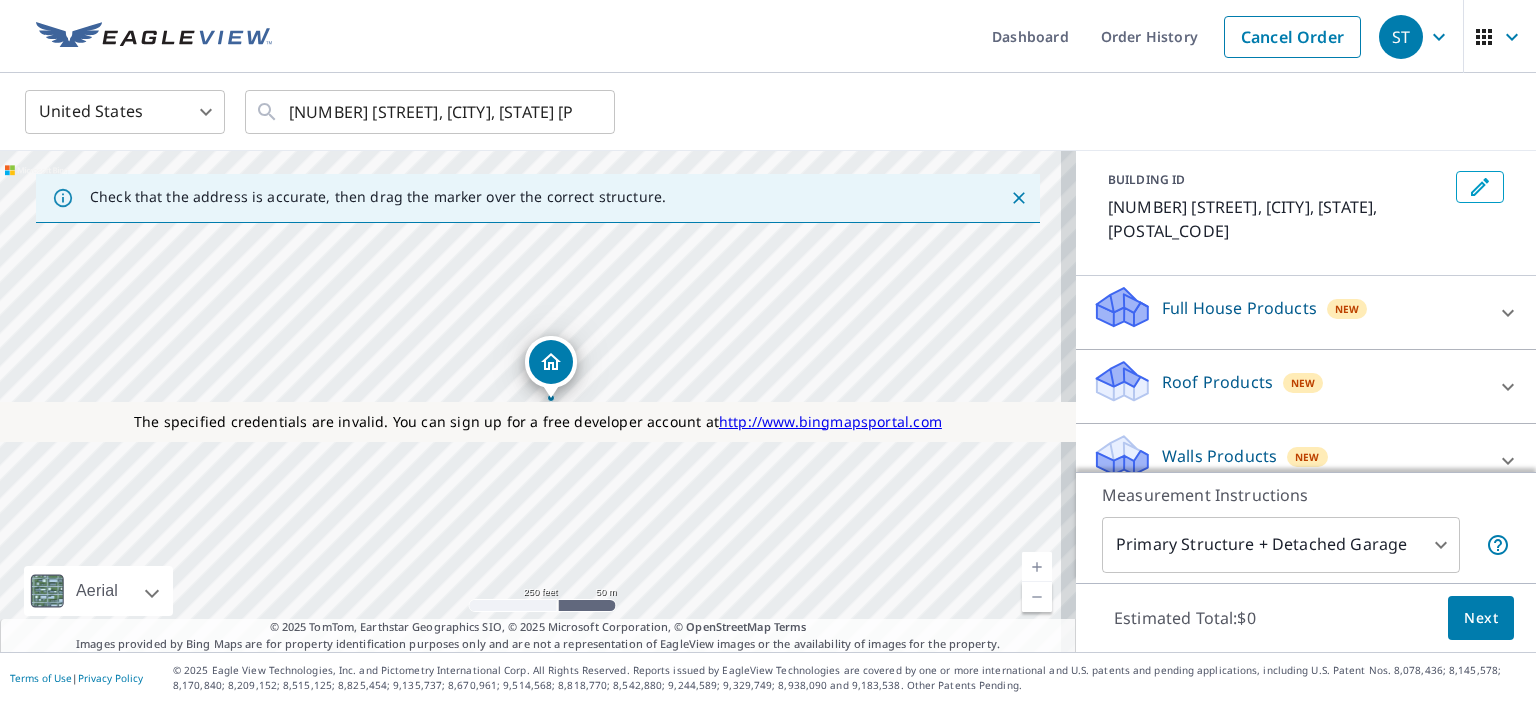 click on "Roof Products" at bounding box center (1217, 382) 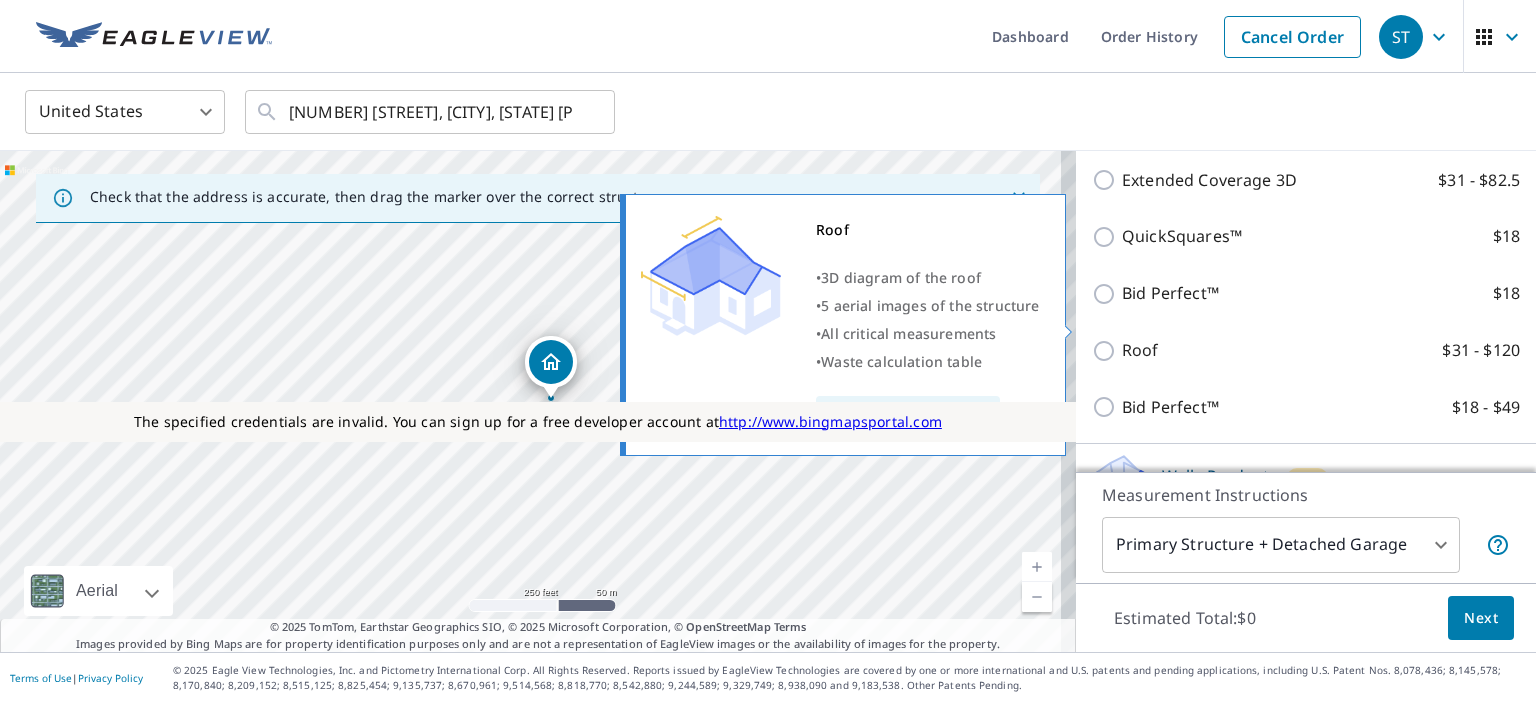 click on "Roof" at bounding box center [1140, 350] 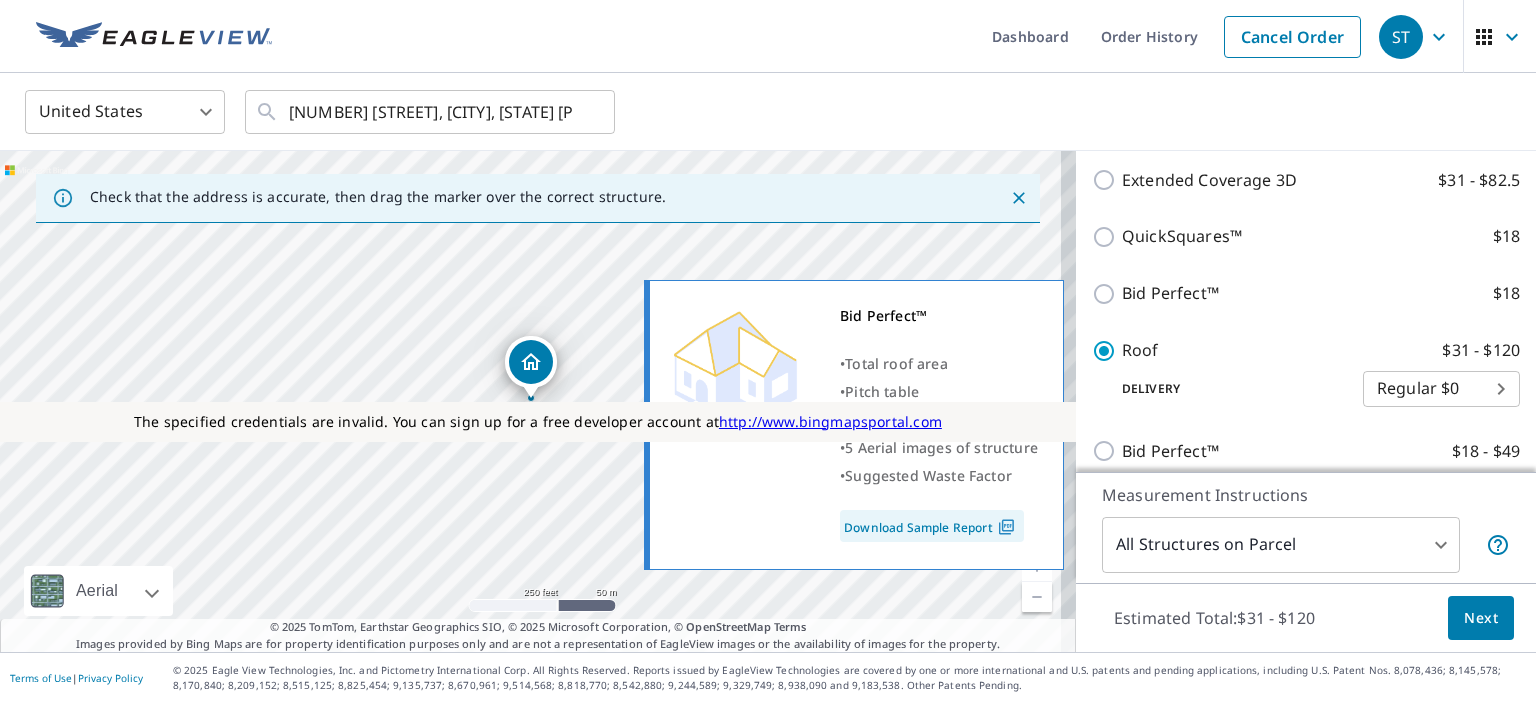 scroll, scrollTop: 456, scrollLeft: 0, axis: vertical 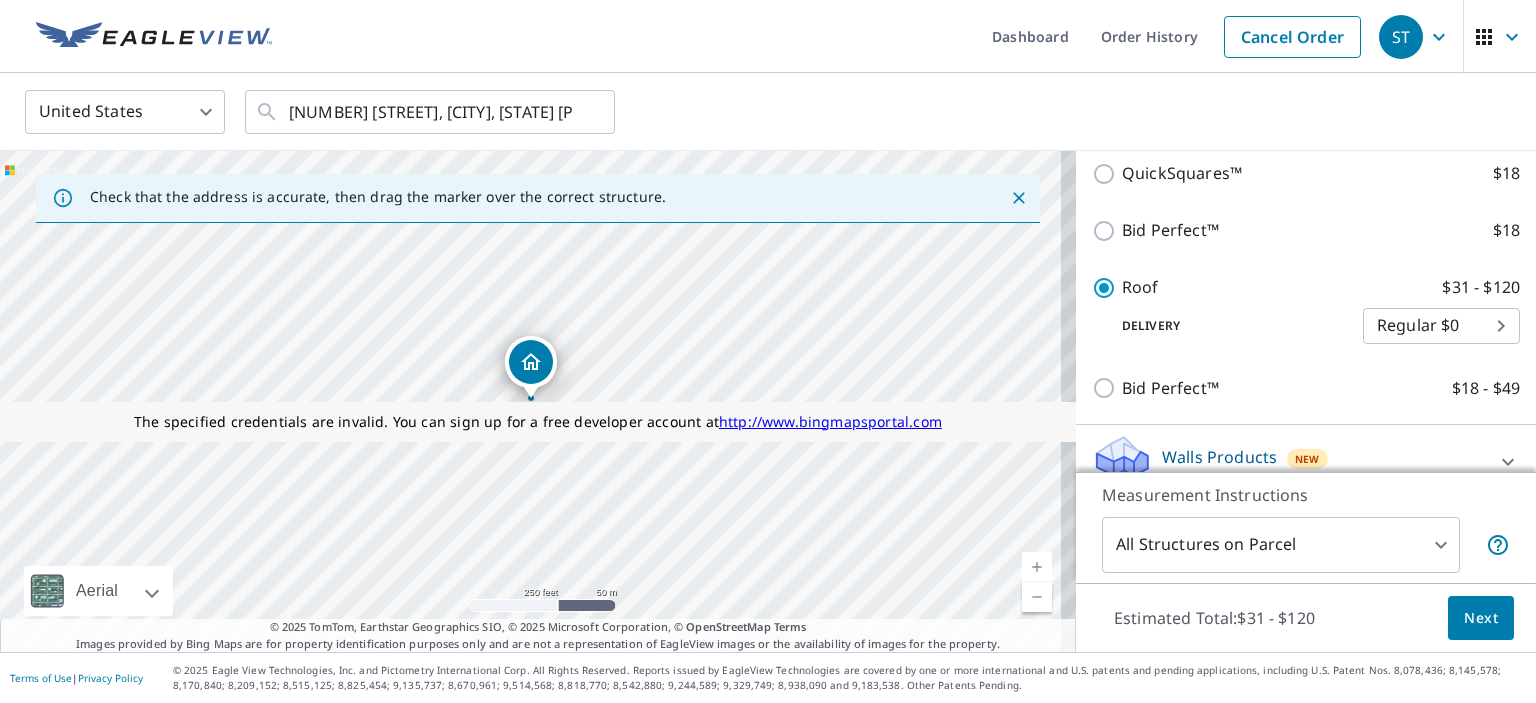 click on "Next" at bounding box center (1481, 618) 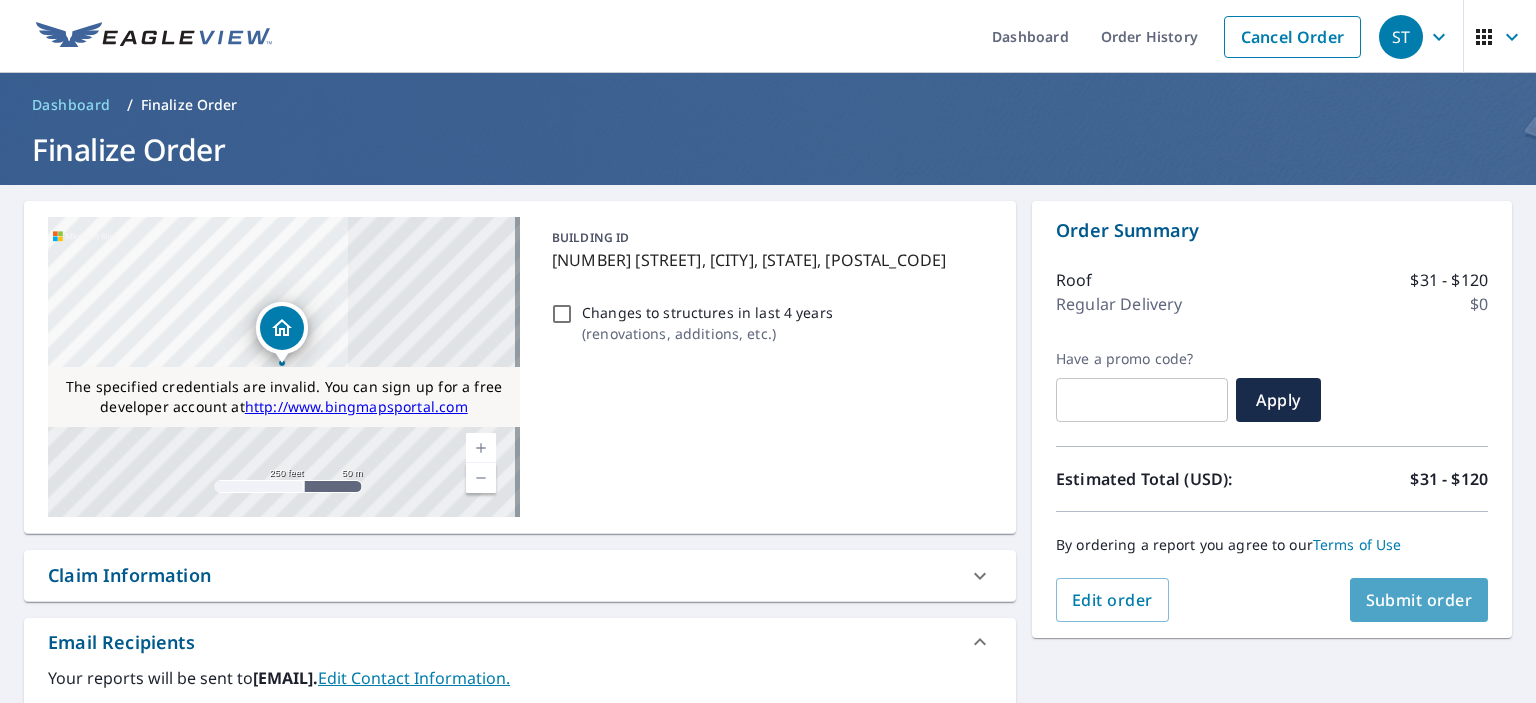 click on "Submit order" at bounding box center (1419, 600) 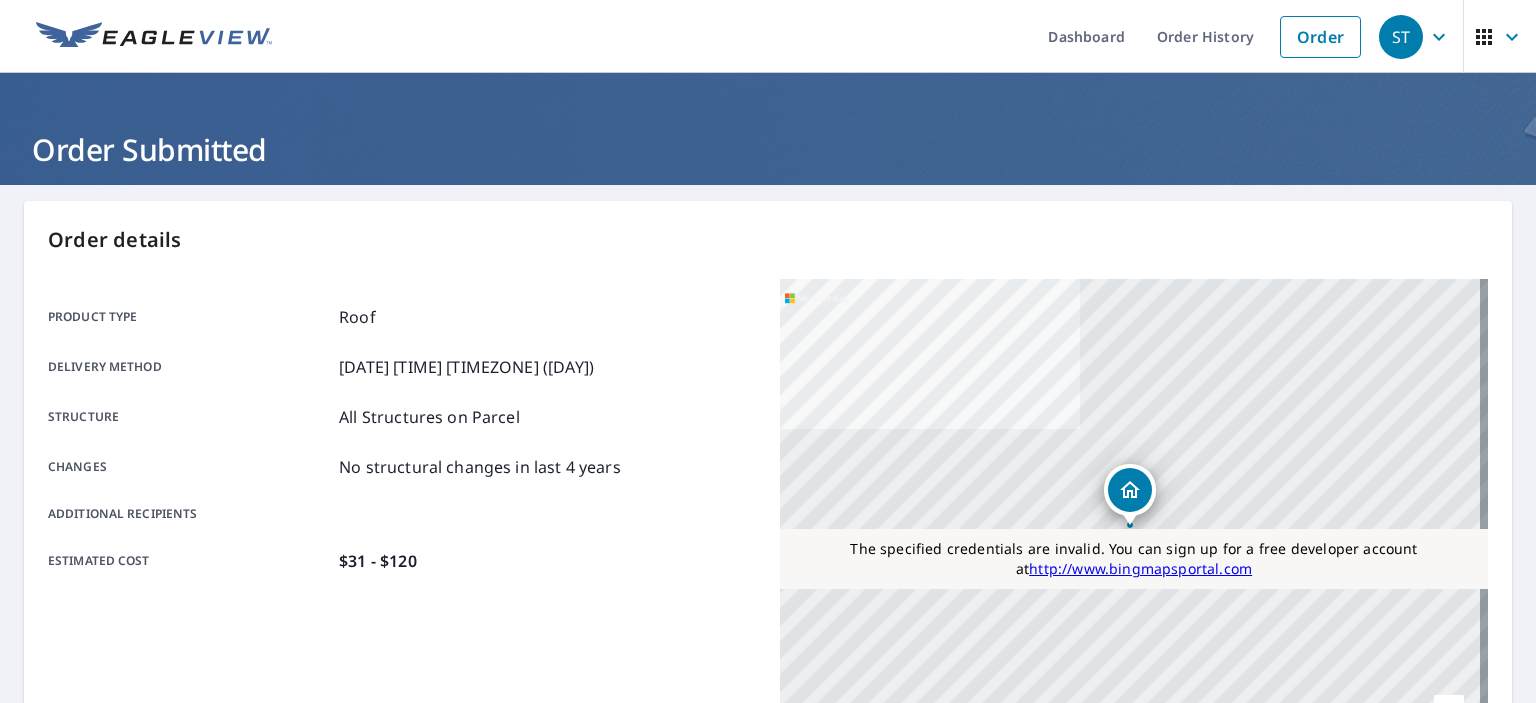 scroll, scrollTop: 472, scrollLeft: 0, axis: vertical 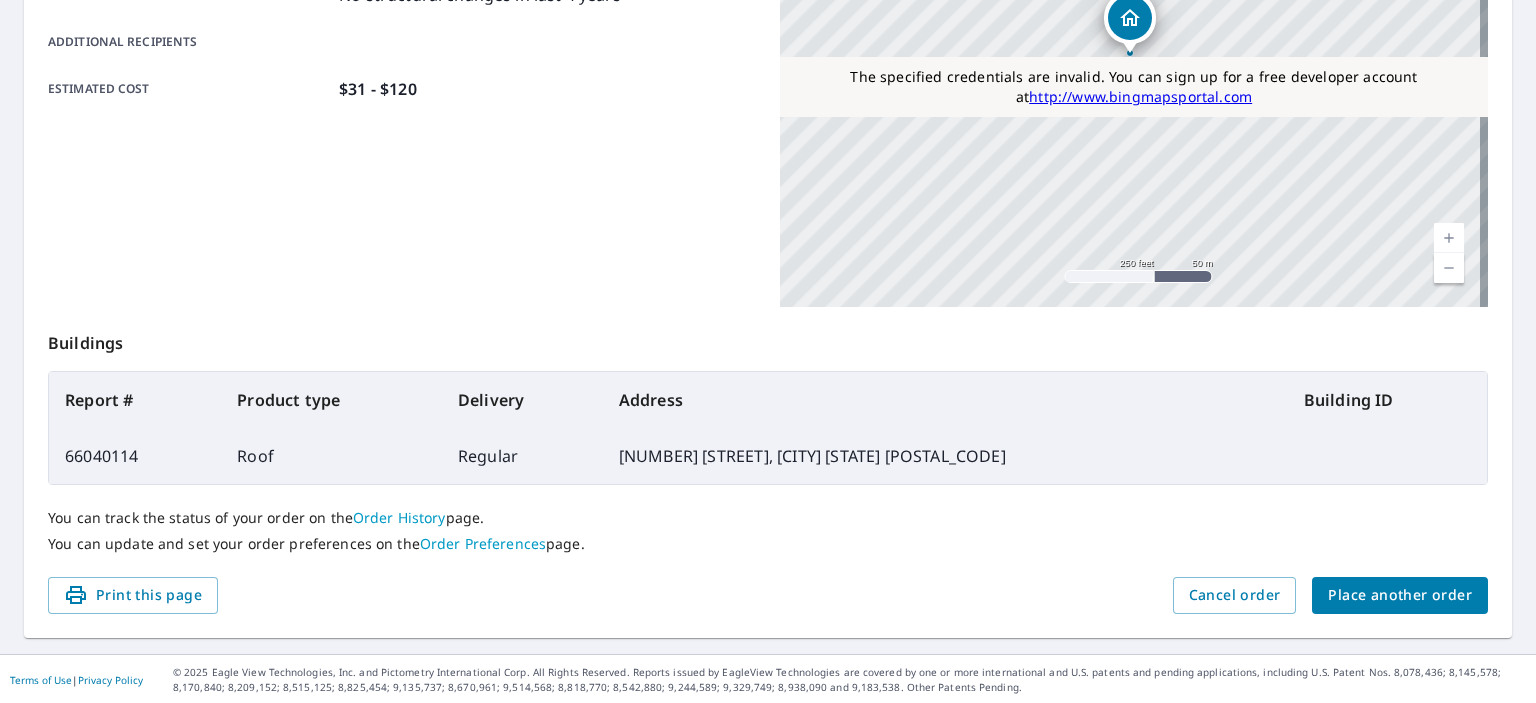 click on "66040114" at bounding box center [135, 456] 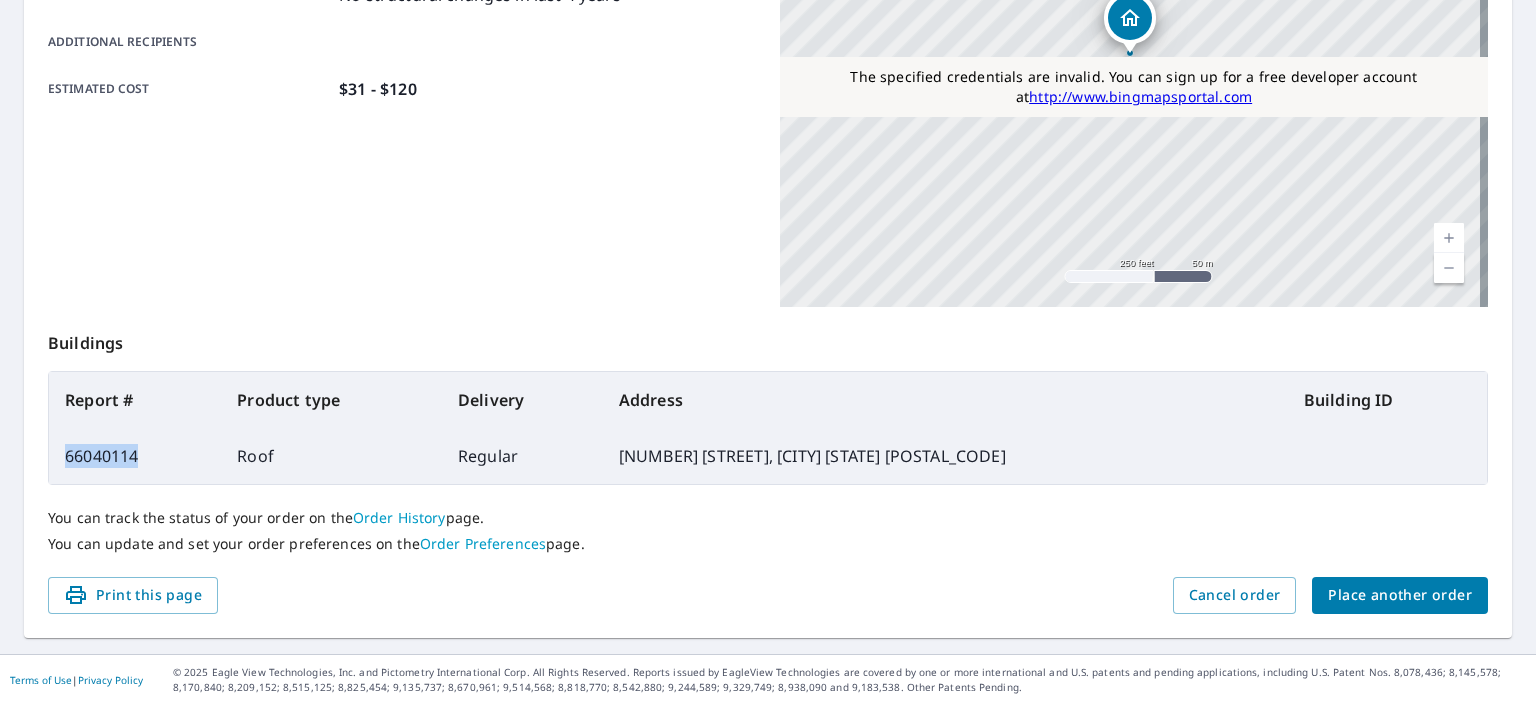 click on "66040114" at bounding box center [135, 456] 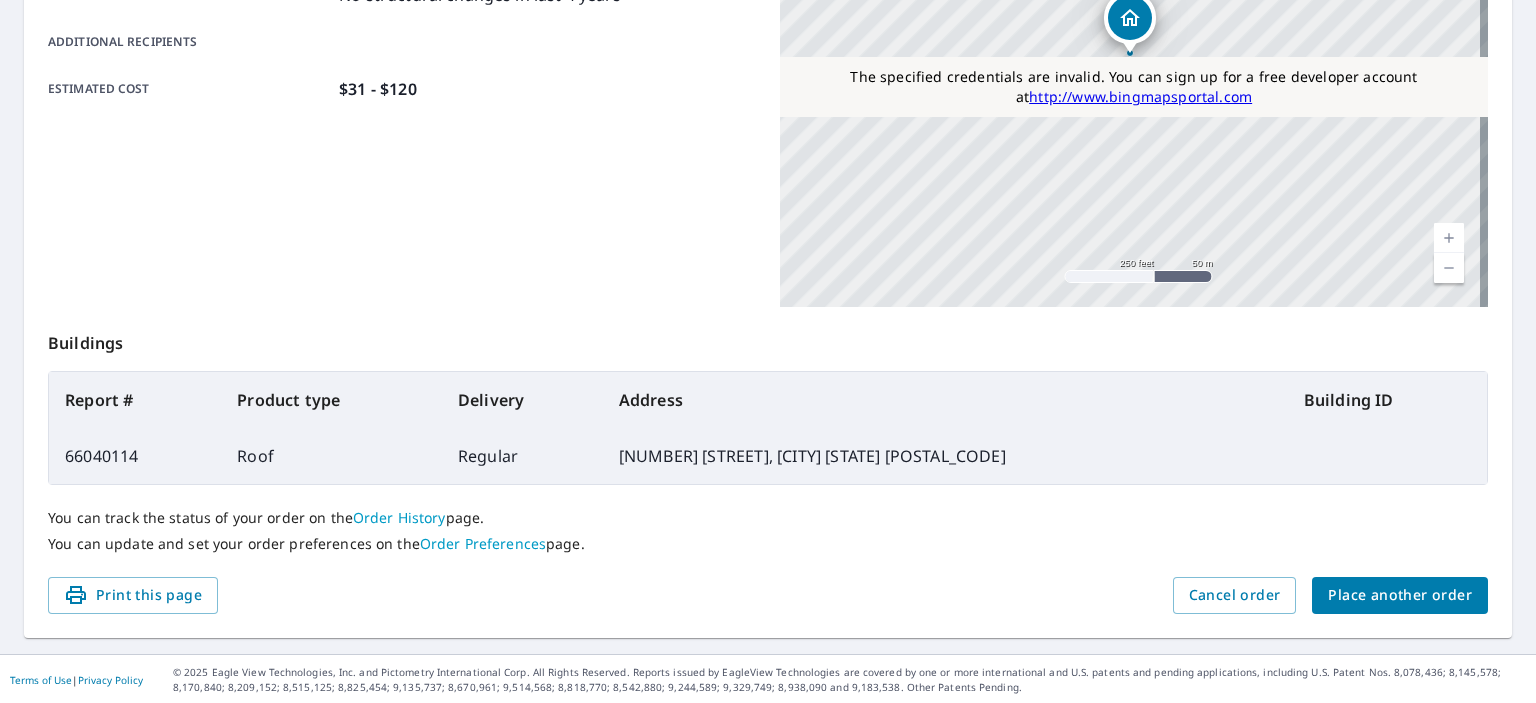 drag, startPoint x: 1120, startPoint y: 521, endPoint x: 1132, endPoint y: 515, distance: 13.416408 